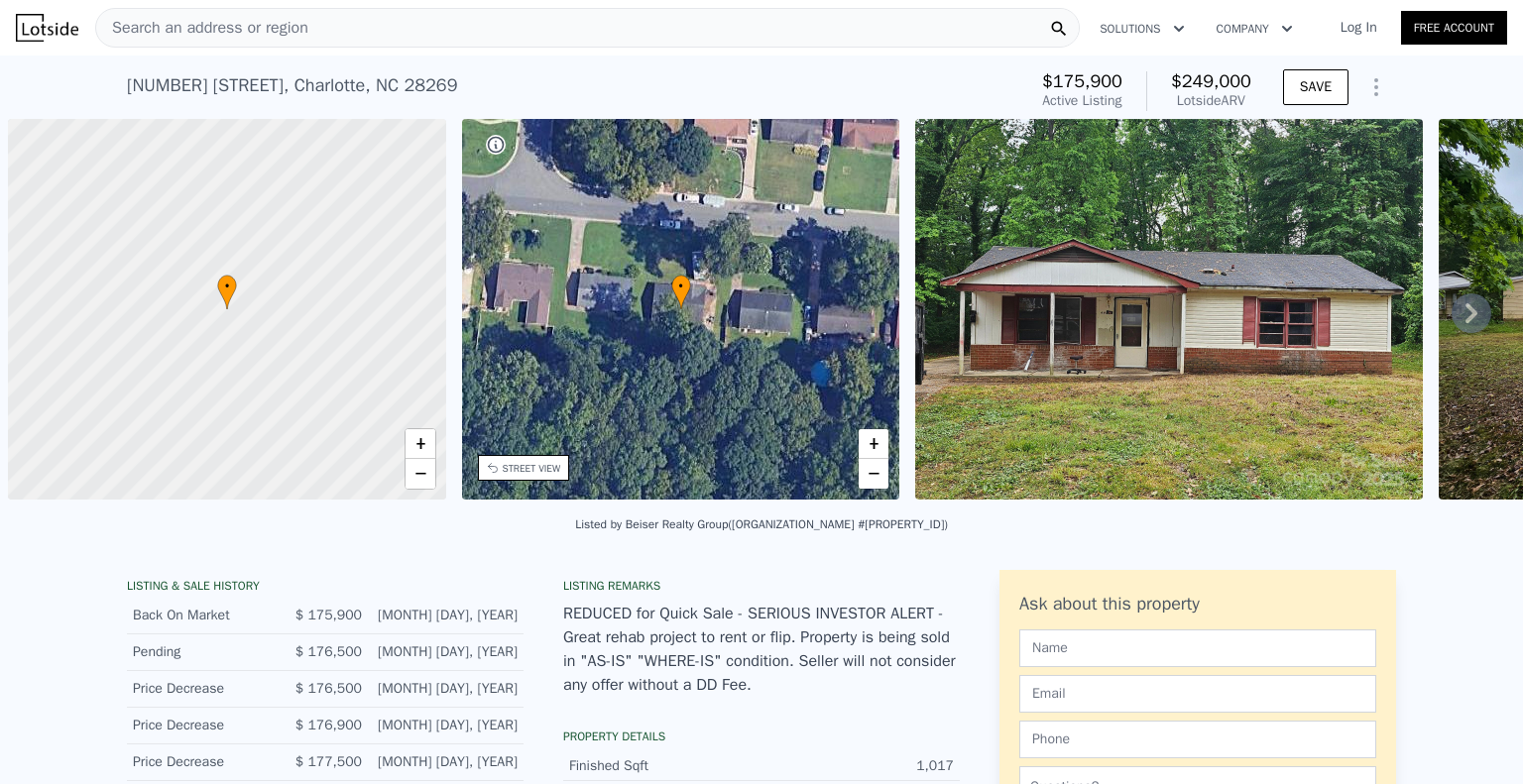 scroll, scrollTop: 0, scrollLeft: 0, axis: both 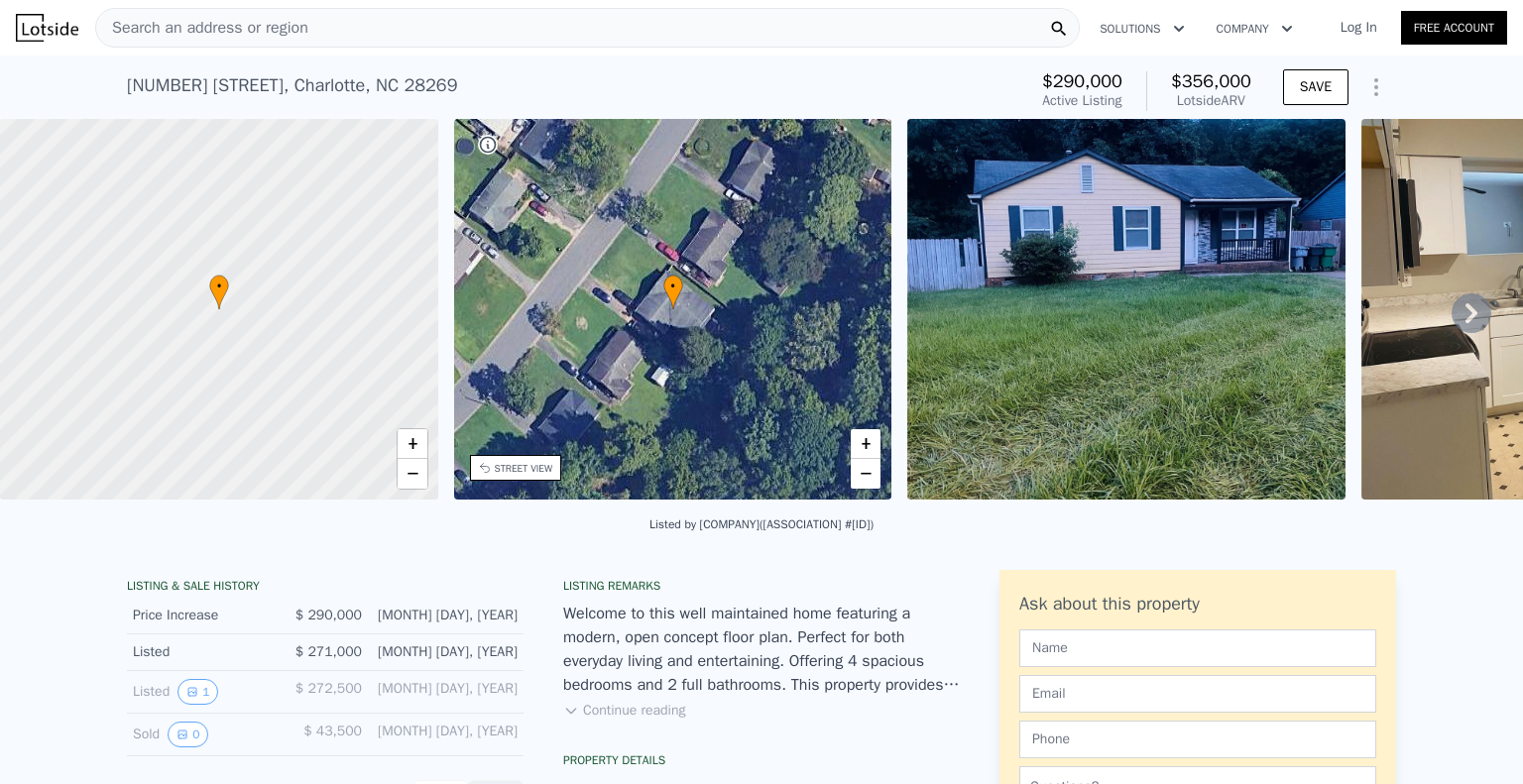 click at bounding box center (1126, 309) 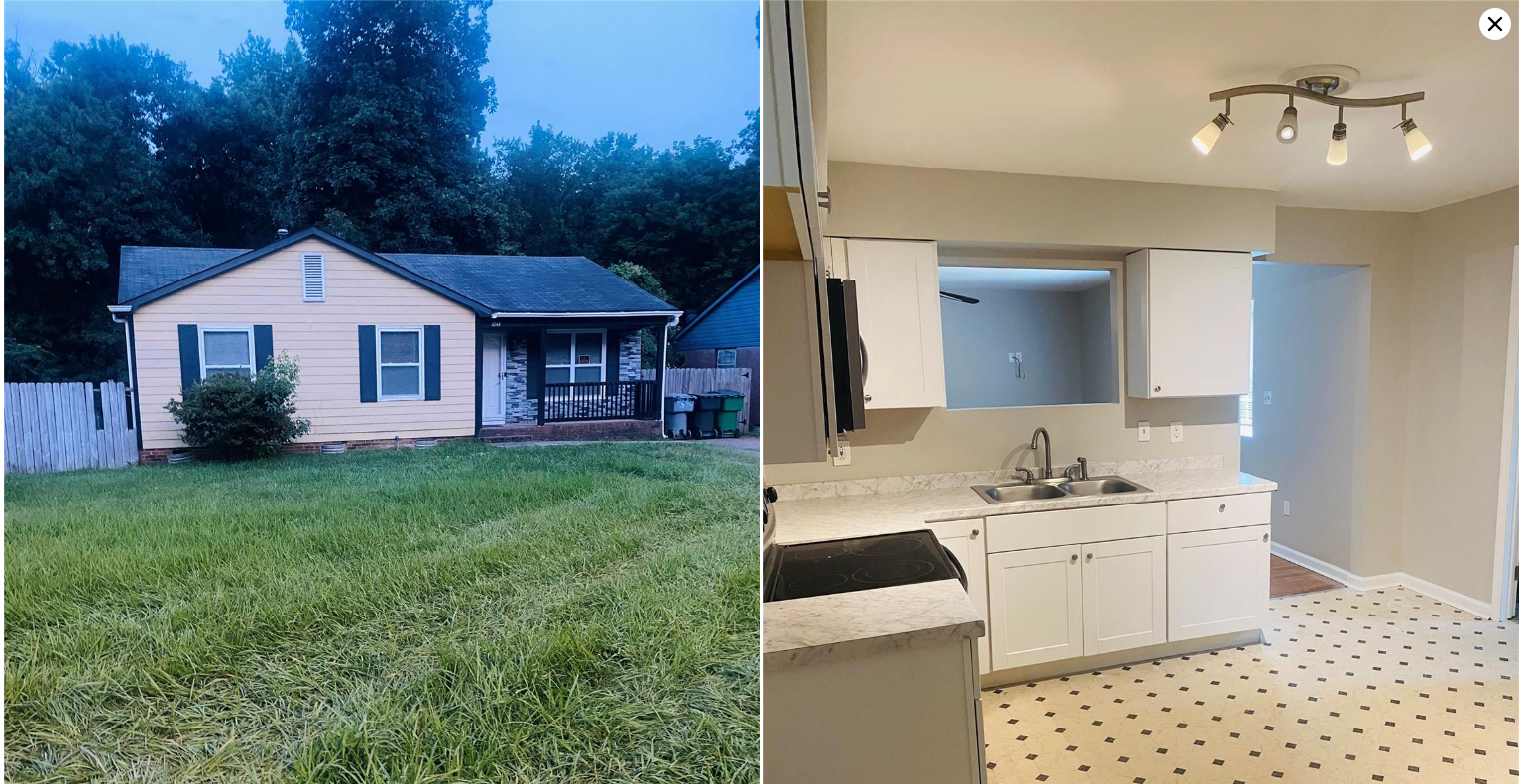 click at bounding box center [382, 504] 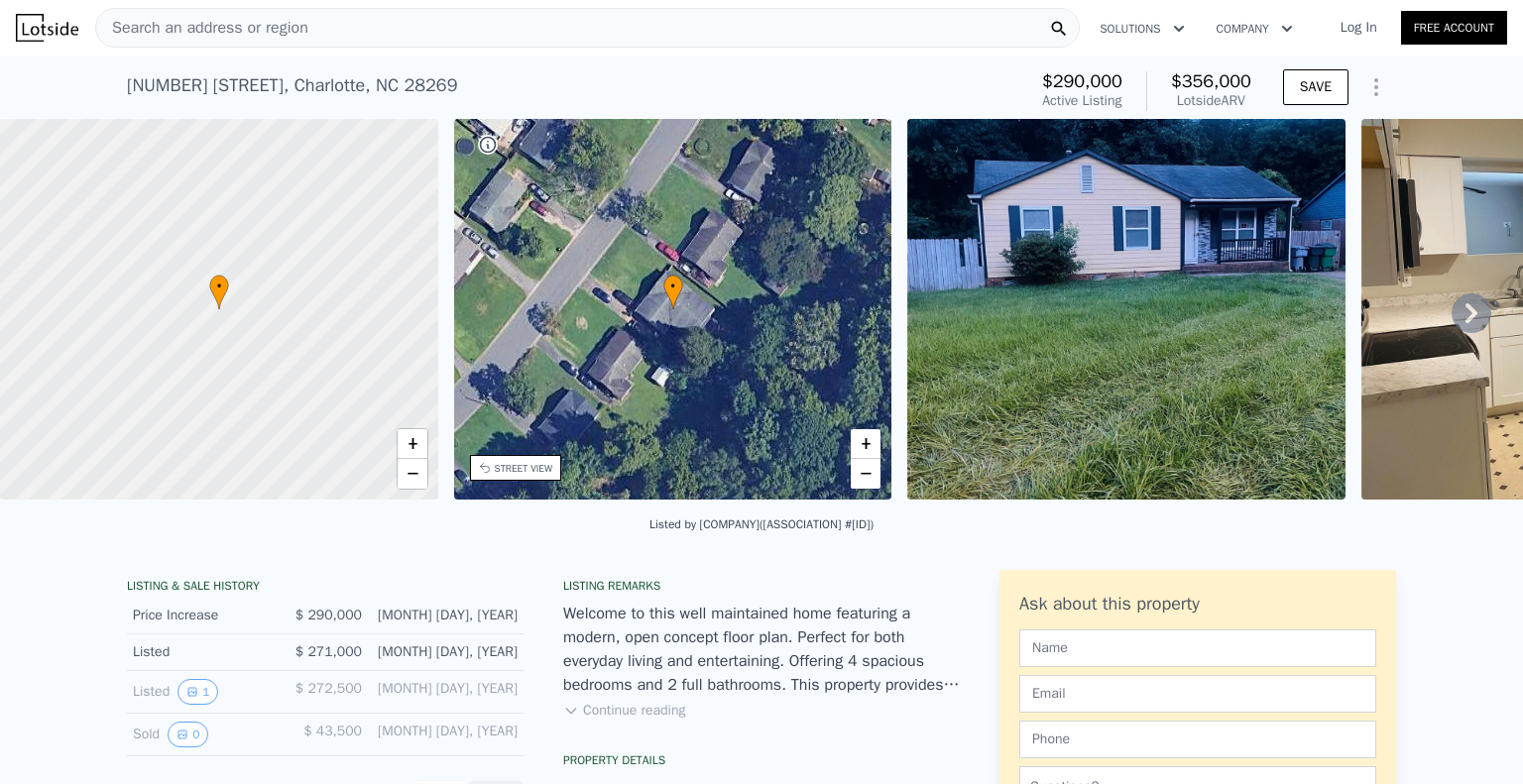 click 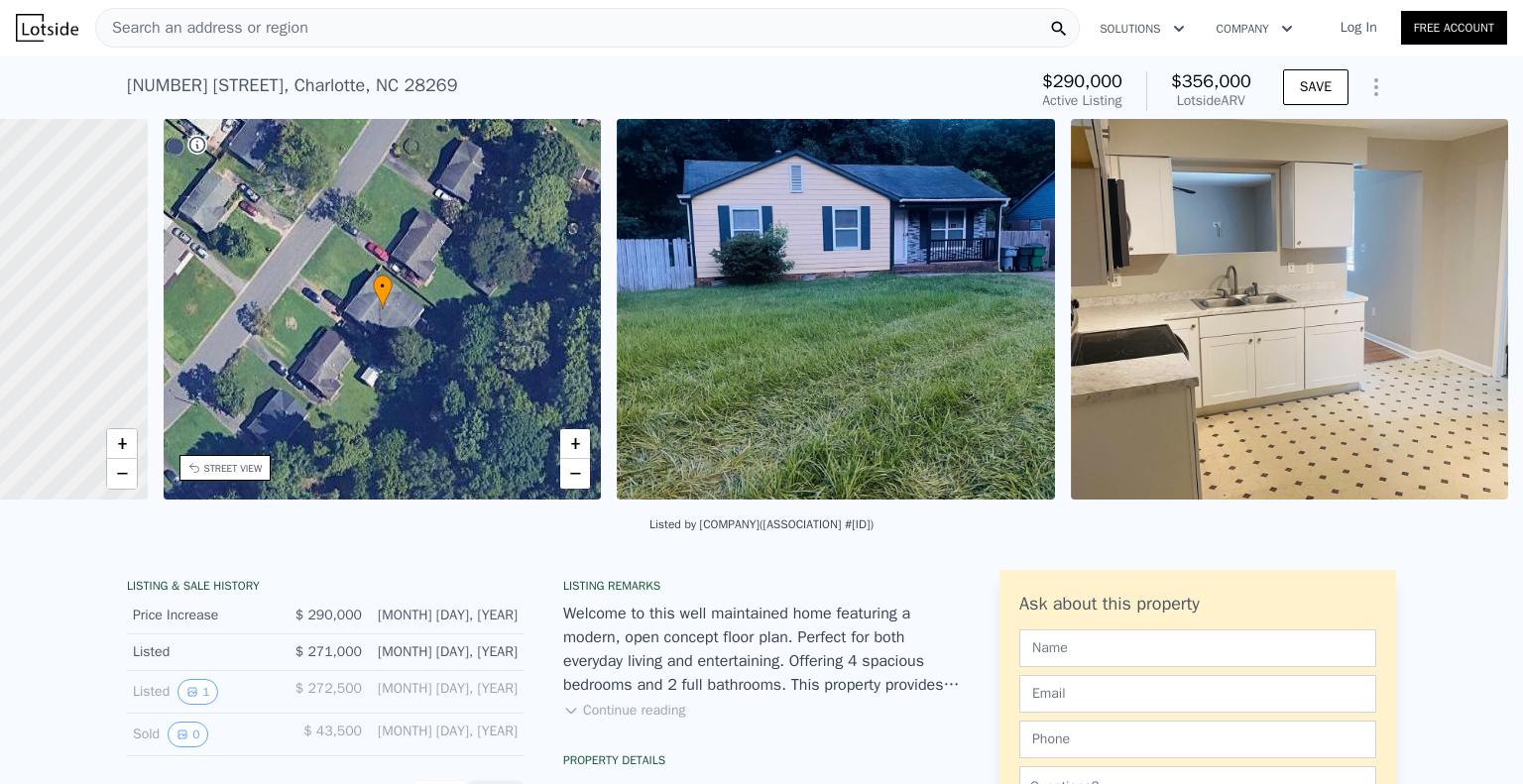 scroll, scrollTop: 0, scrollLeft: 461, axis: horizontal 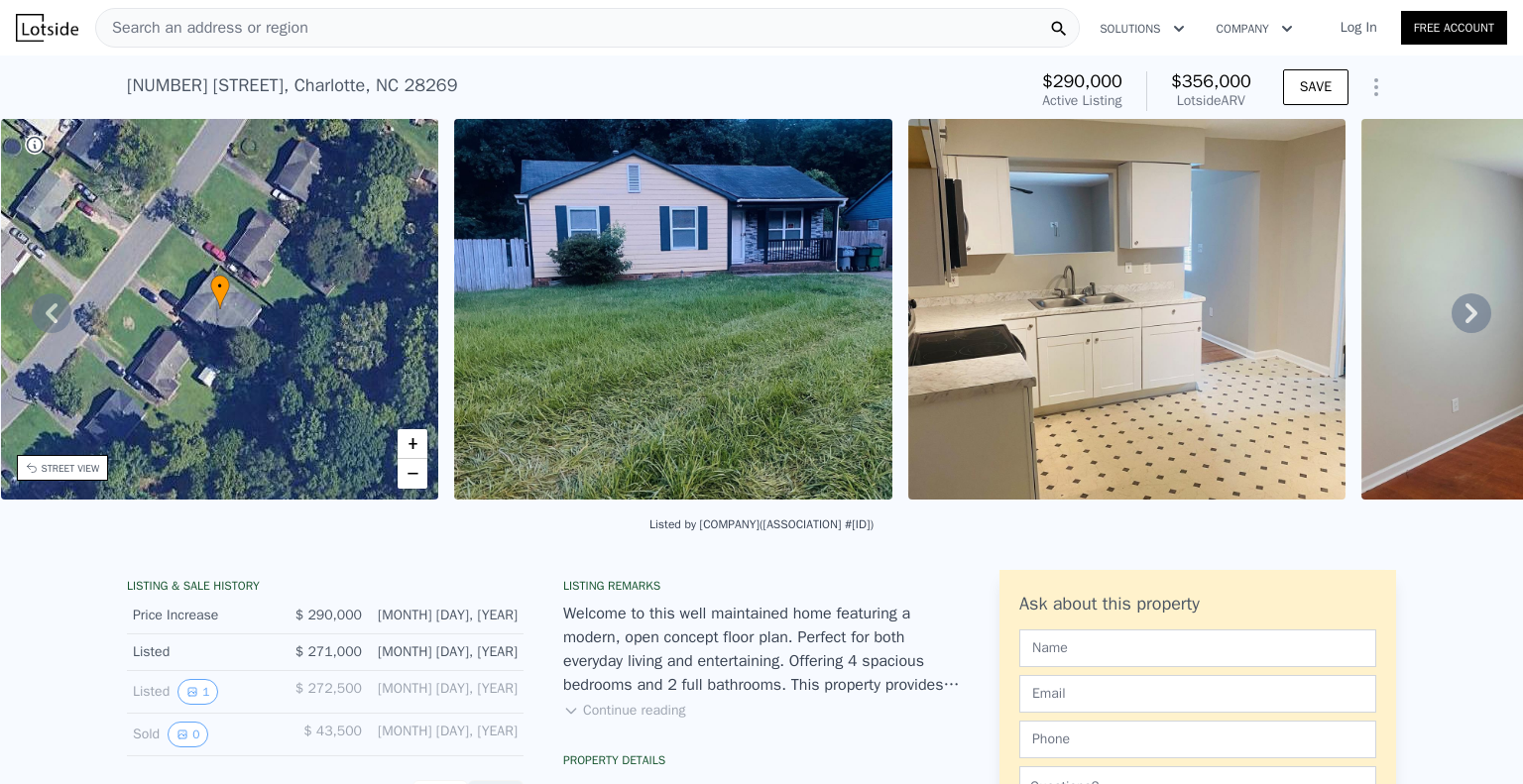 click on "•
+ −
•
+ − STREET VIEW Loading...   SATELLITE VIEW" at bounding box center (762, 312) 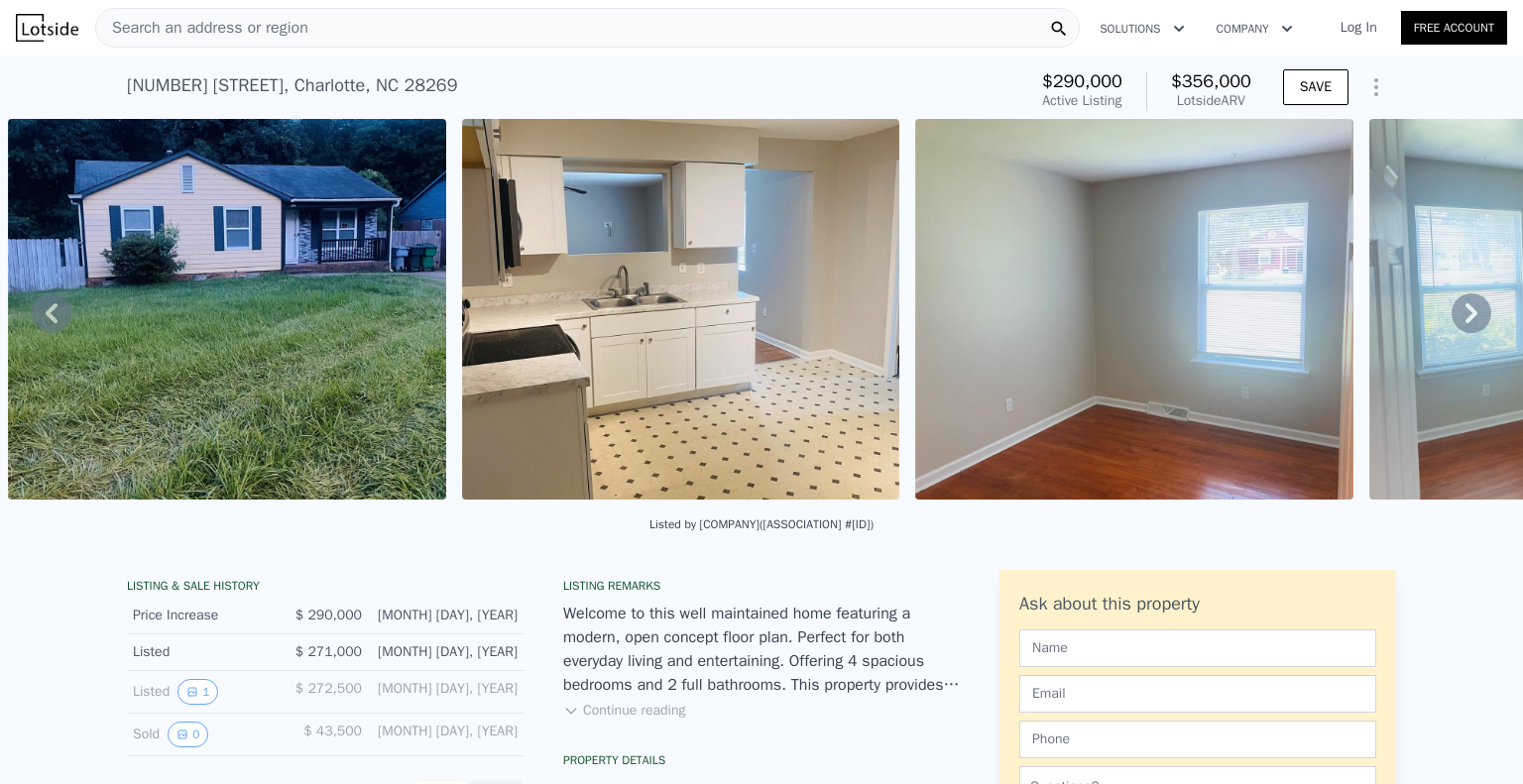 click 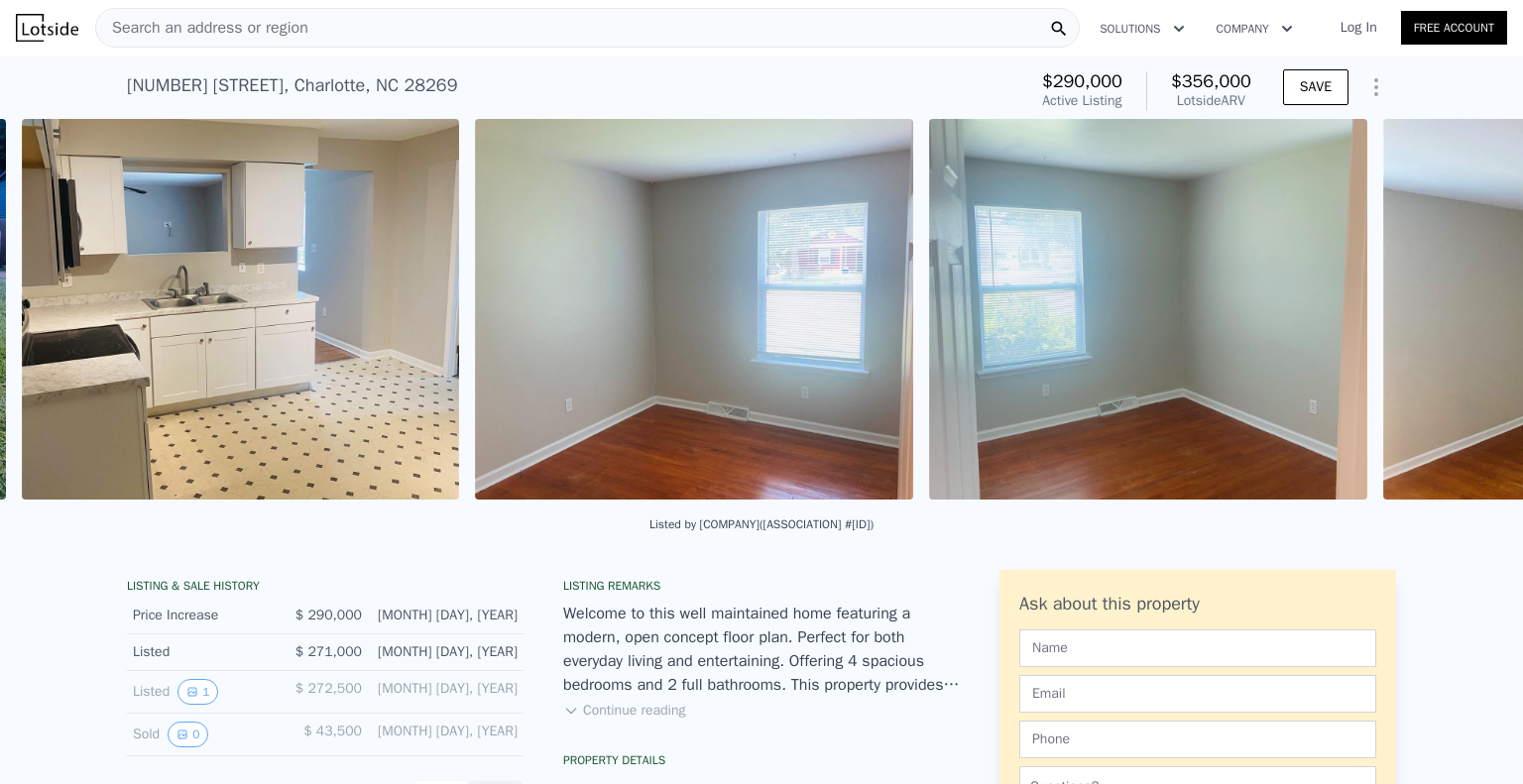 scroll, scrollTop: 0, scrollLeft: 1360, axis: horizontal 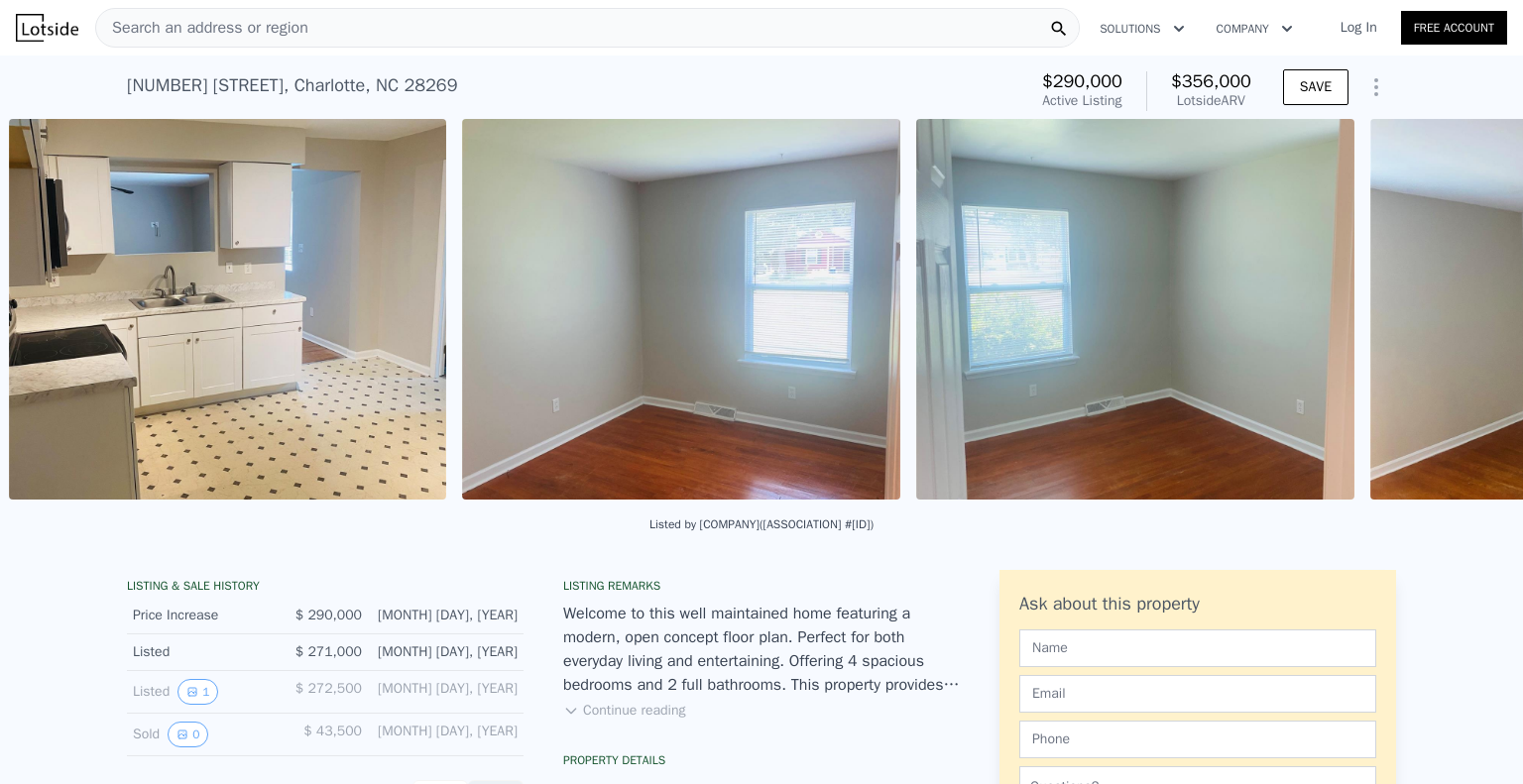 click on "•
+ −
•
+ − STREET VIEW Loading...   SATELLITE VIEW" at bounding box center (762, 312) 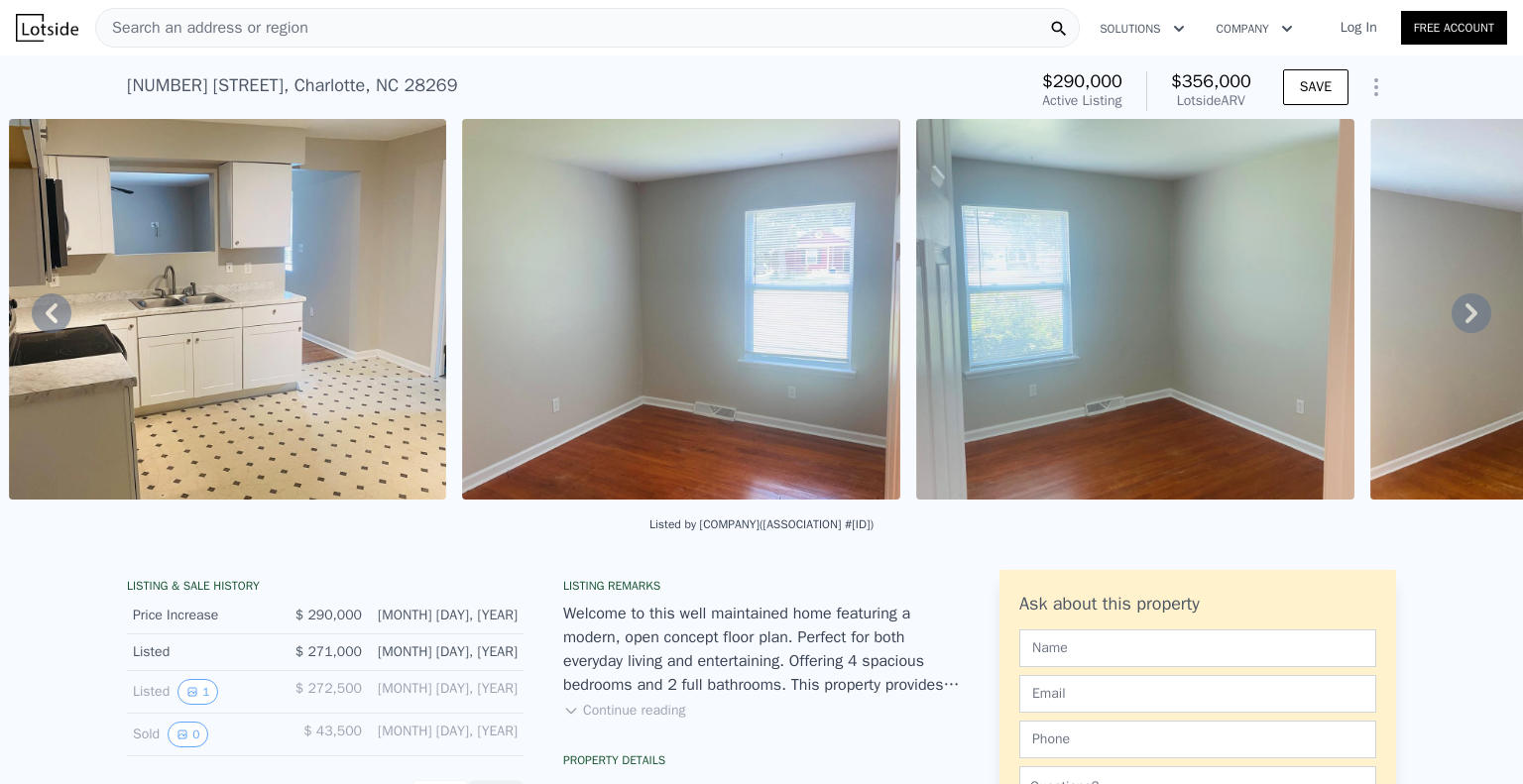 click 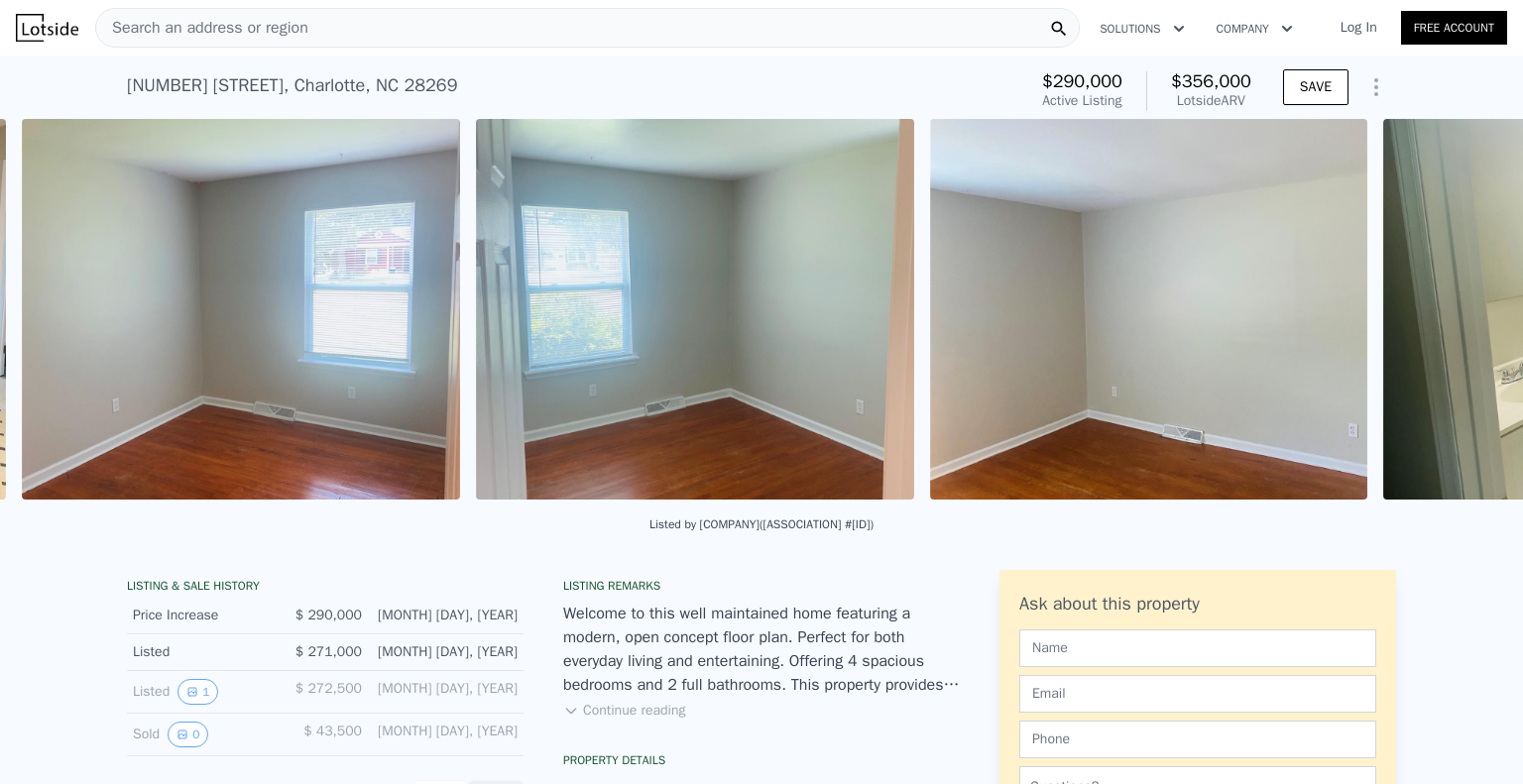 scroll, scrollTop: 0, scrollLeft: 1815, axis: horizontal 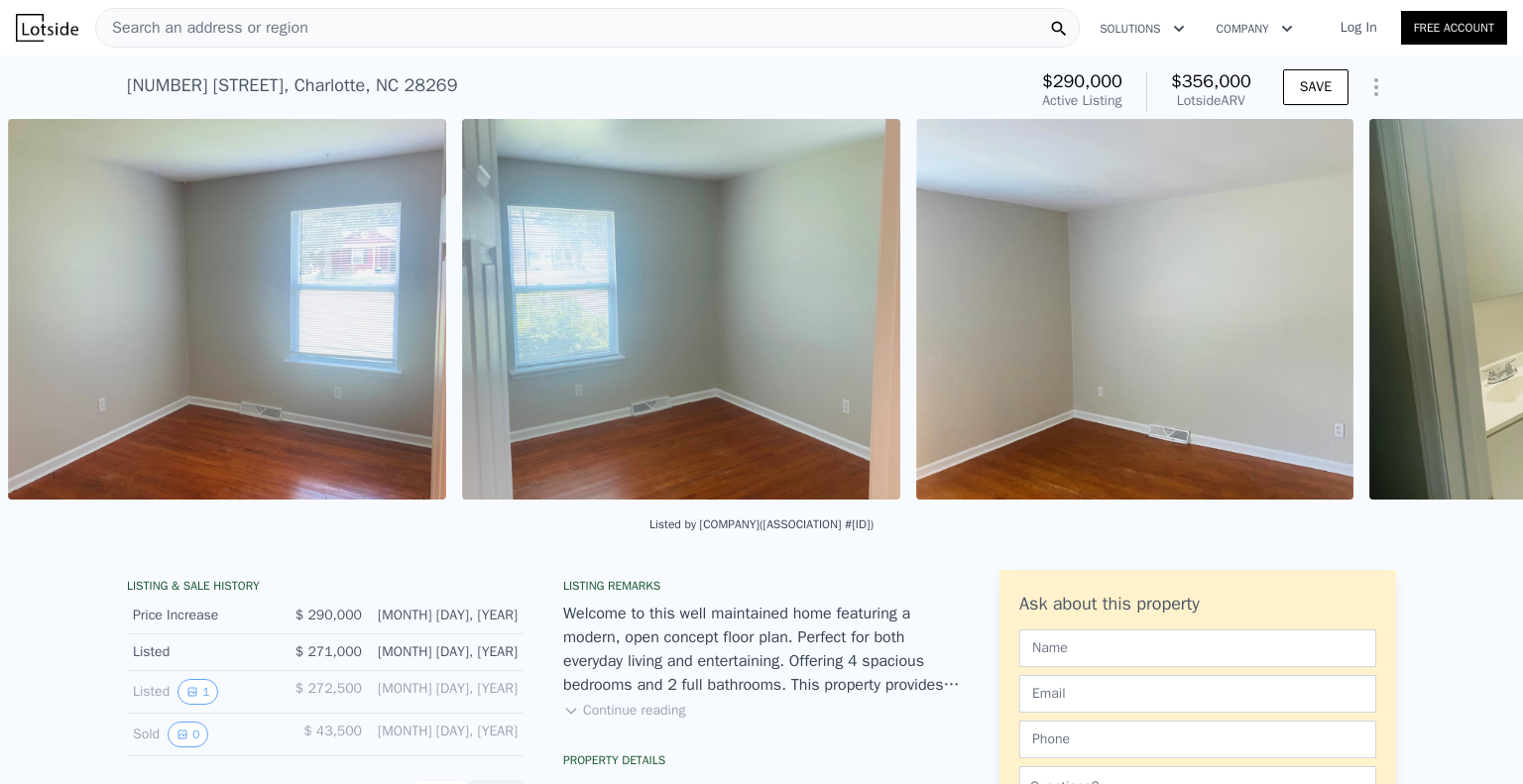 click at bounding box center [1588, 309] 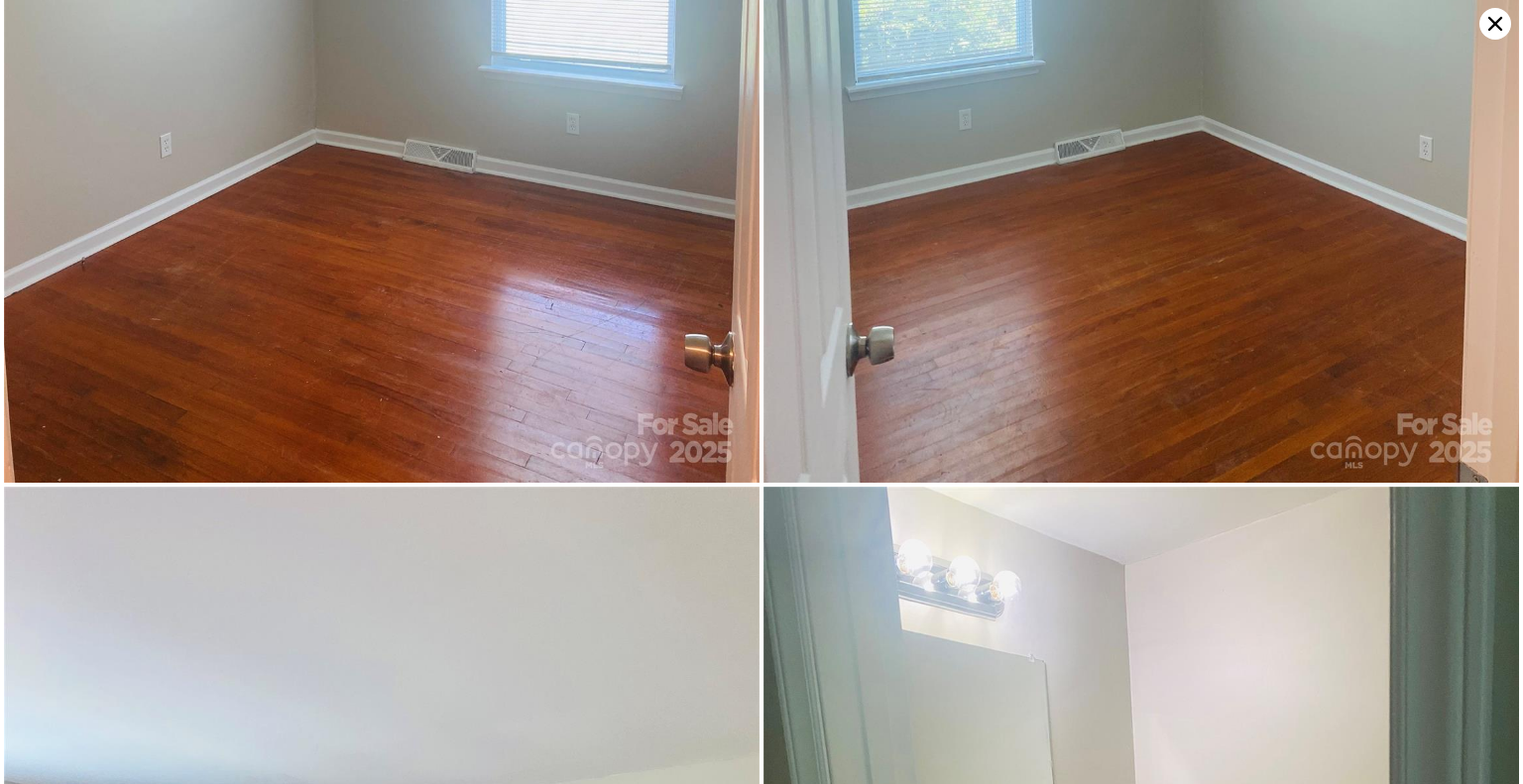 scroll, scrollTop: 2002, scrollLeft: 0, axis: vertical 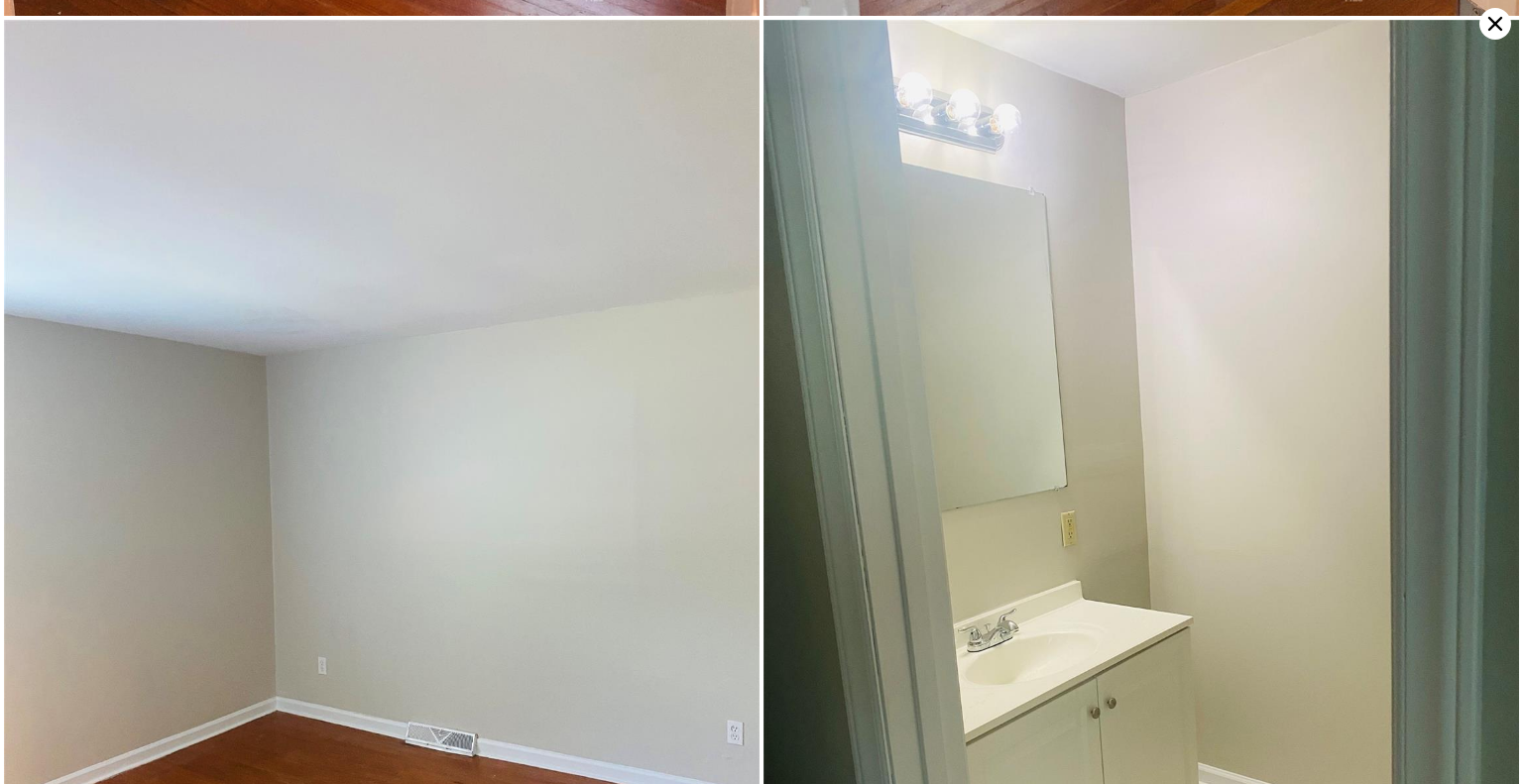 click at bounding box center [1141, 523] 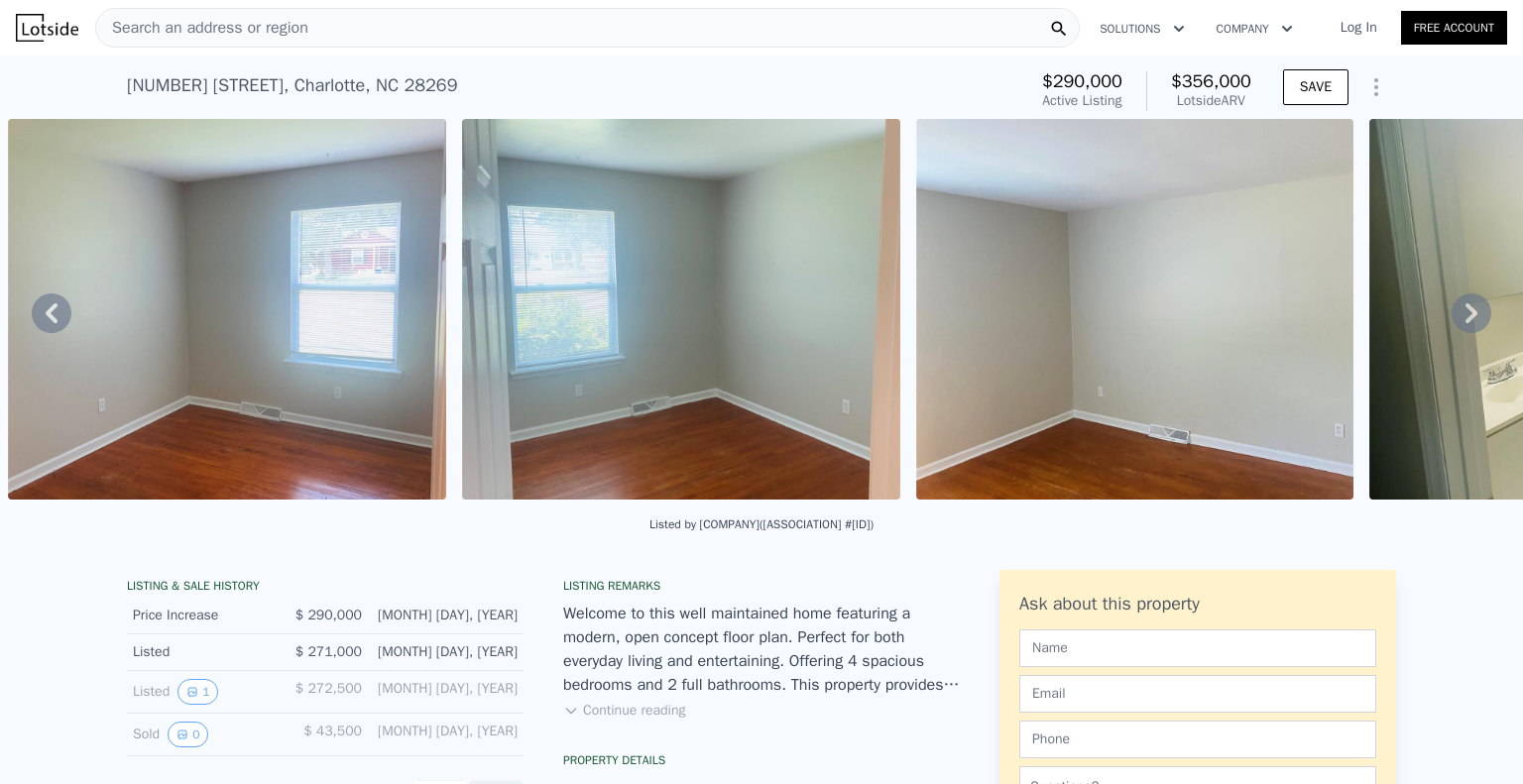 click 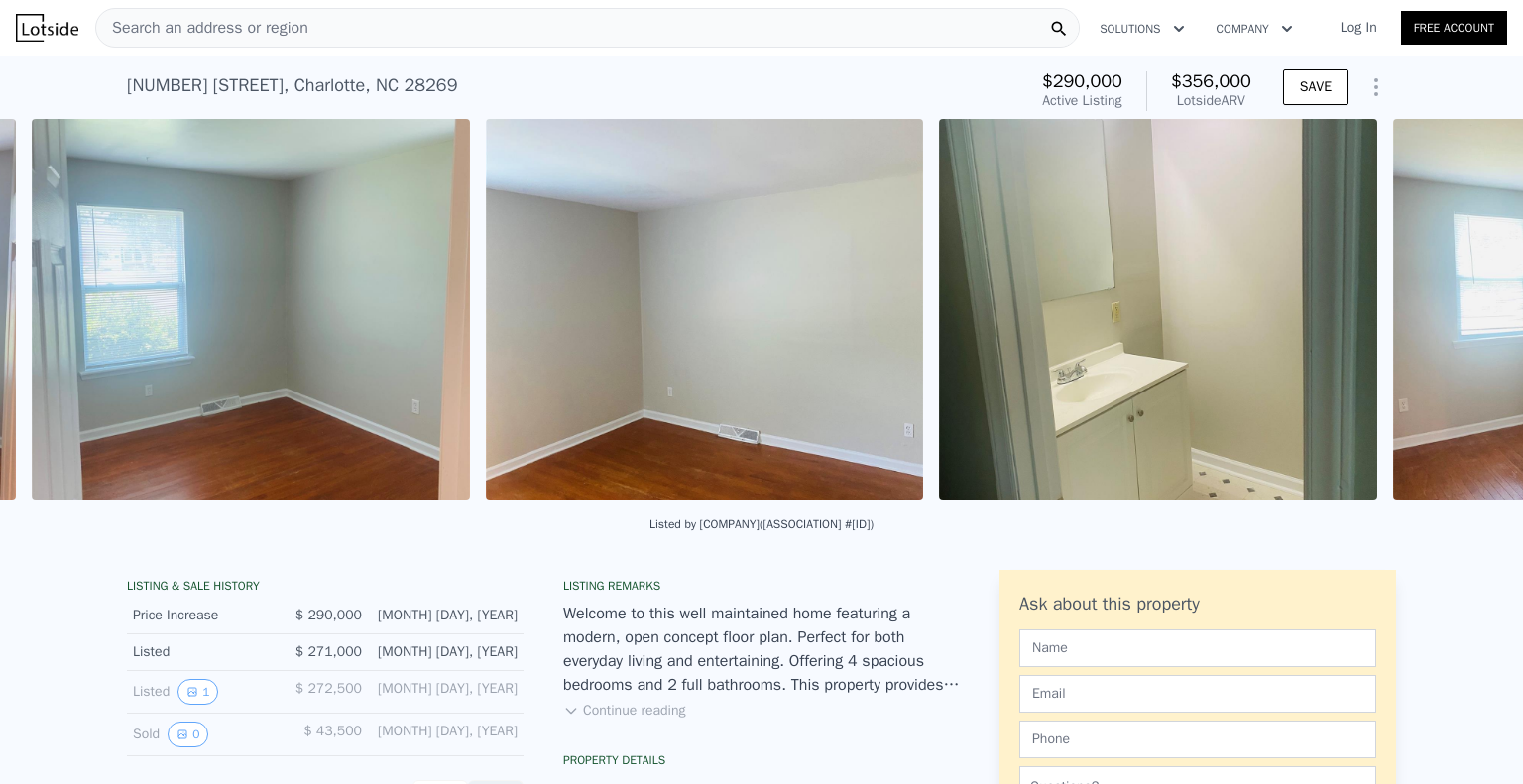 scroll, scrollTop: 0, scrollLeft: 2269, axis: horizontal 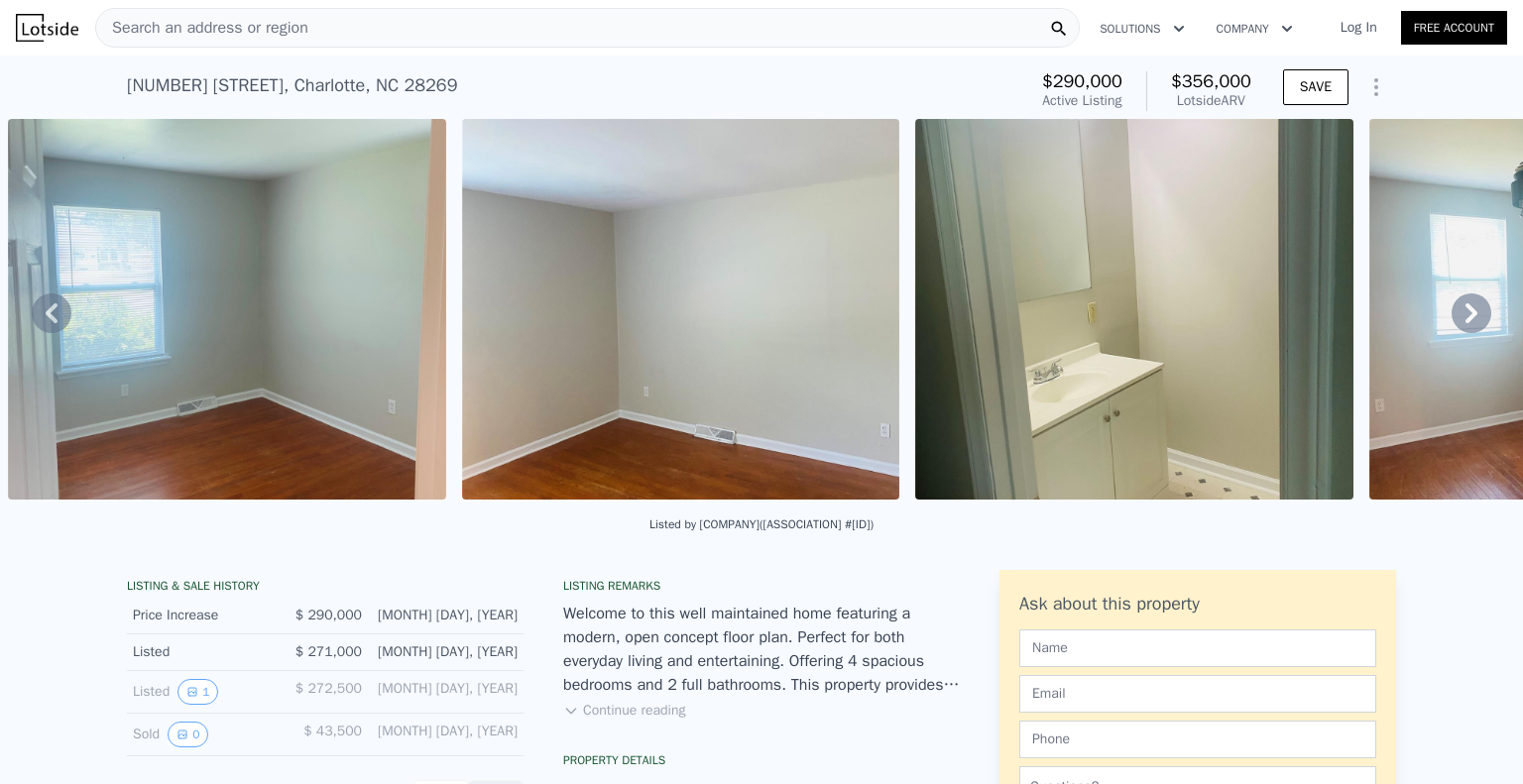 click 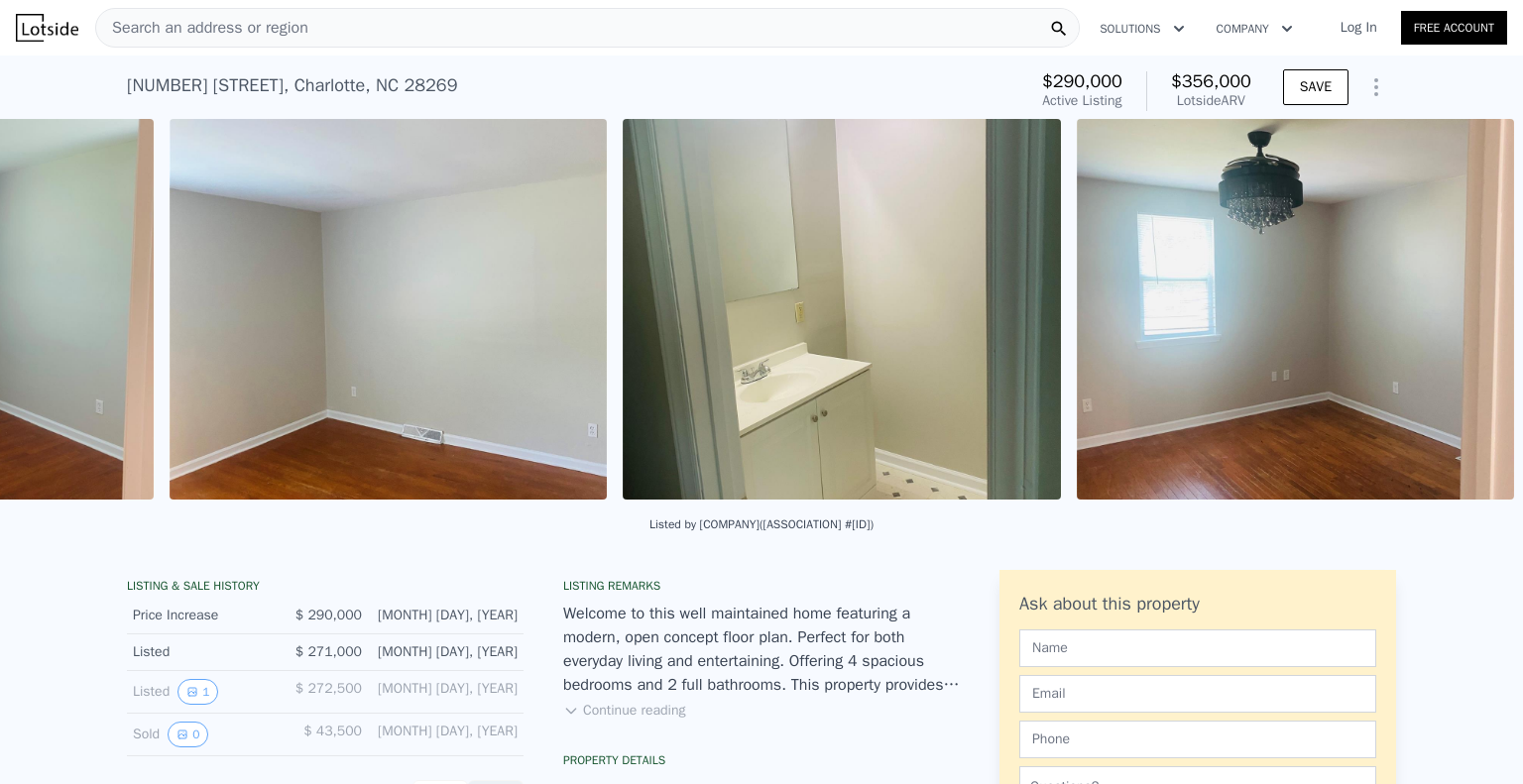 scroll, scrollTop: 0, scrollLeft: 2722, axis: horizontal 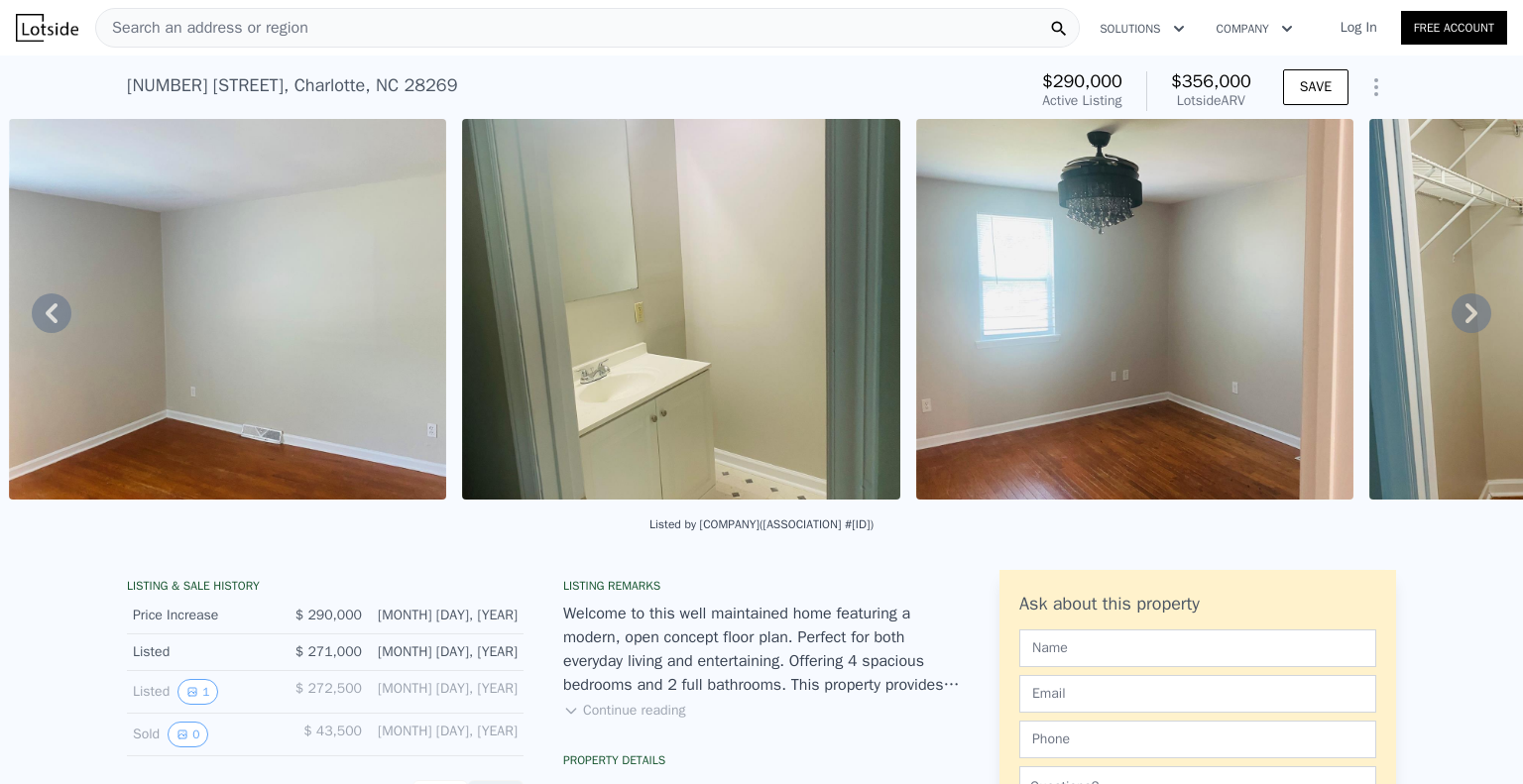 click 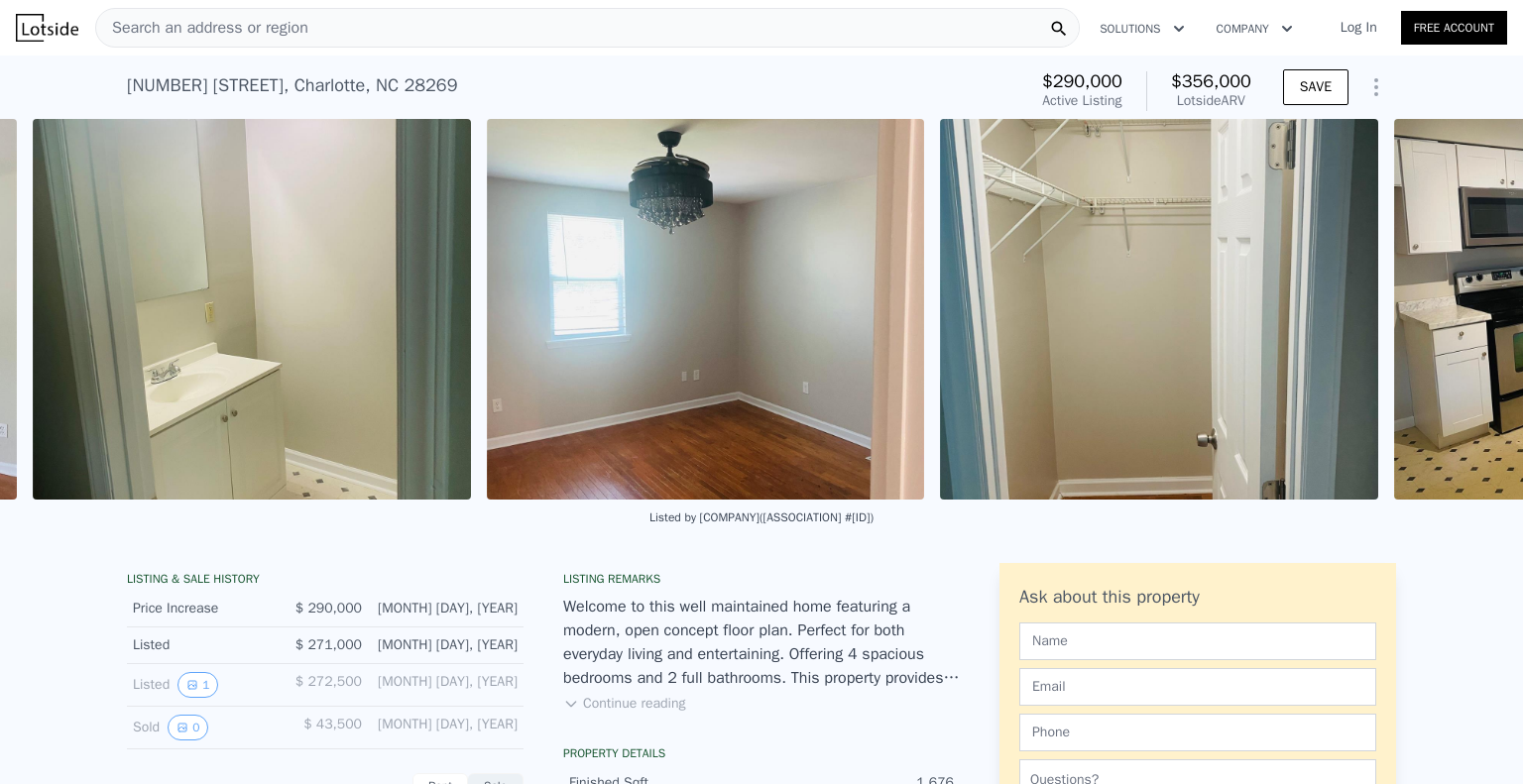 scroll, scrollTop: 0, scrollLeft: 3176, axis: horizontal 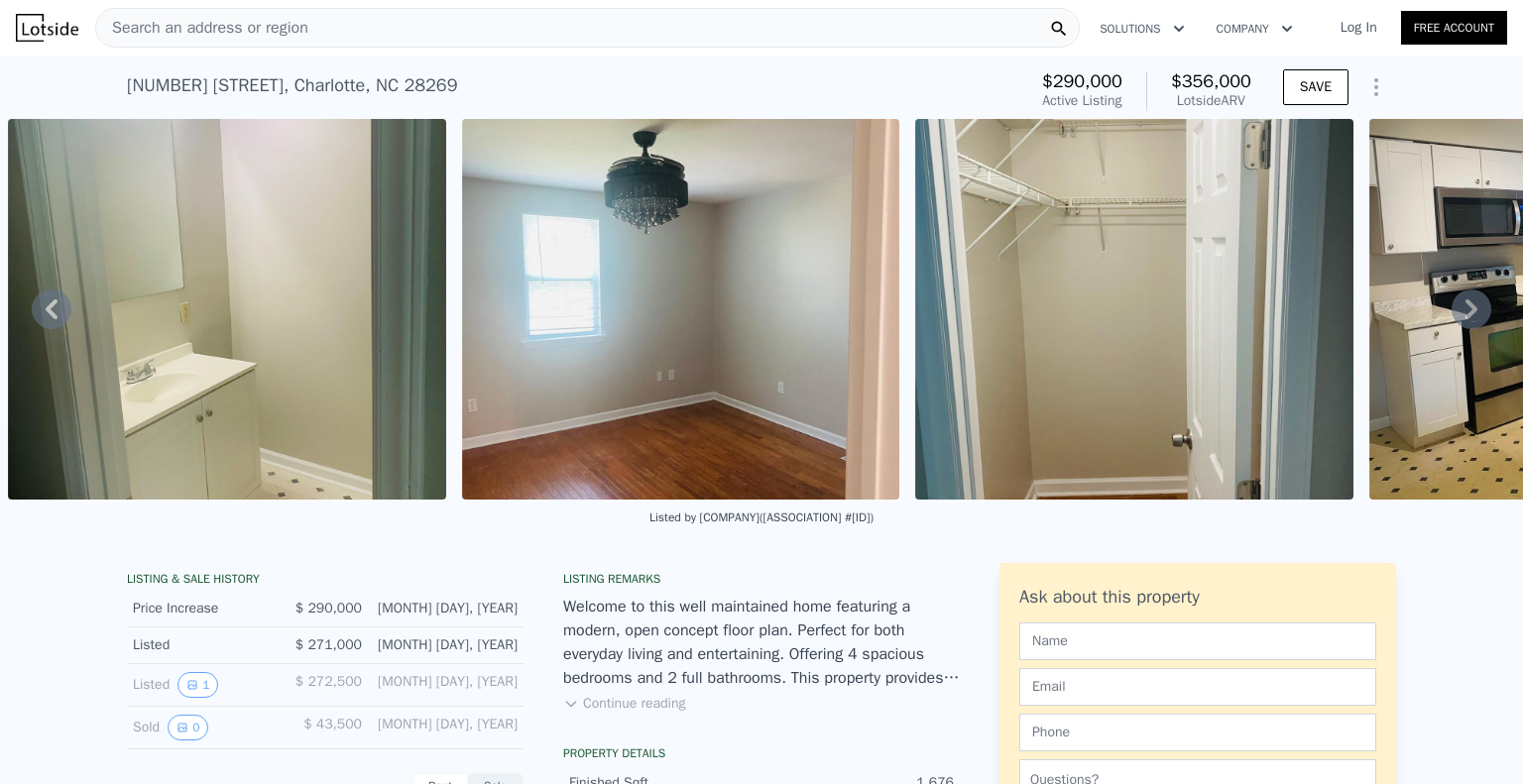click 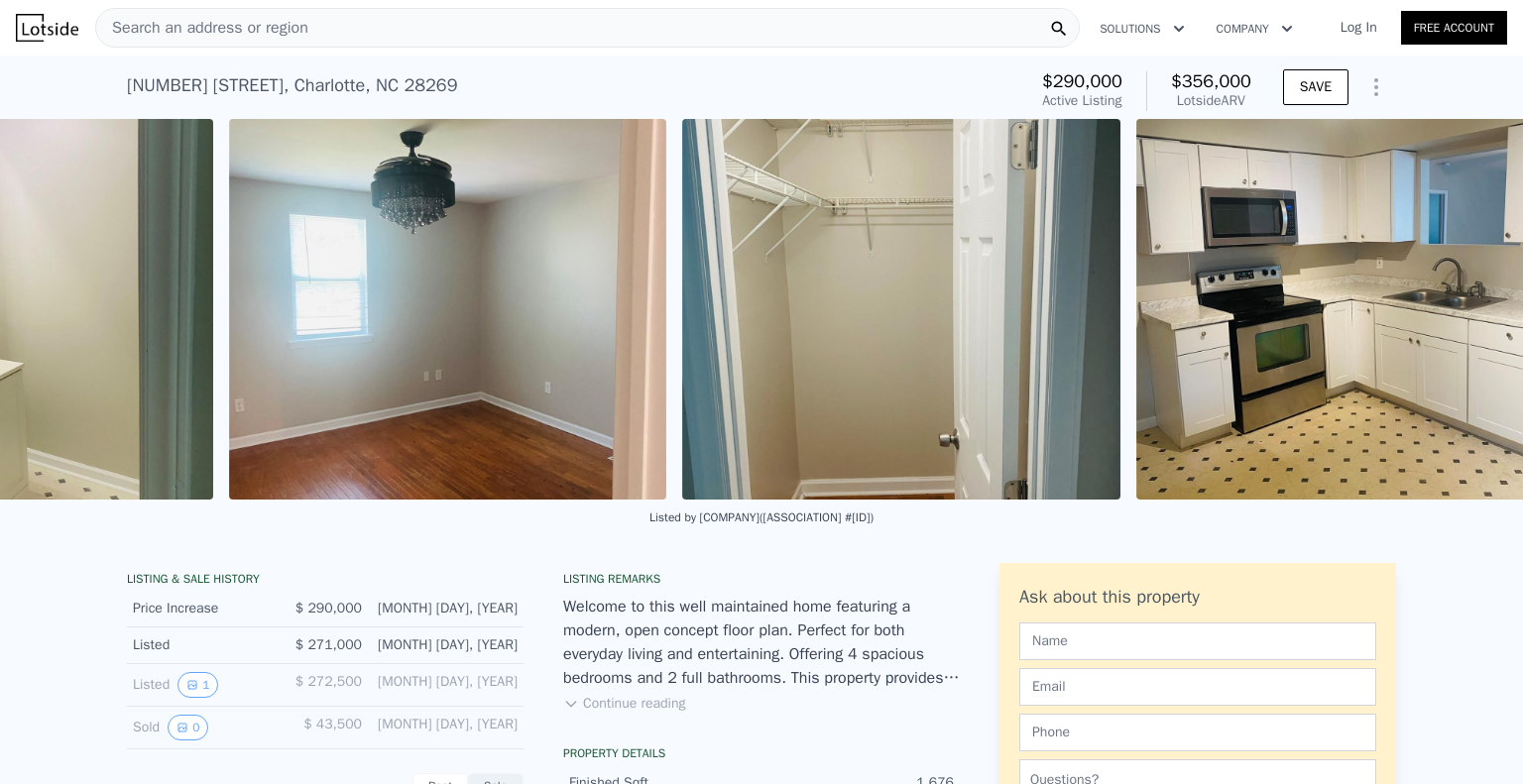 scroll, scrollTop: 0, scrollLeft: 3482, axis: horizontal 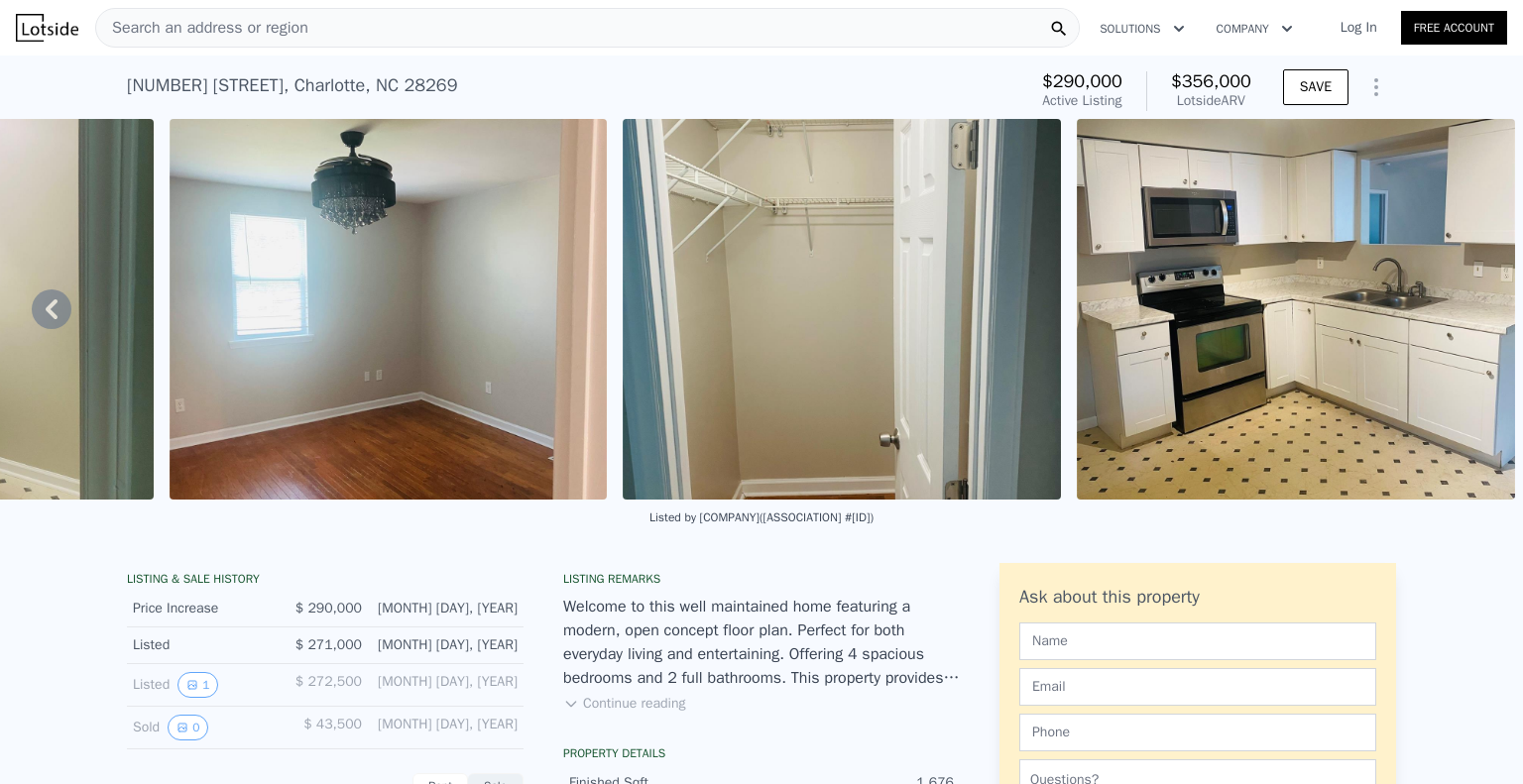 click at bounding box center (1296, 309) 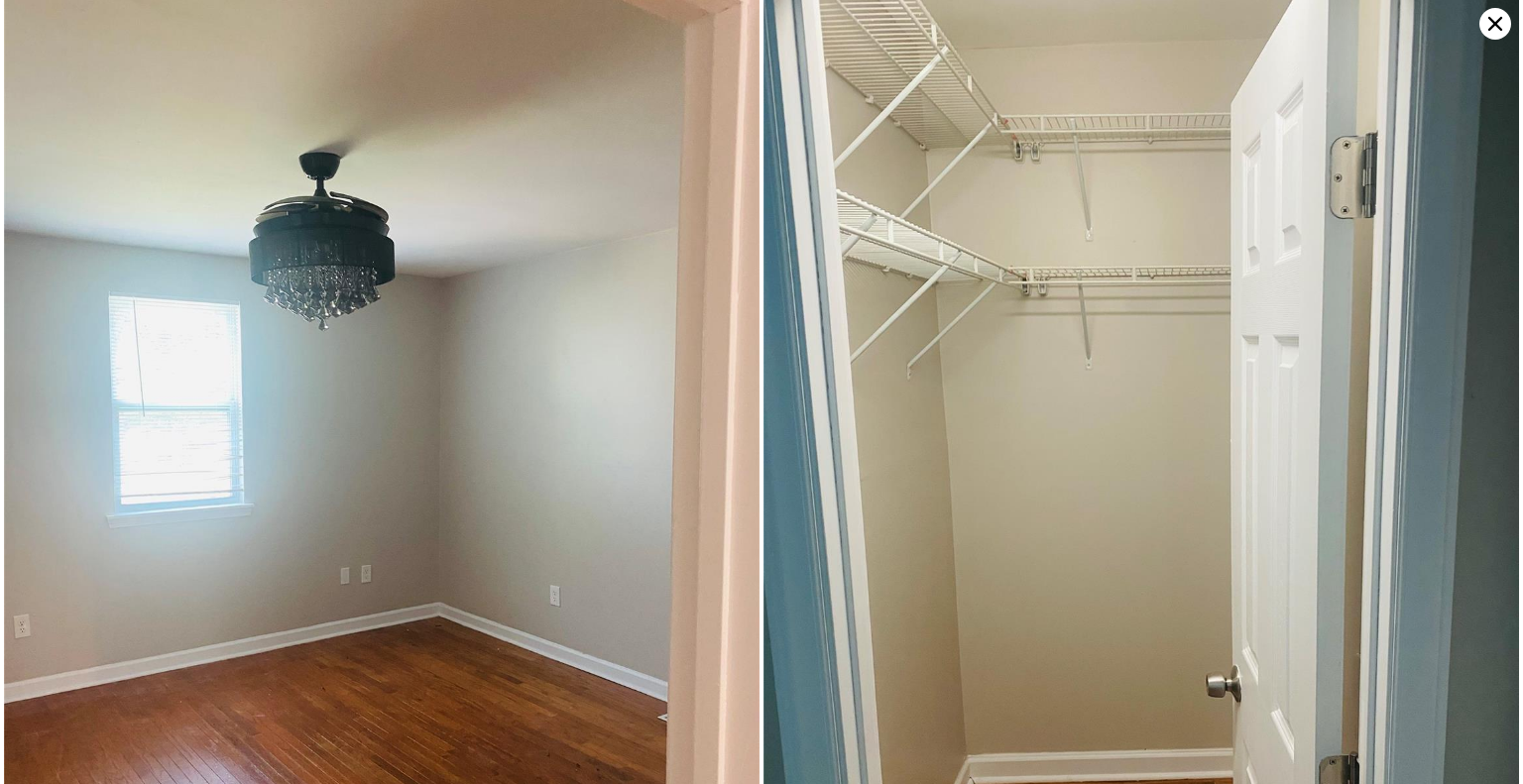 scroll, scrollTop: 4003, scrollLeft: 0, axis: vertical 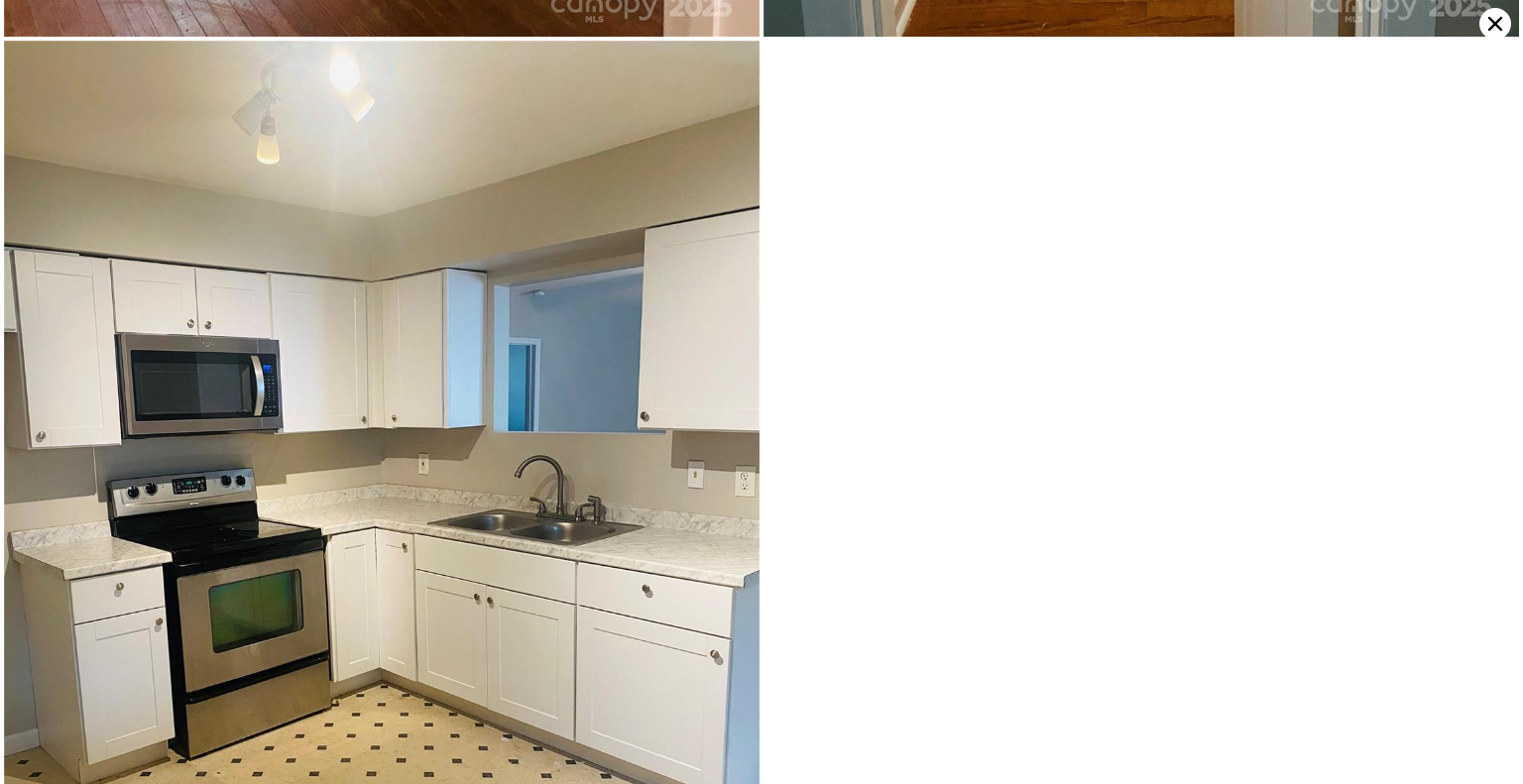click 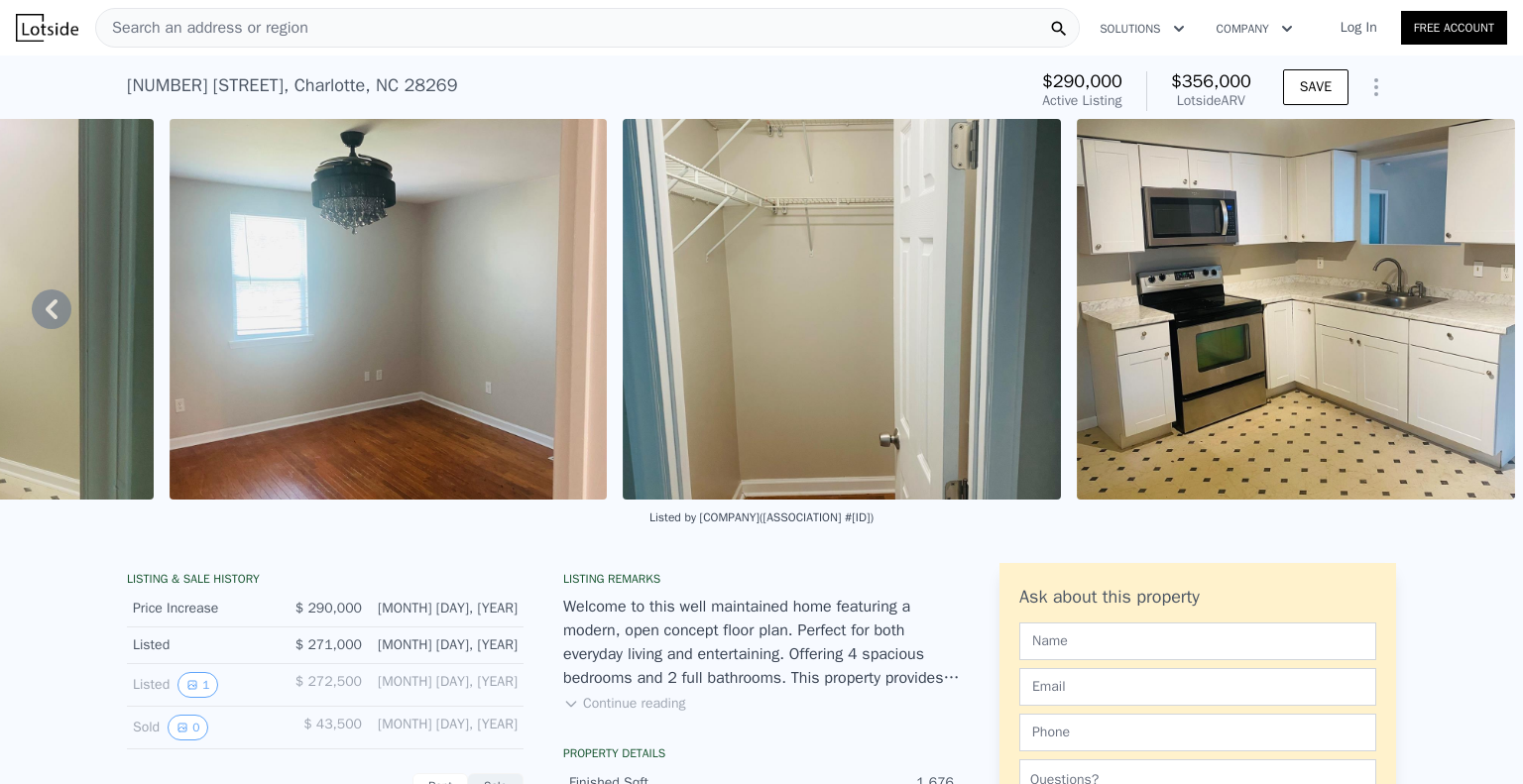 click 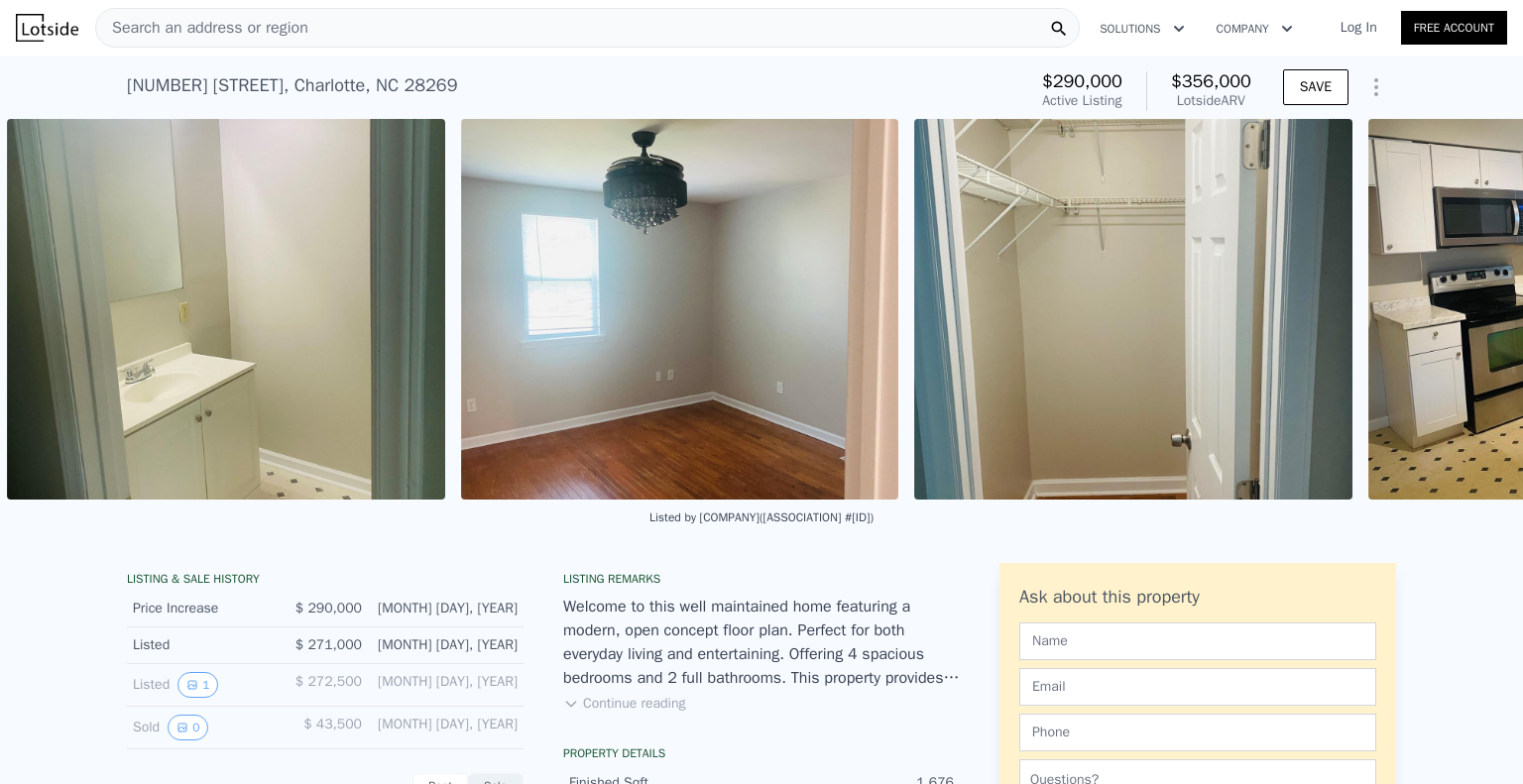 scroll, scrollTop: 0, scrollLeft: 3176, axis: horizontal 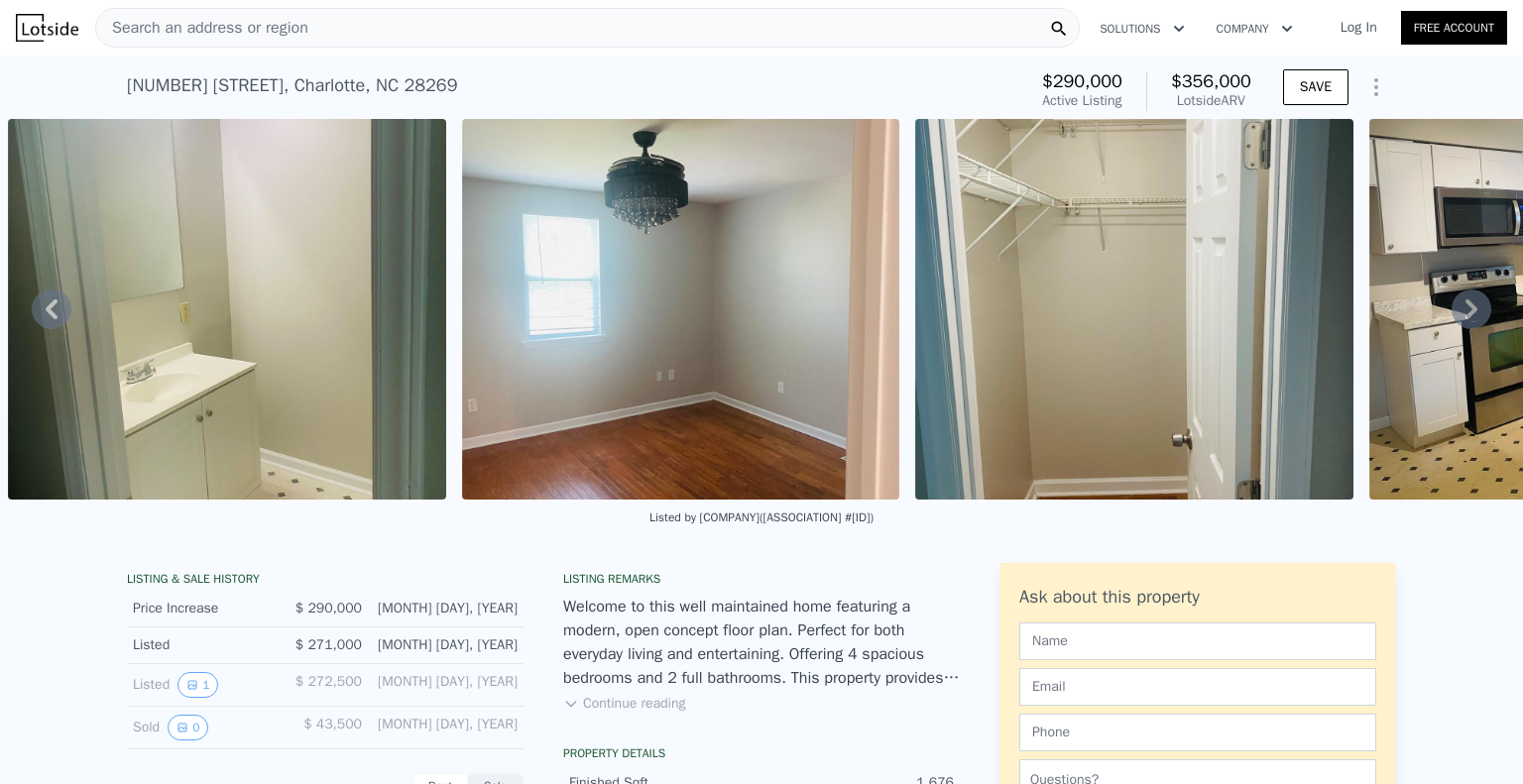 click at bounding box center [227, 309] 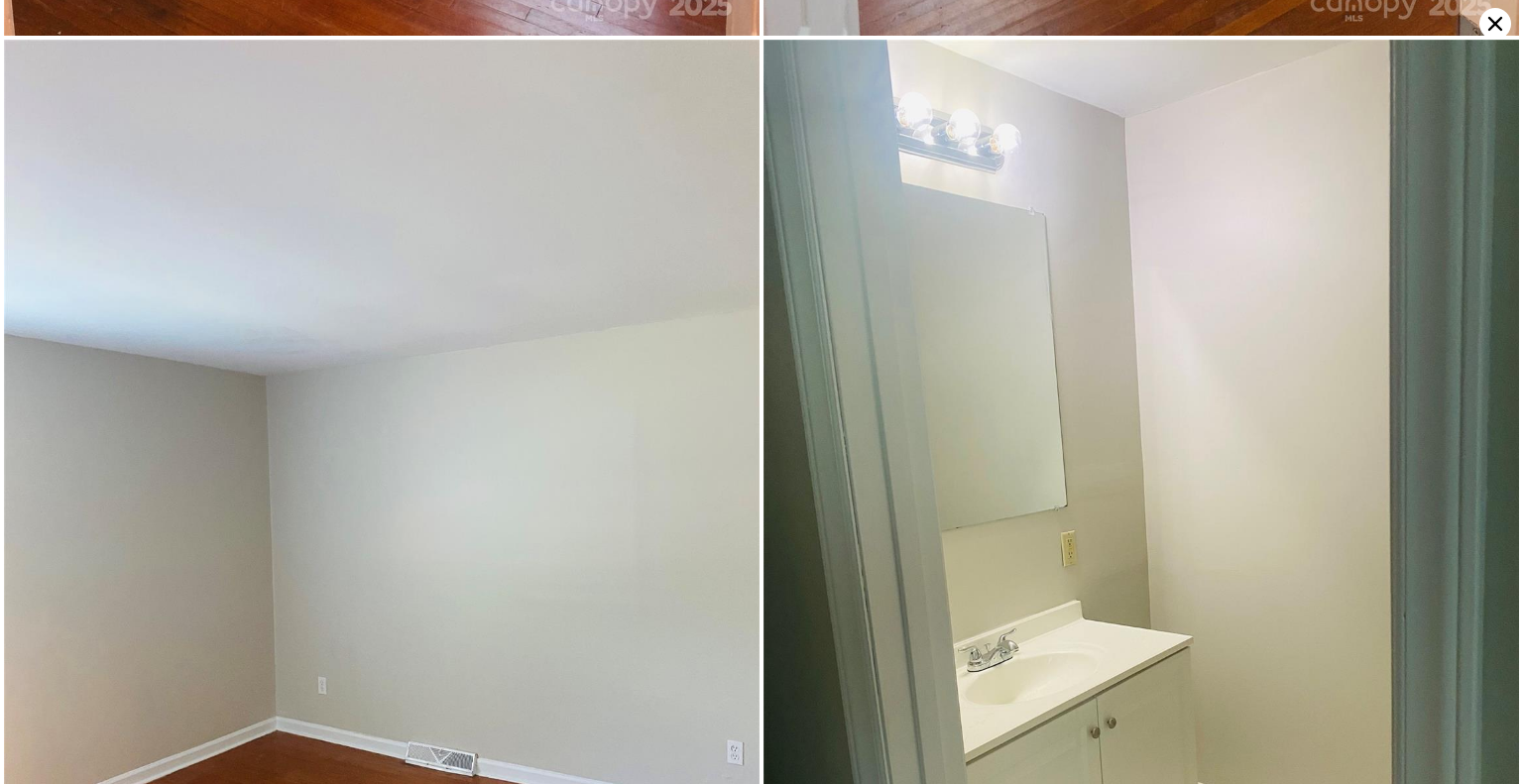 scroll, scrollTop: 2002, scrollLeft: 0, axis: vertical 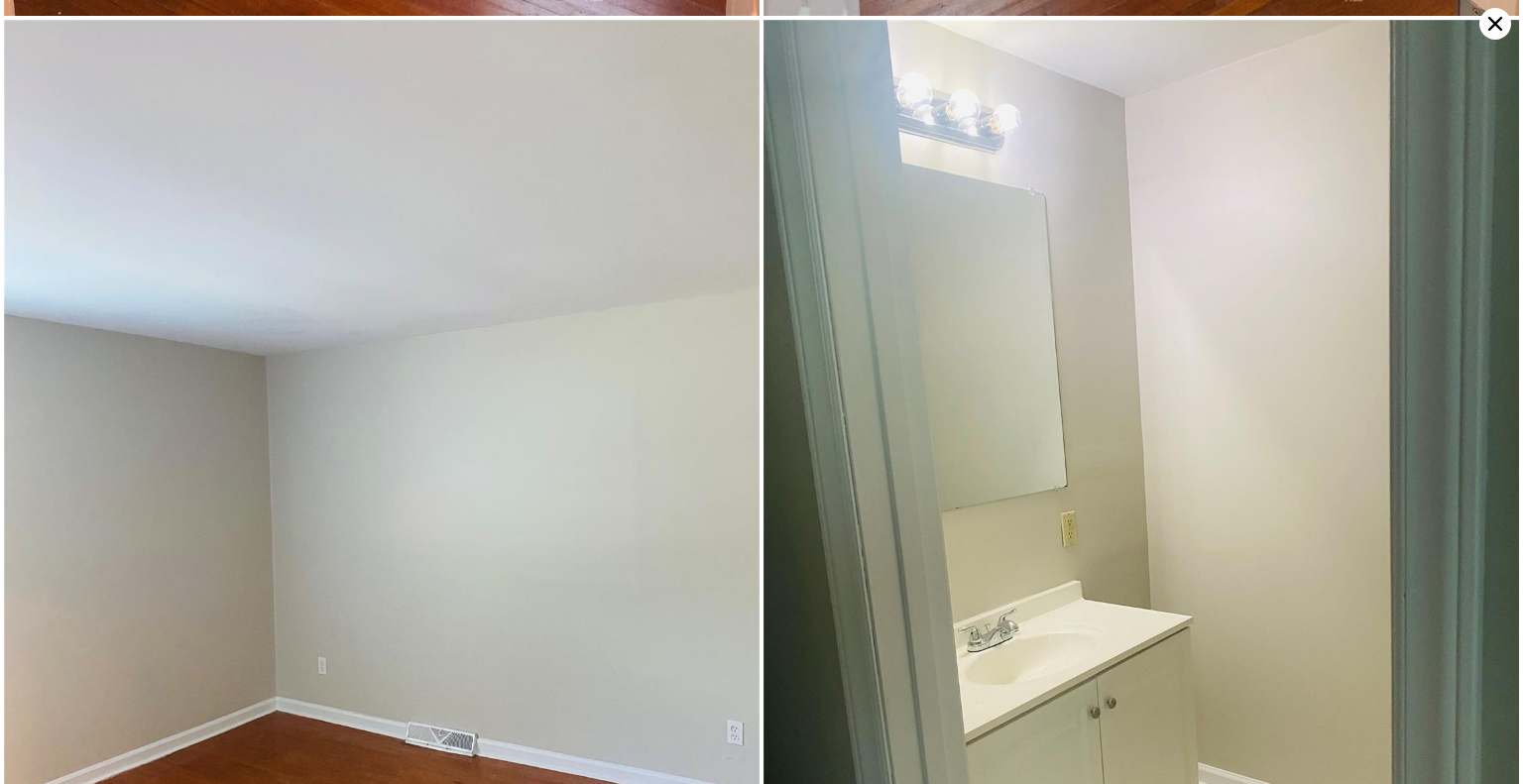 click 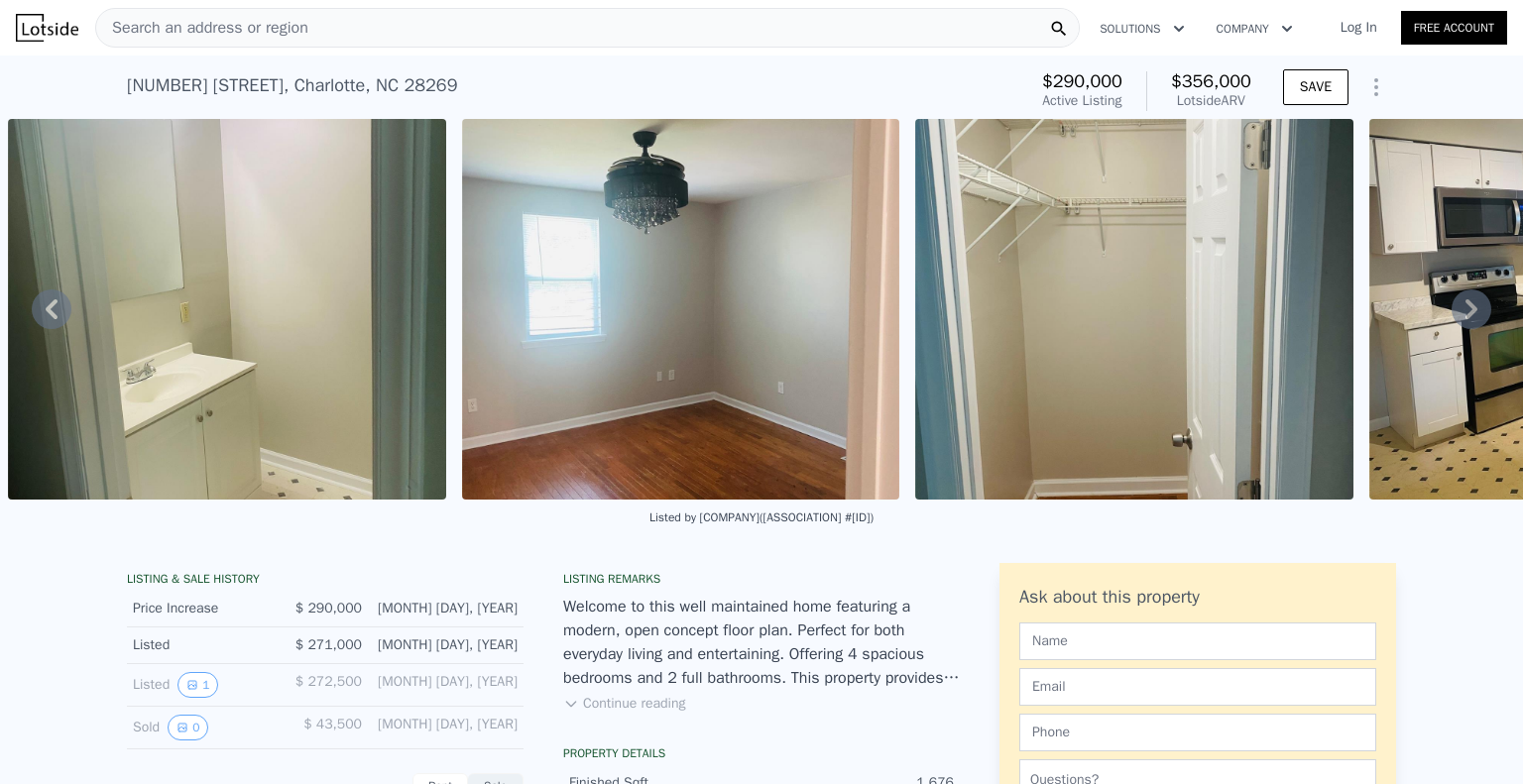 click 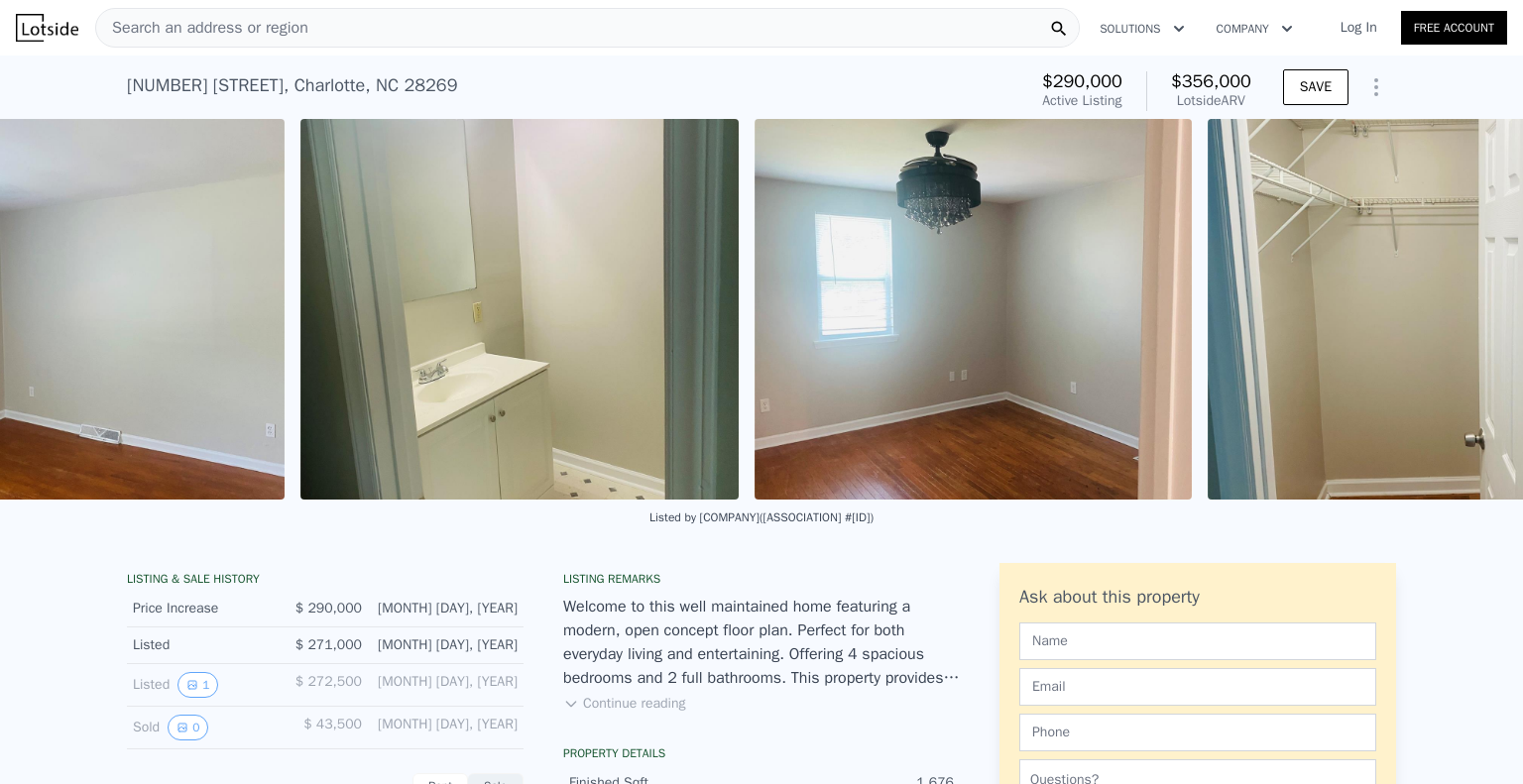 scroll, scrollTop: 0, scrollLeft: 2722, axis: horizontal 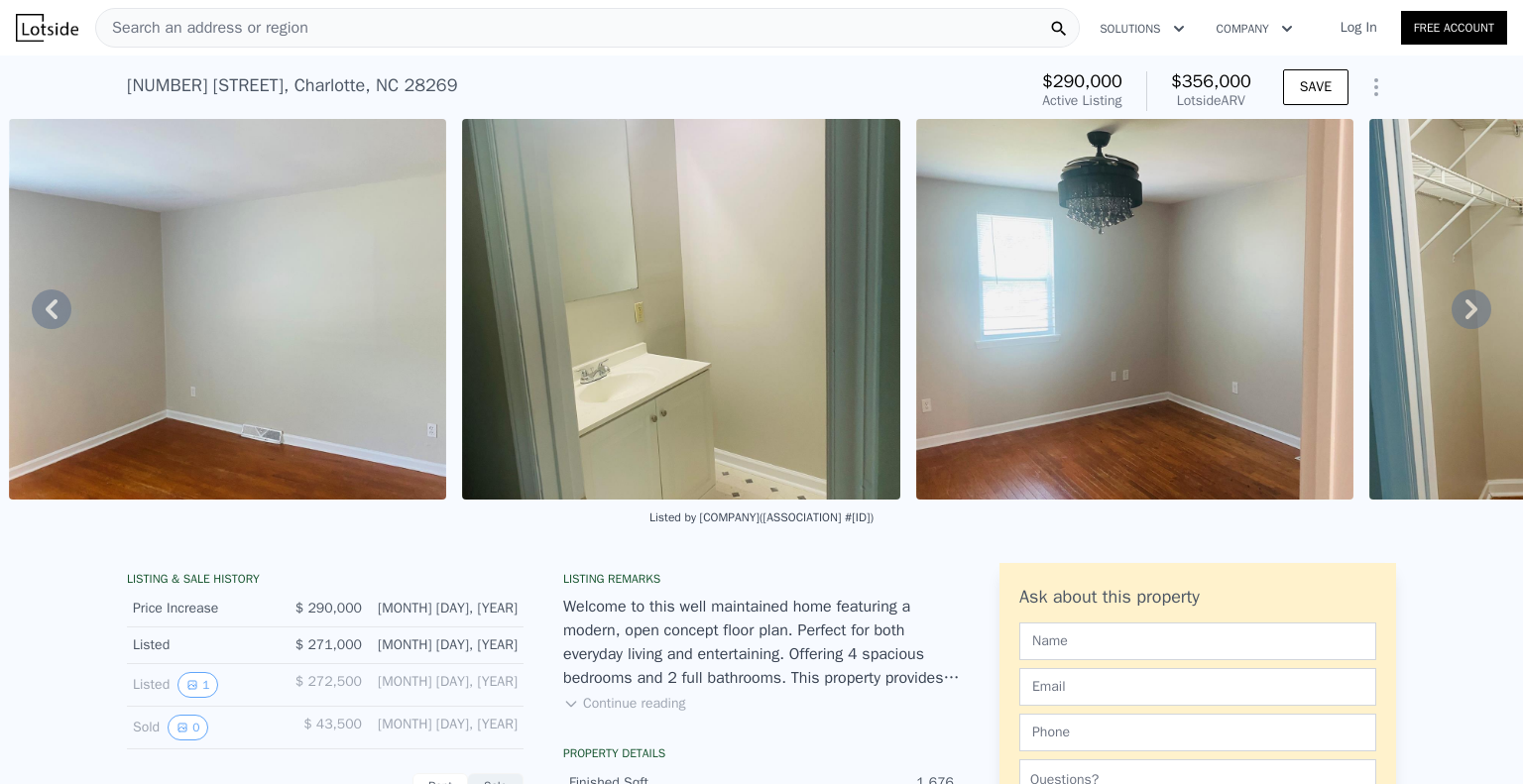 click on "•
+ −
•
+ − STREET VIEW Loading...   SATELLITE VIEW" at bounding box center (762, 309) 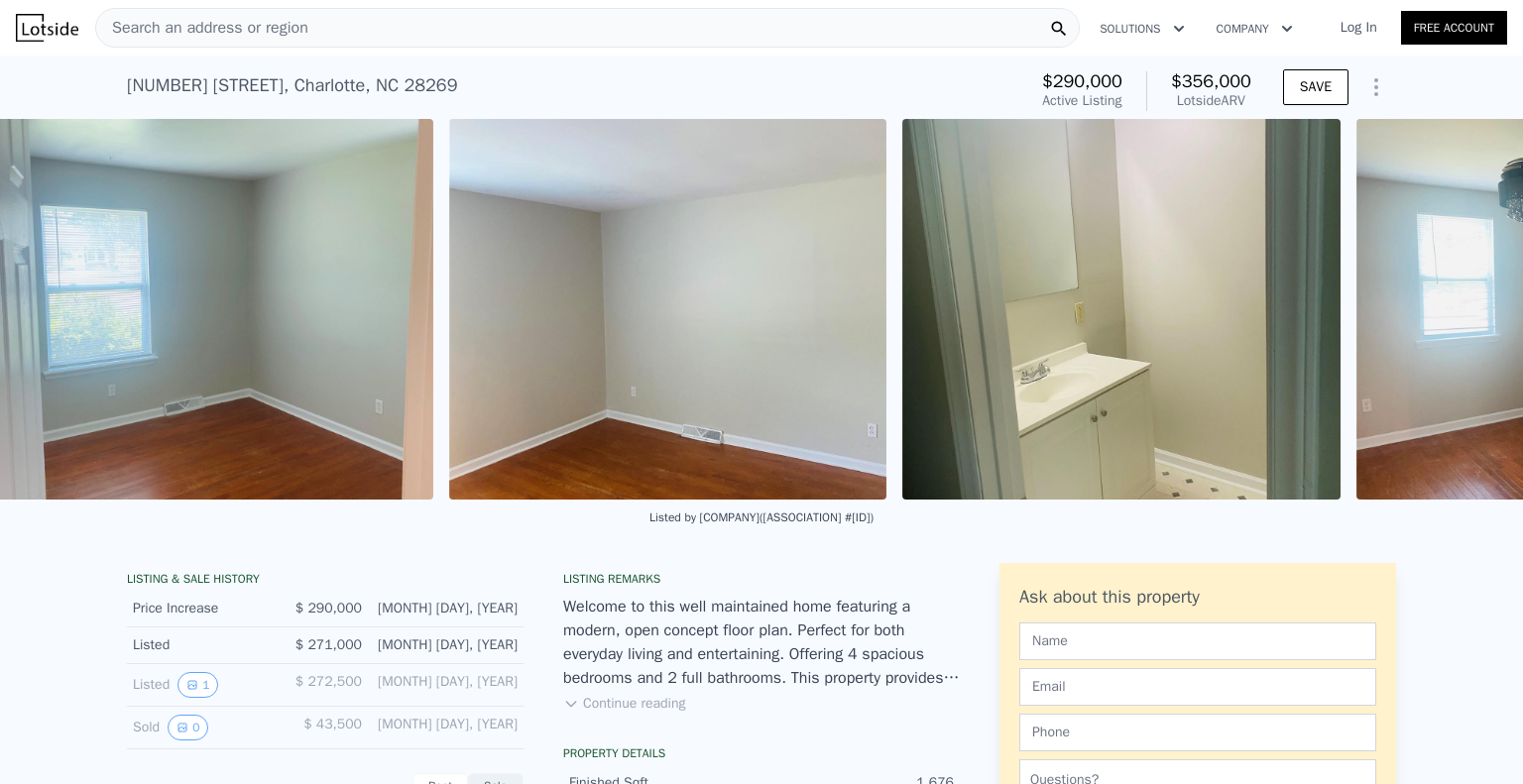 scroll, scrollTop: 0, scrollLeft: 2269, axis: horizontal 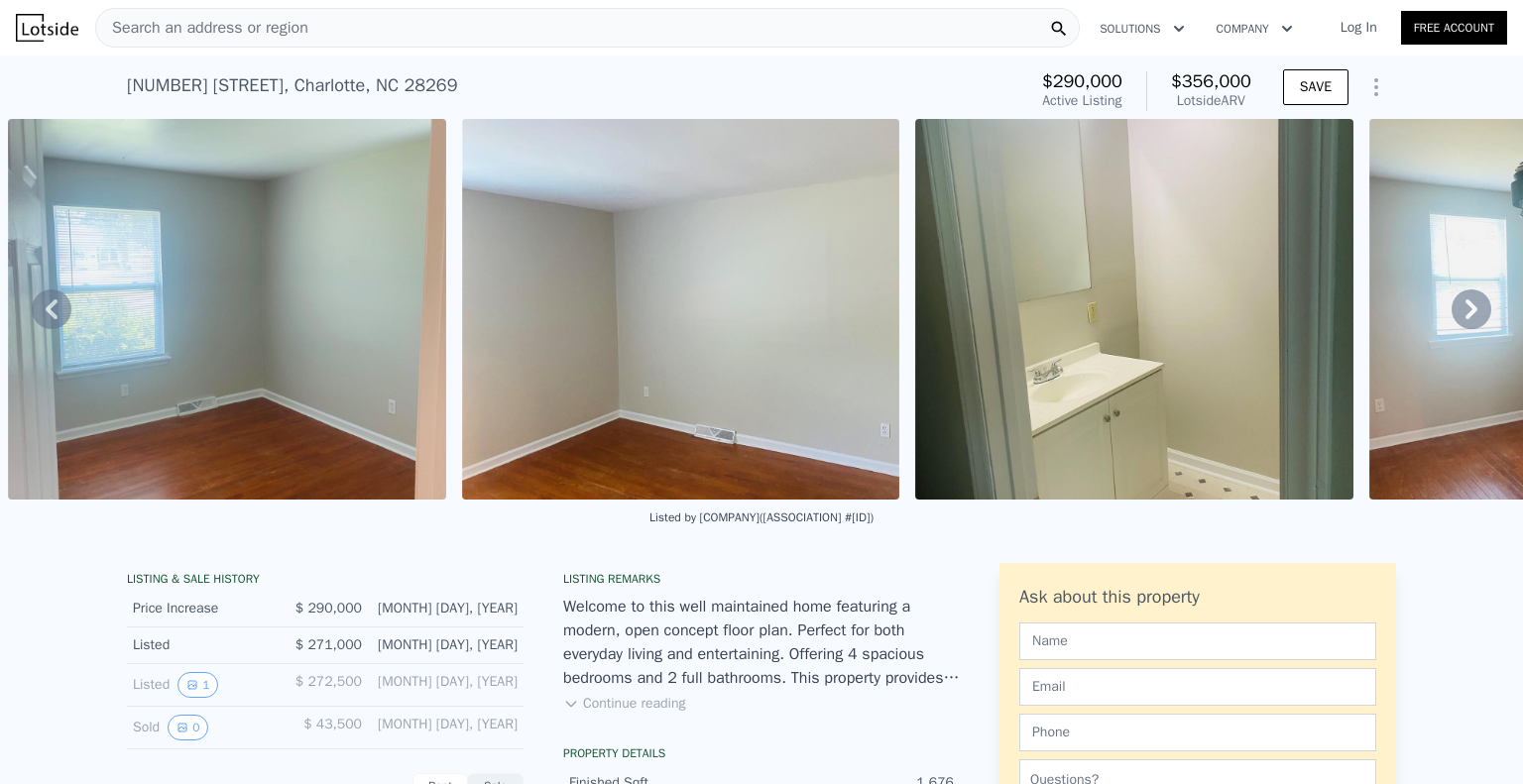 click 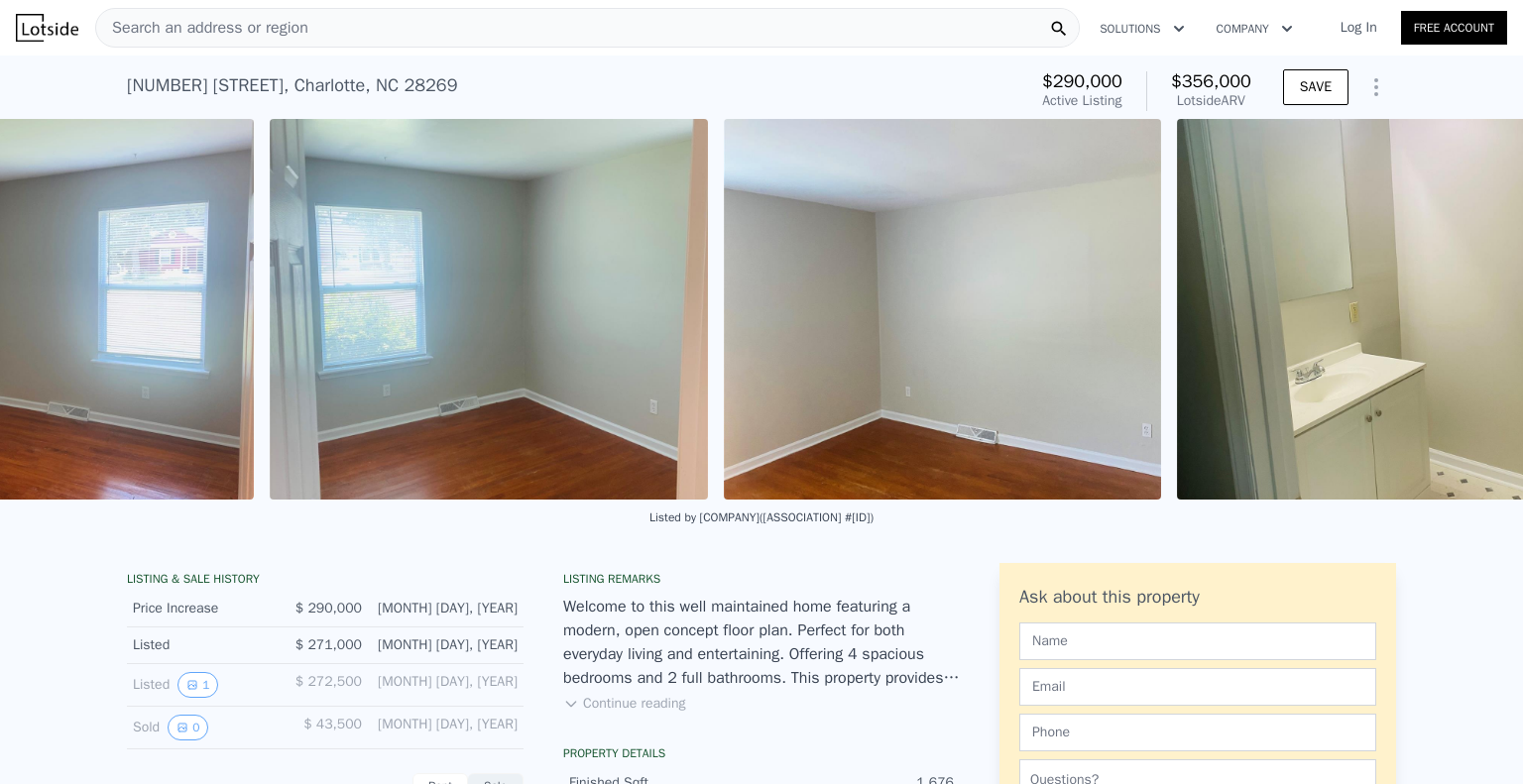 scroll, scrollTop: 0, scrollLeft: 1815, axis: horizontal 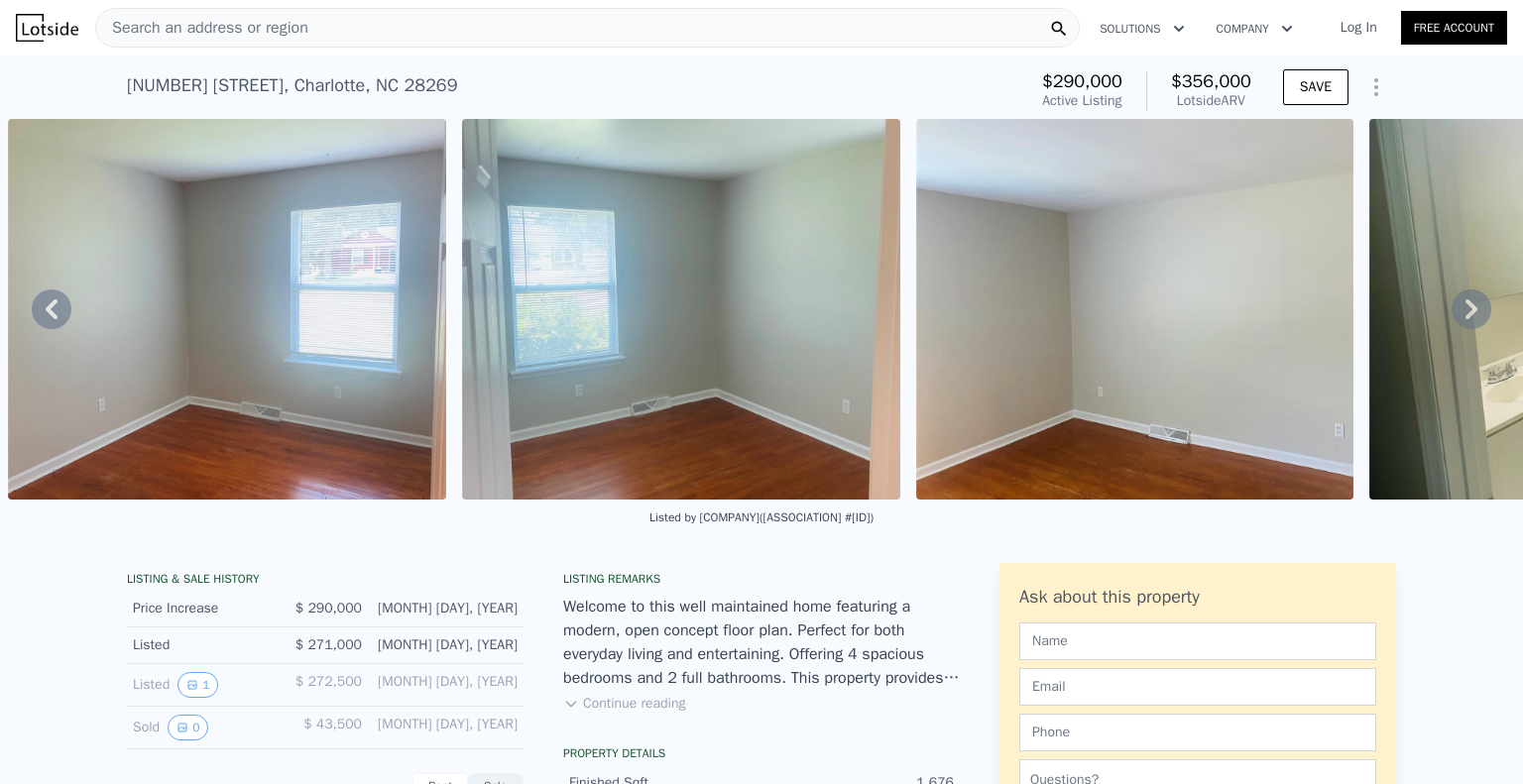 click 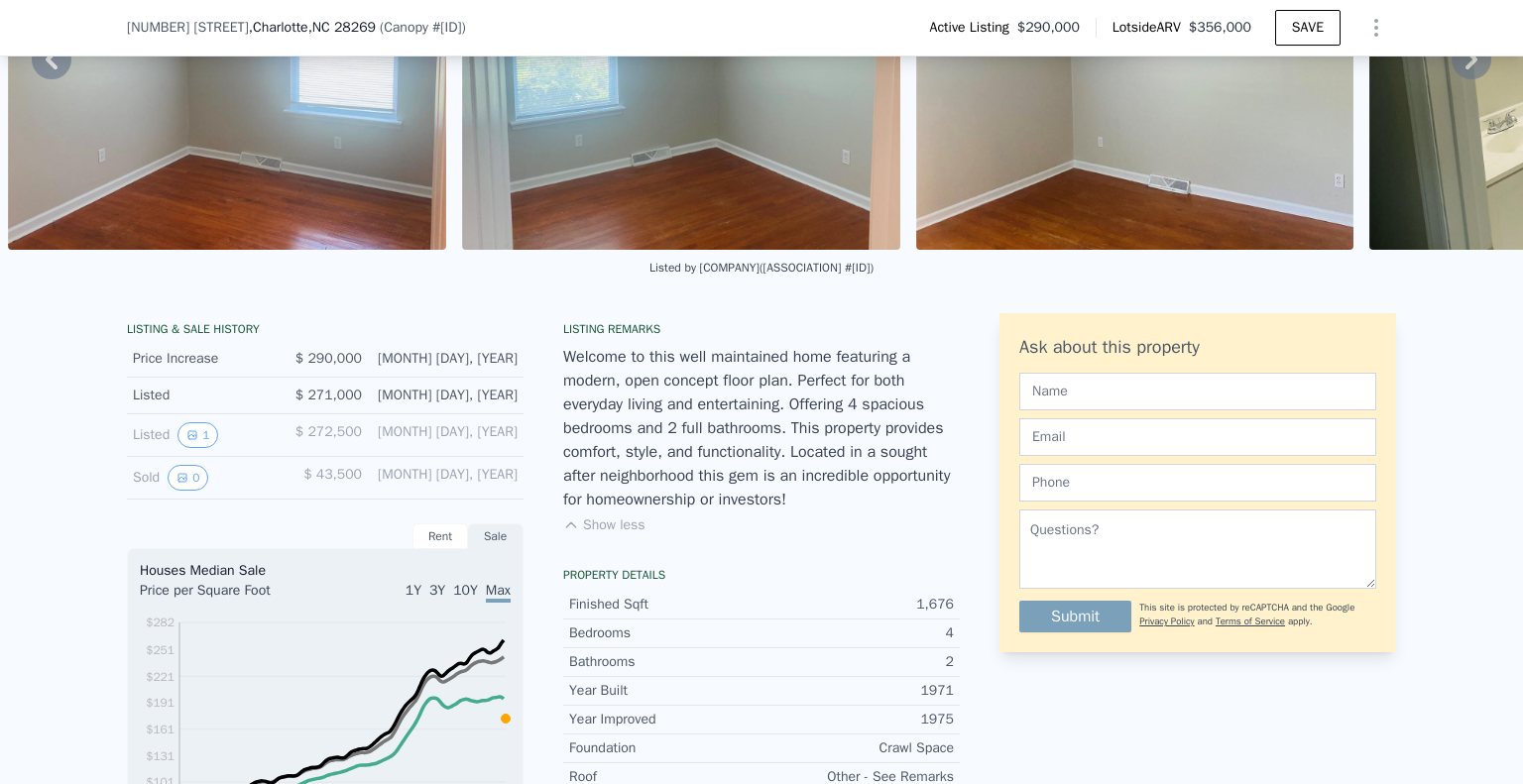 scroll, scrollTop: 296, scrollLeft: 0, axis: vertical 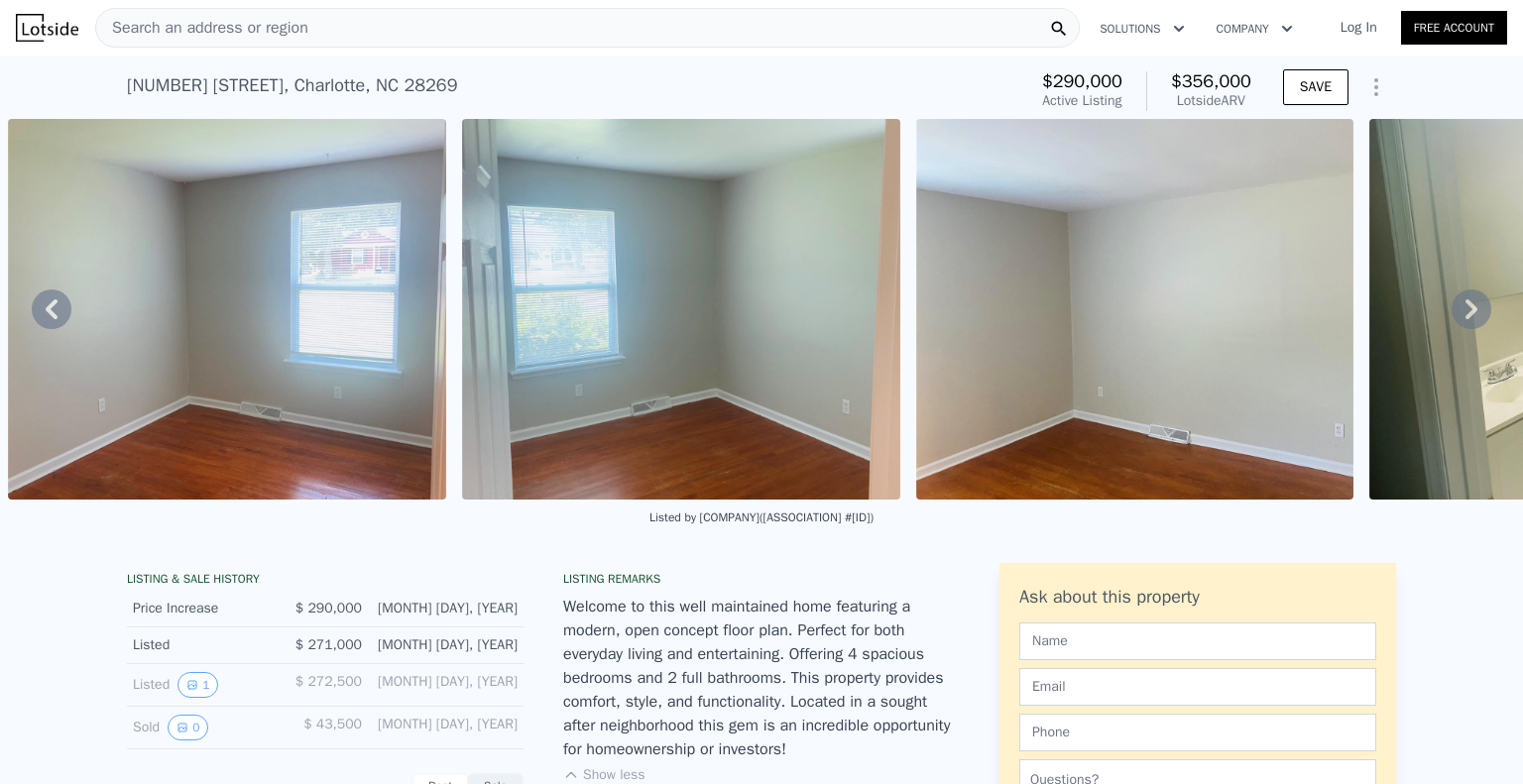 click 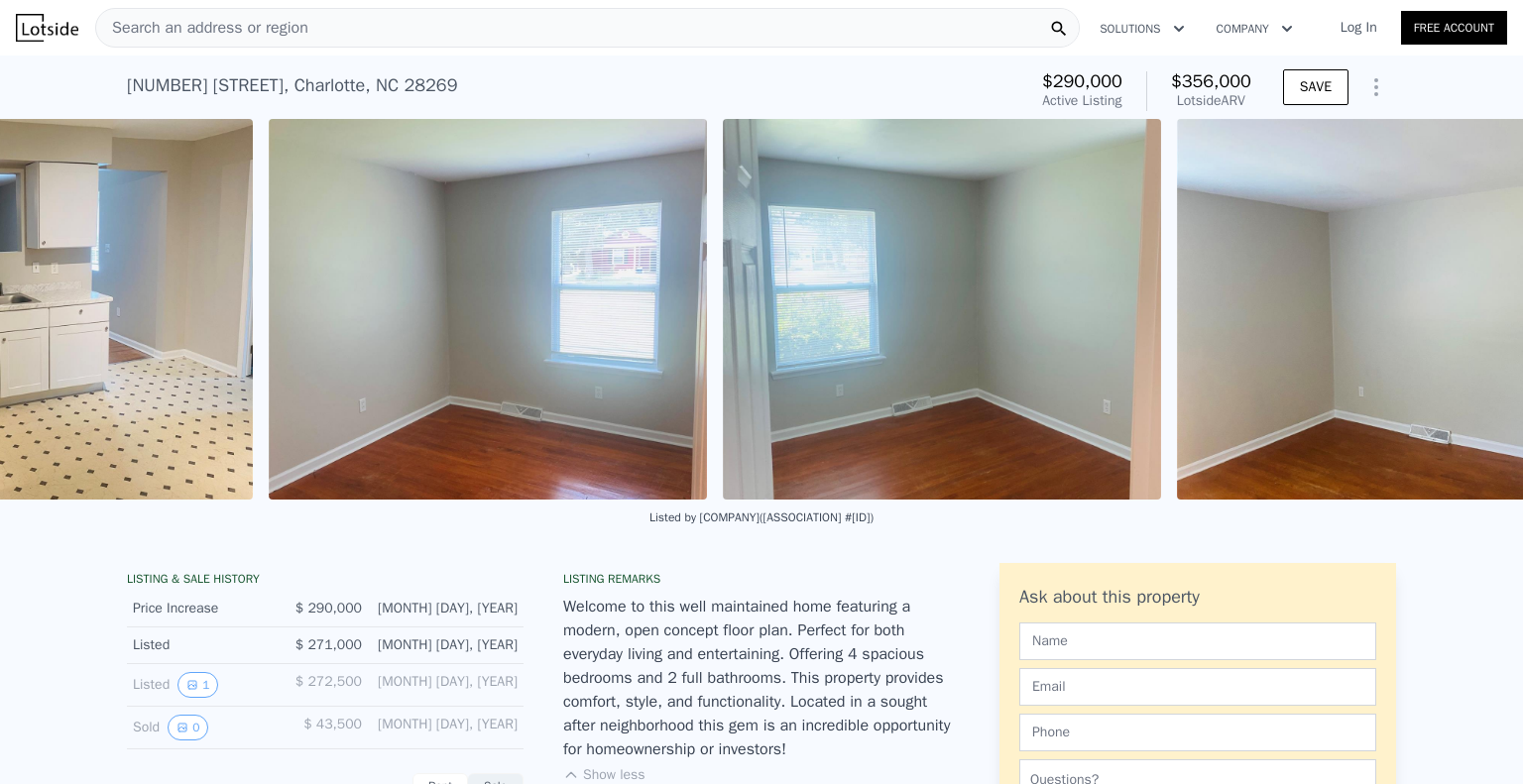scroll, scrollTop: 0, scrollLeft: 1360, axis: horizontal 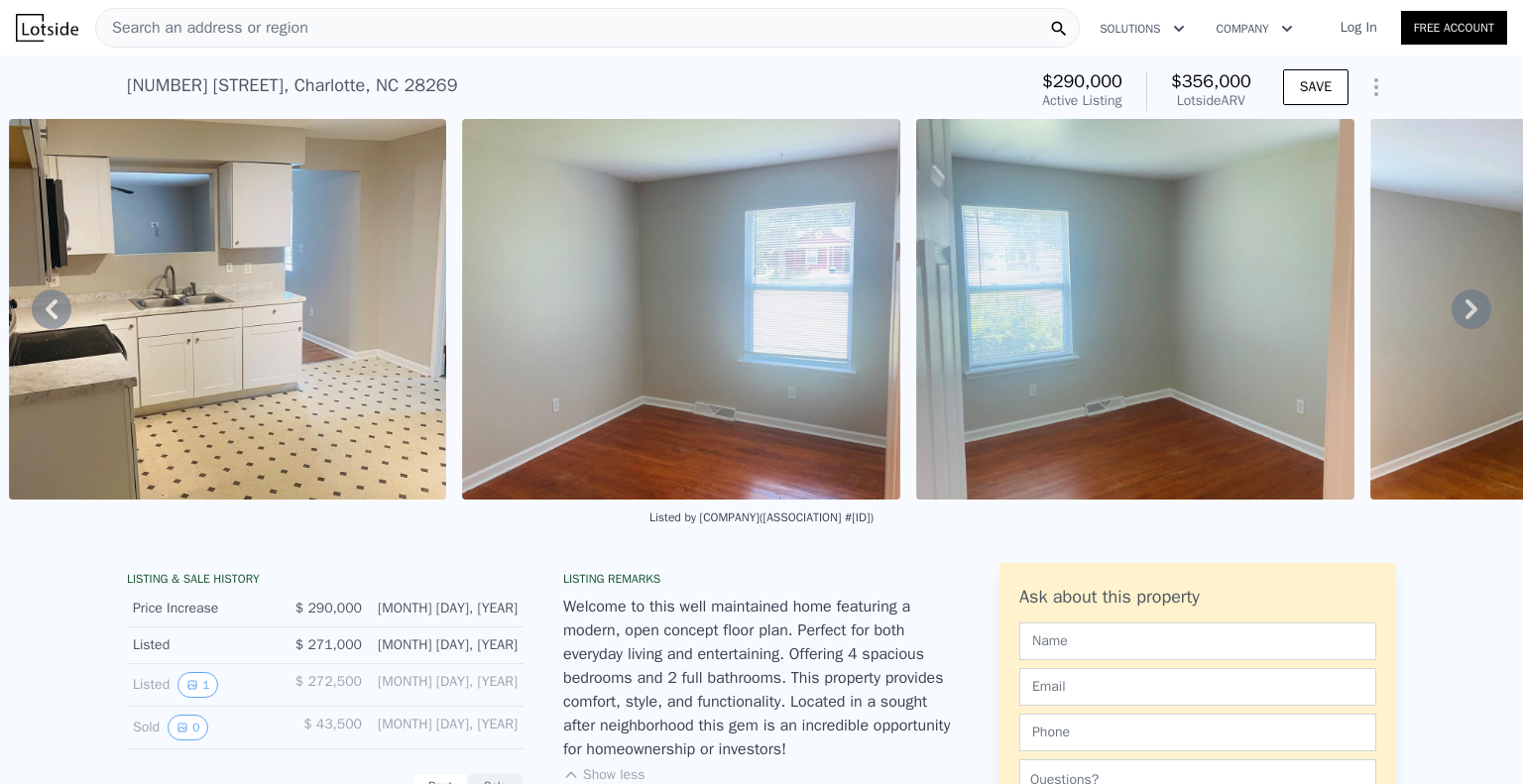 click at bounding box center [228, 309] 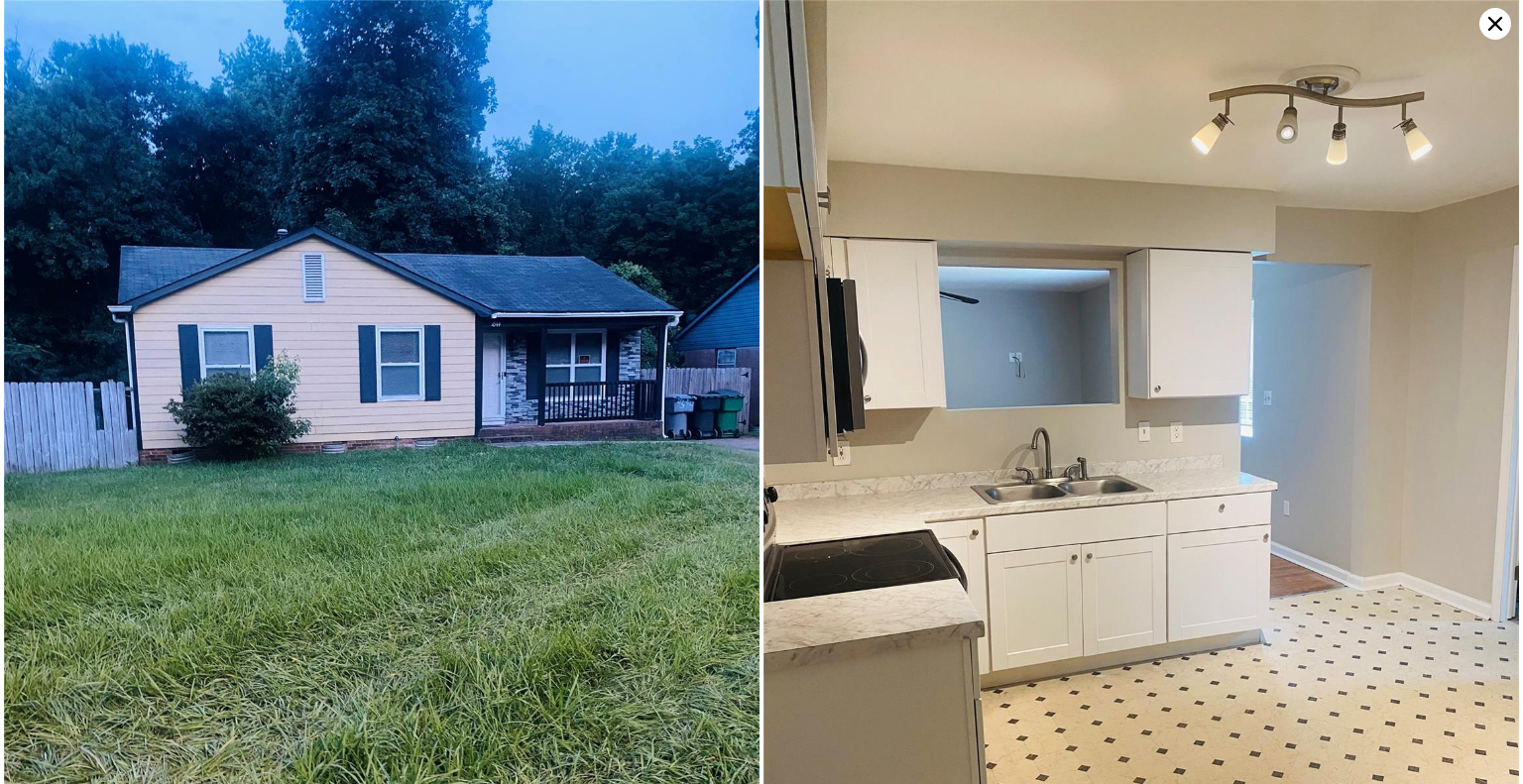 click 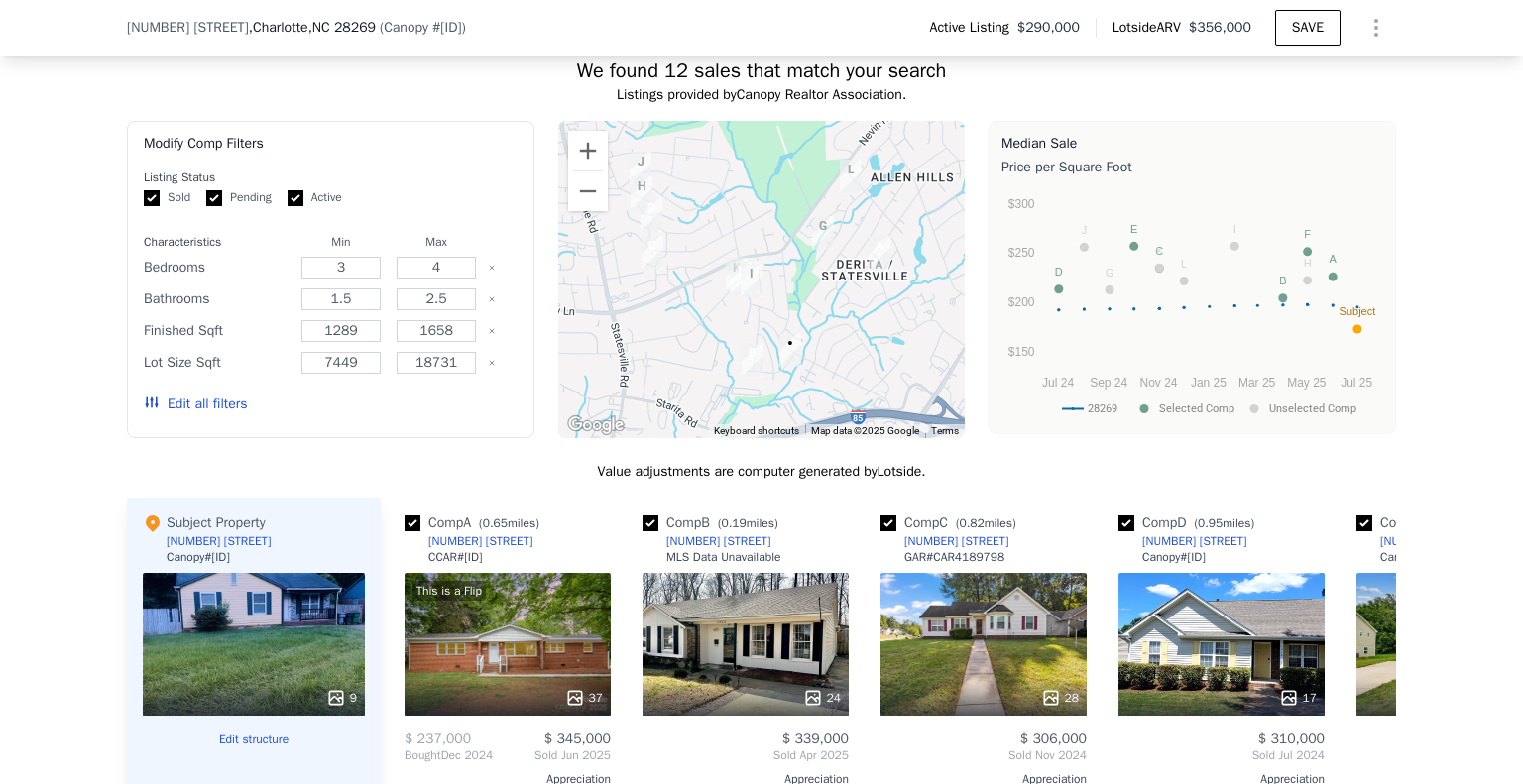 scroll, scrollTop: 2001, scrollLeft: 0, axis: vertical 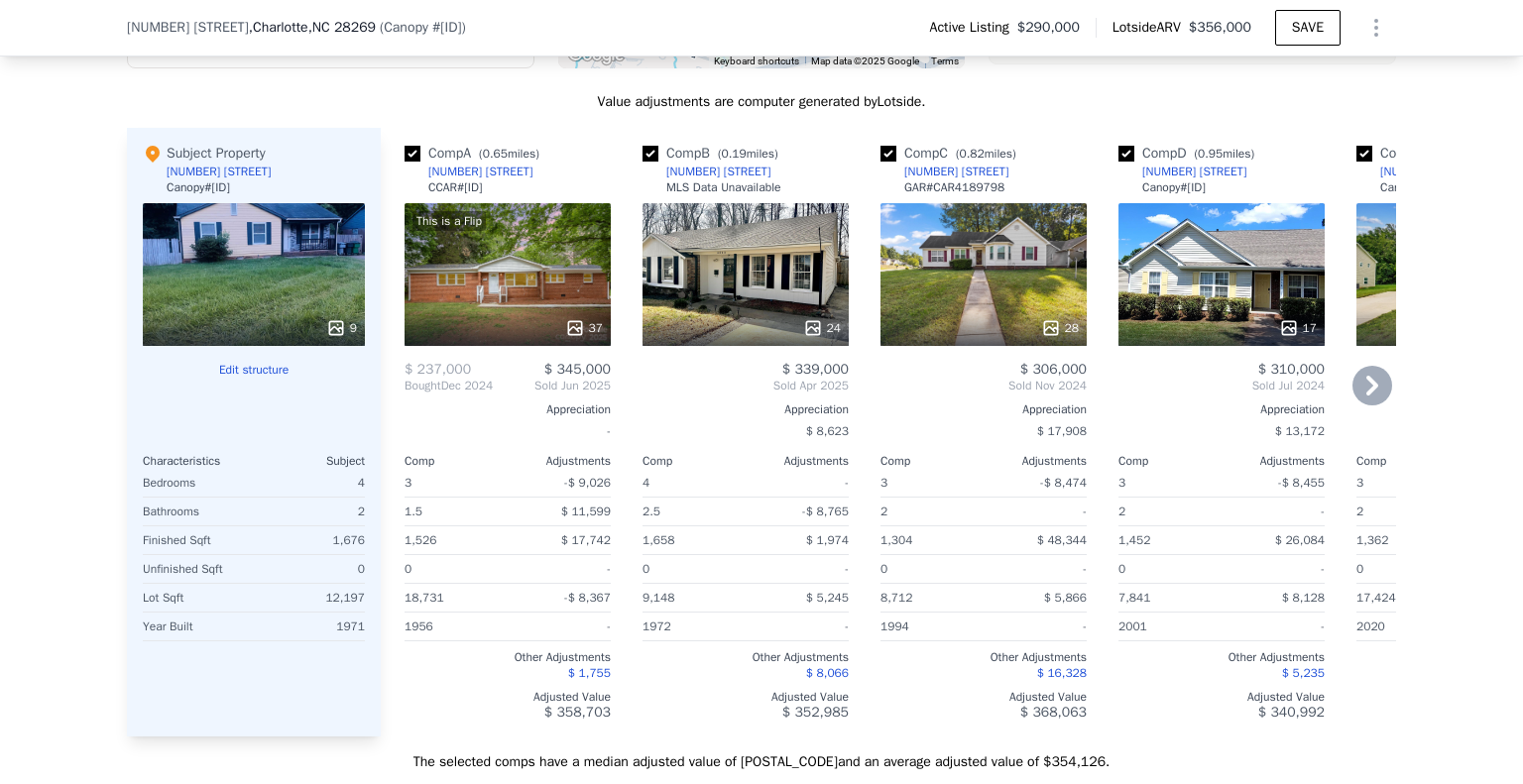 click 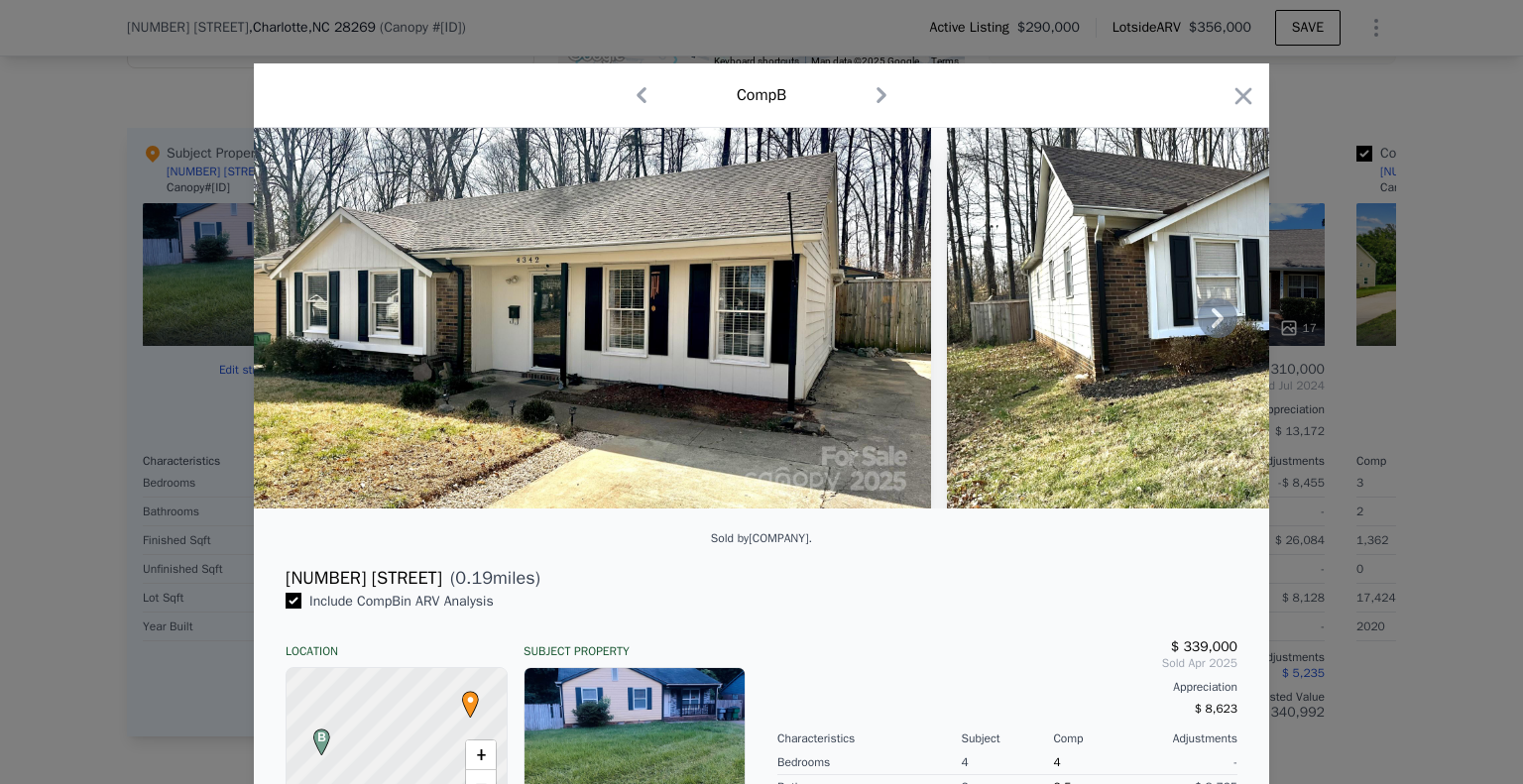 click at bounding box center [592, 318] 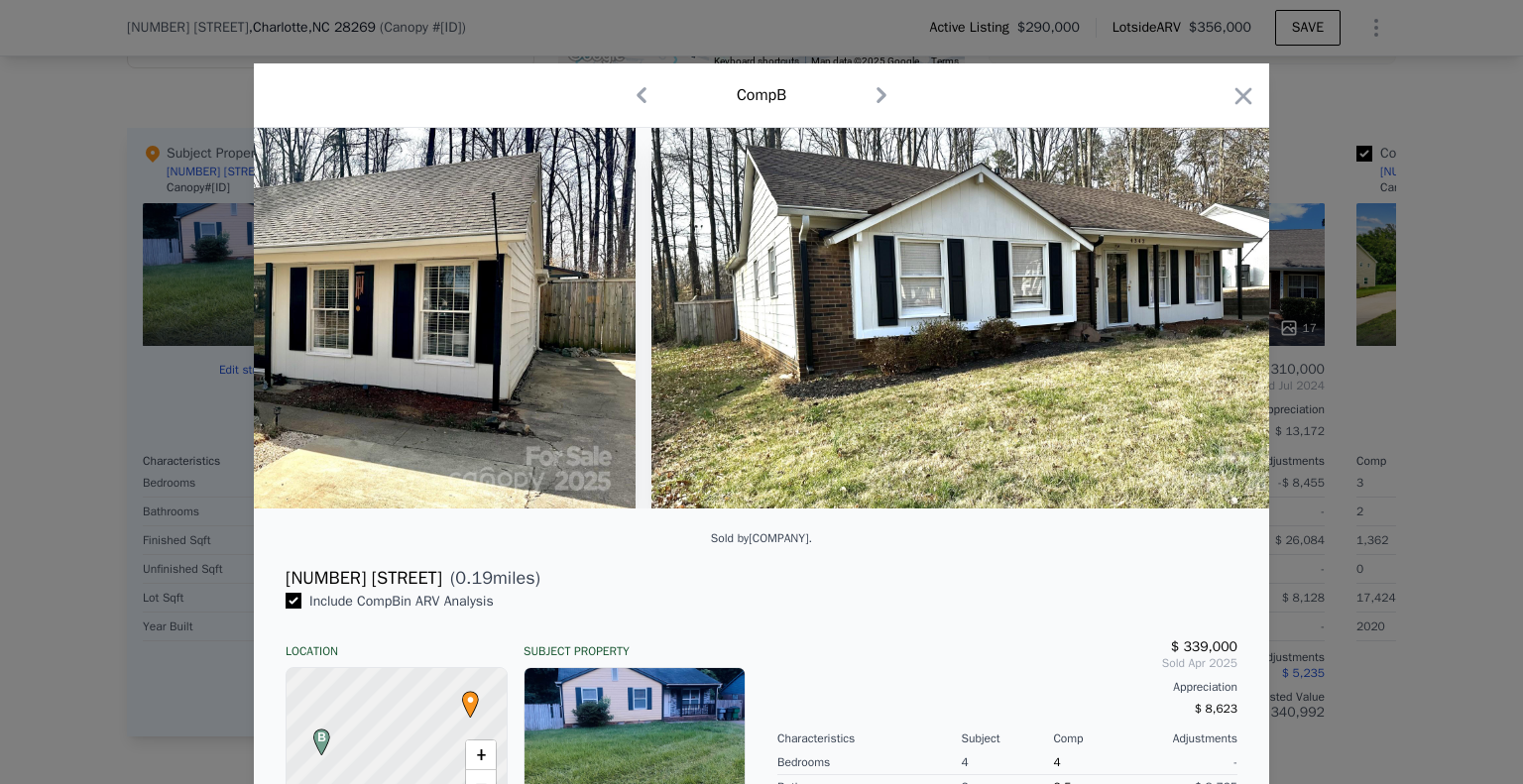 scroll, scrollTop: 0, scrollLeft: 476, axis: horizontal 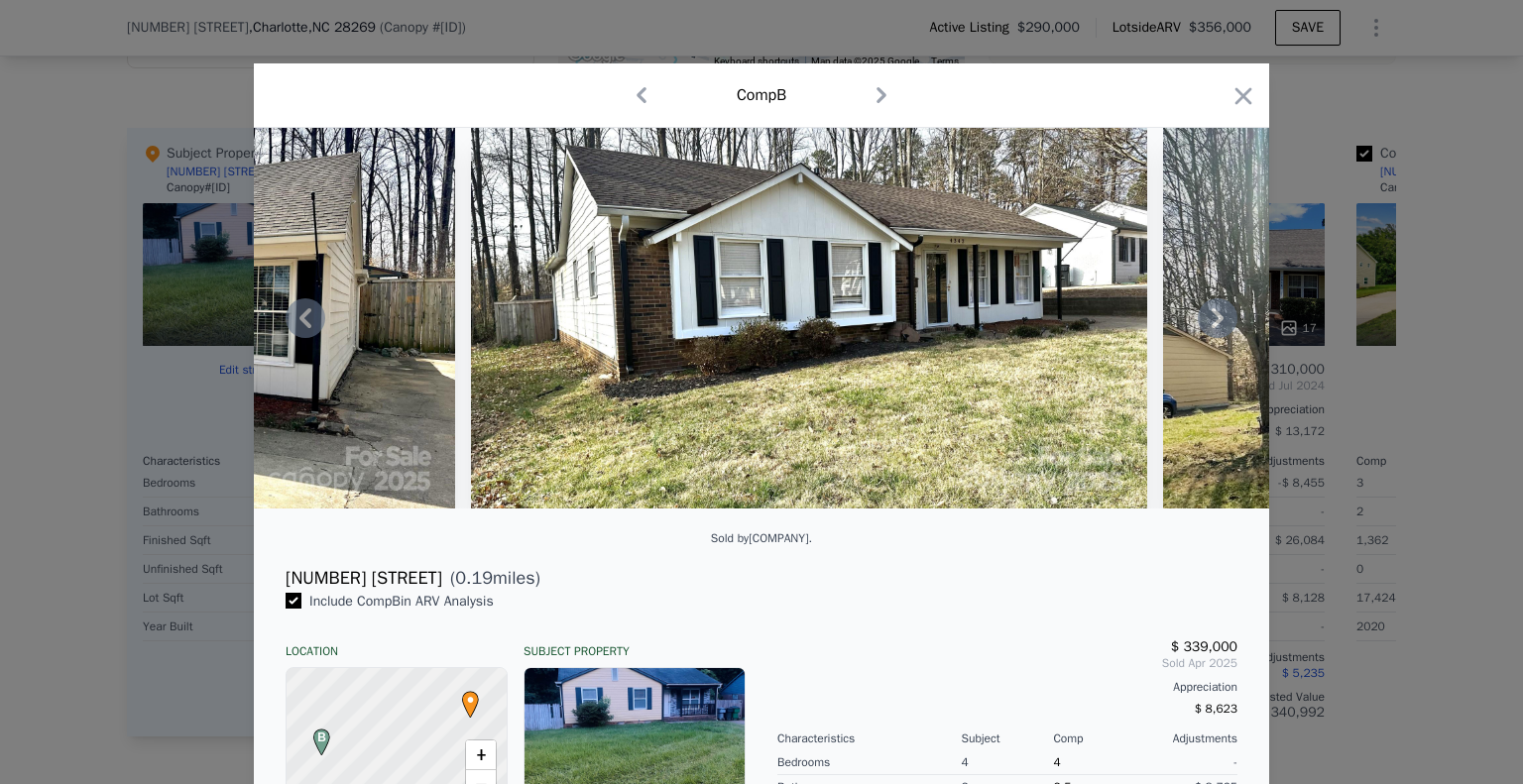 click at bounding box center (762, 318) 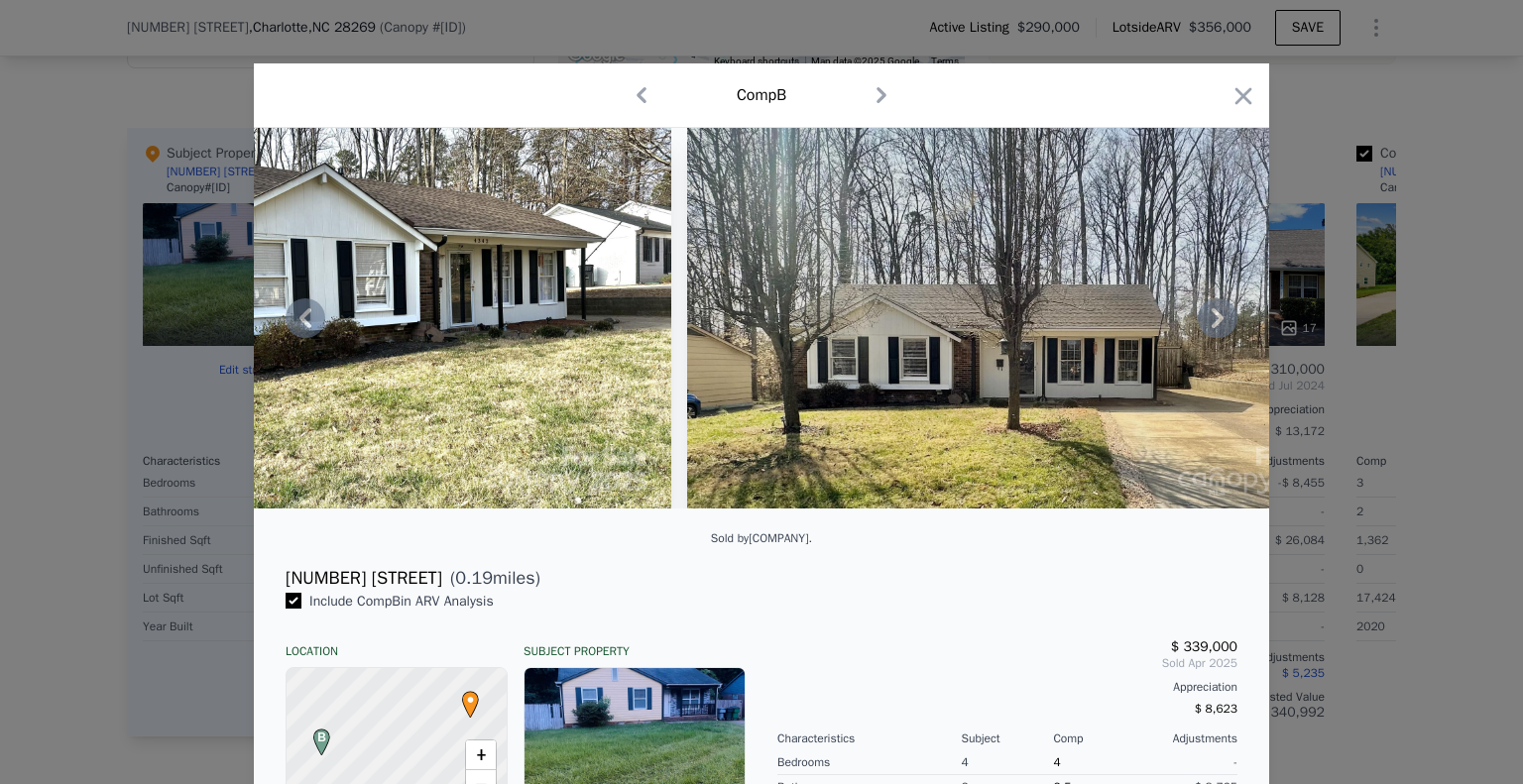 click 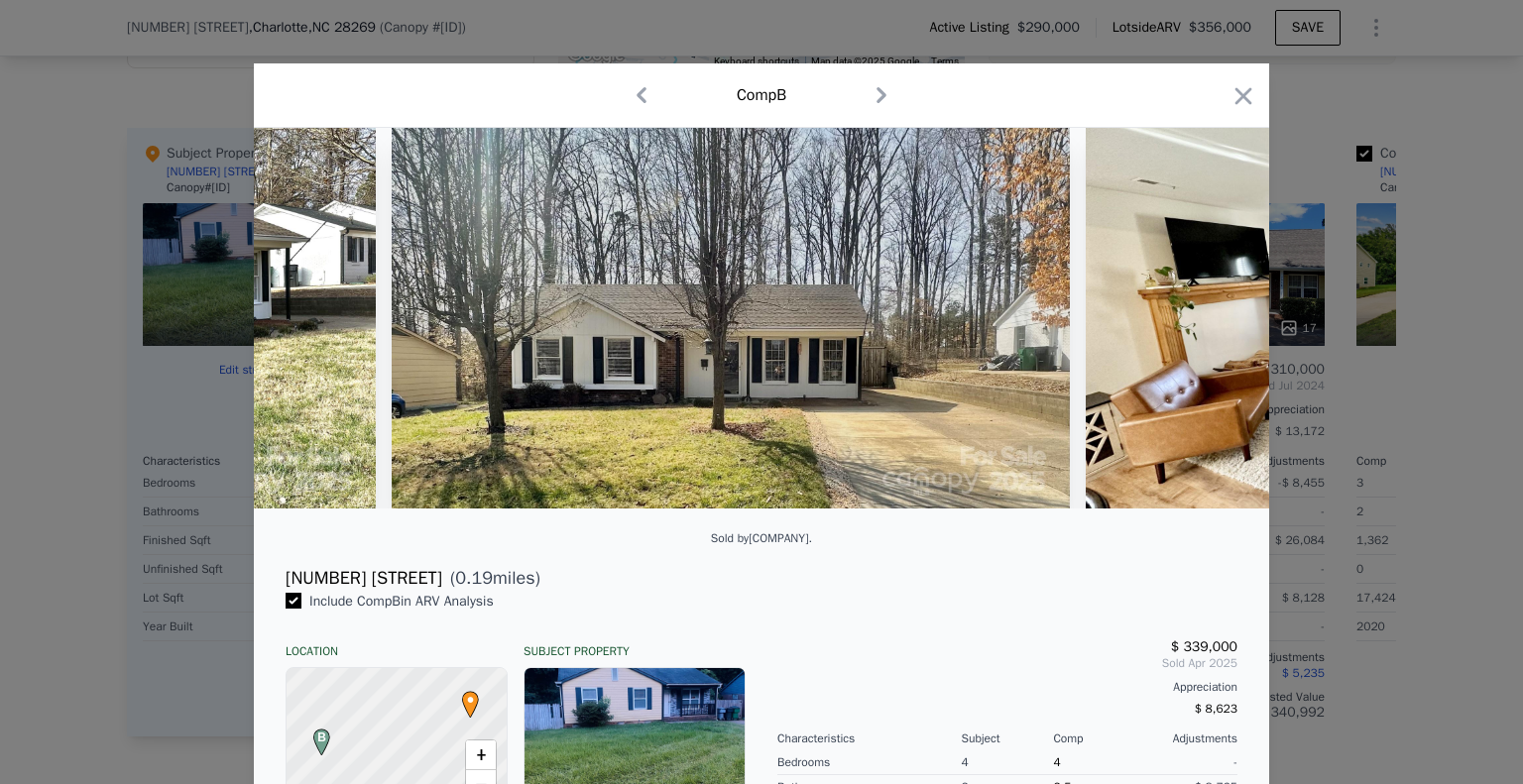 scroll, scrollTop: 0, scrollLeft: 1428, axis: horizontal 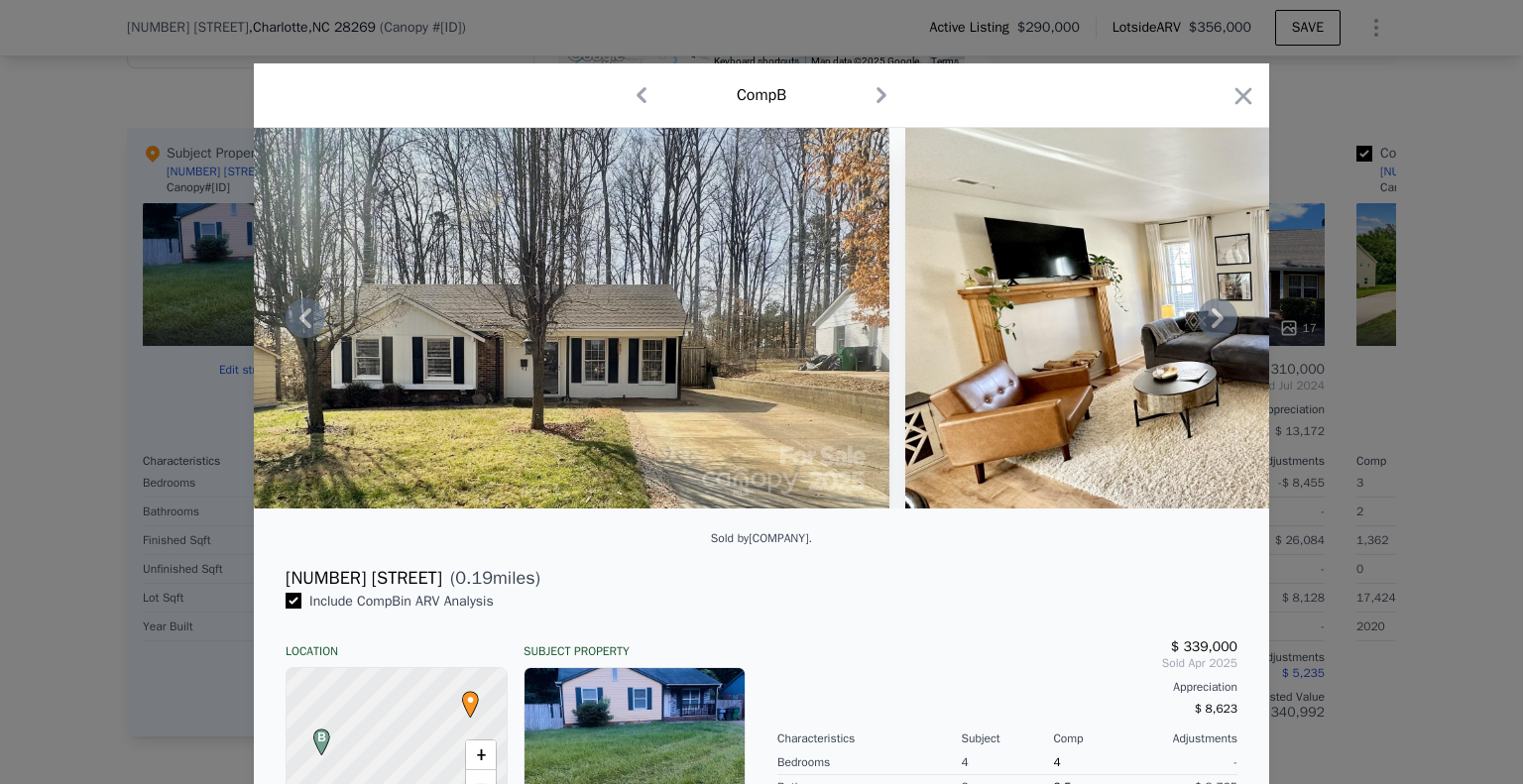 click 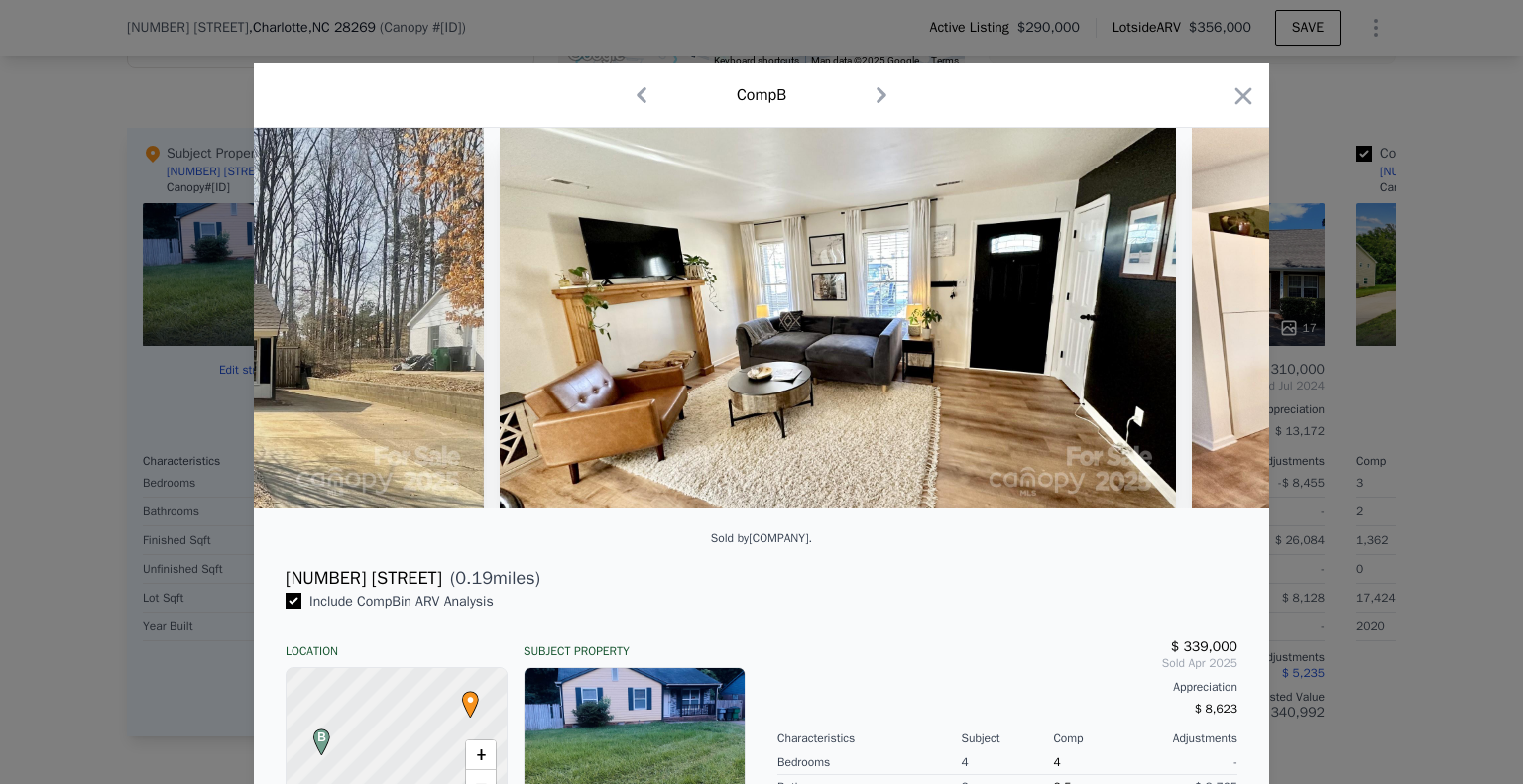 scroll, scrollTop: 0, scrollLeft: 1904, axis: horizontal 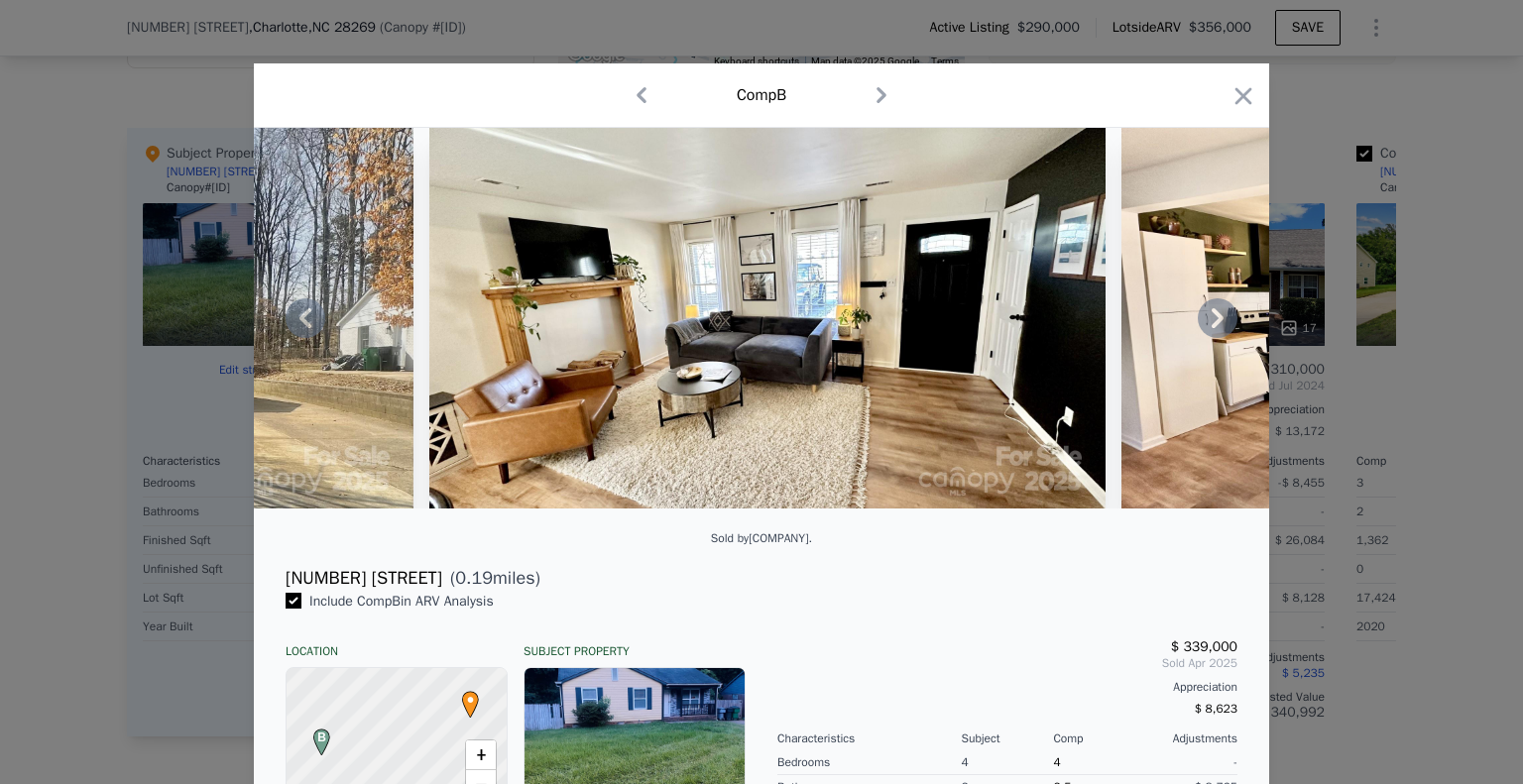 click 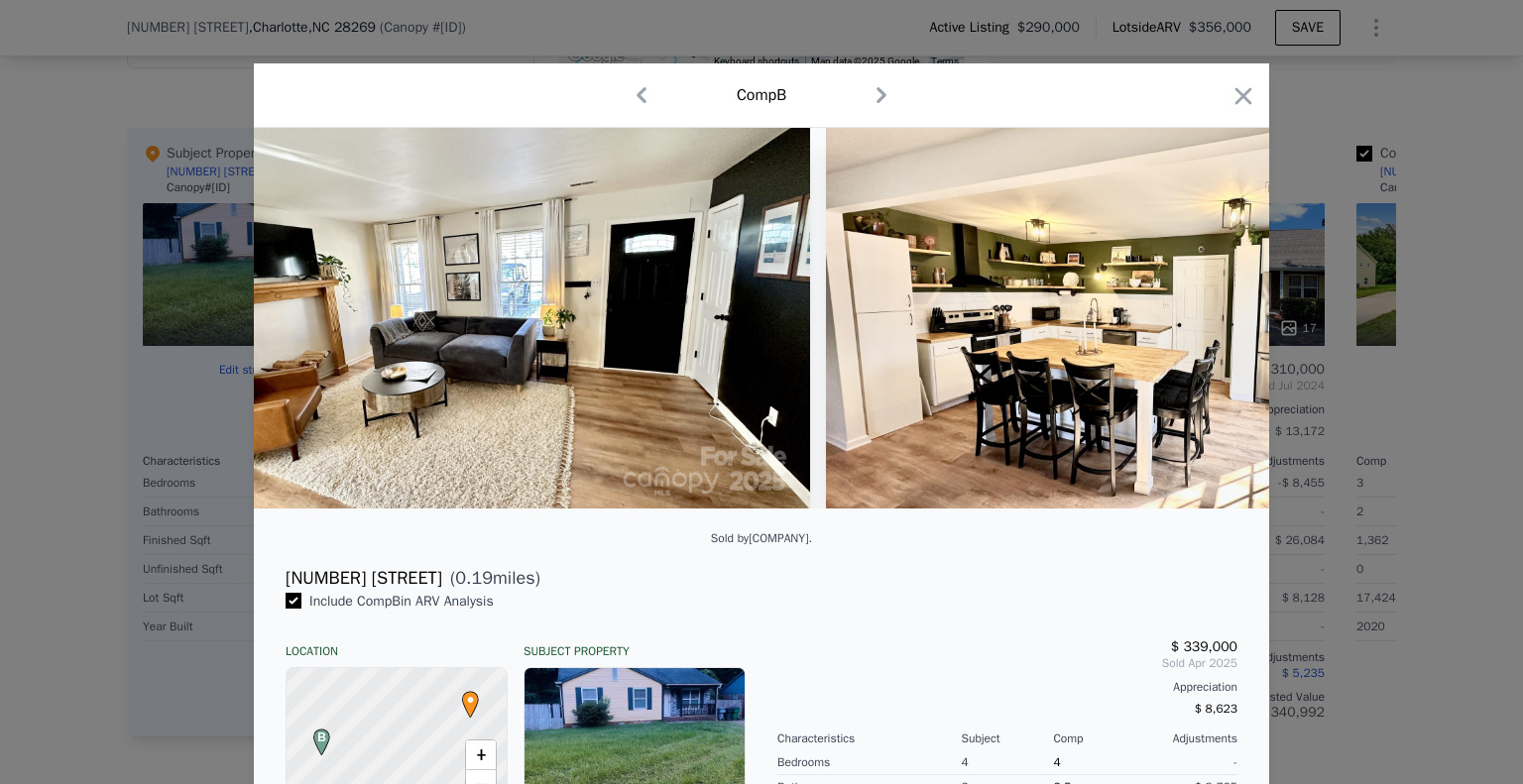 scroll, scrollTop: 0, scrollLeft: 2380, axis: horizontal 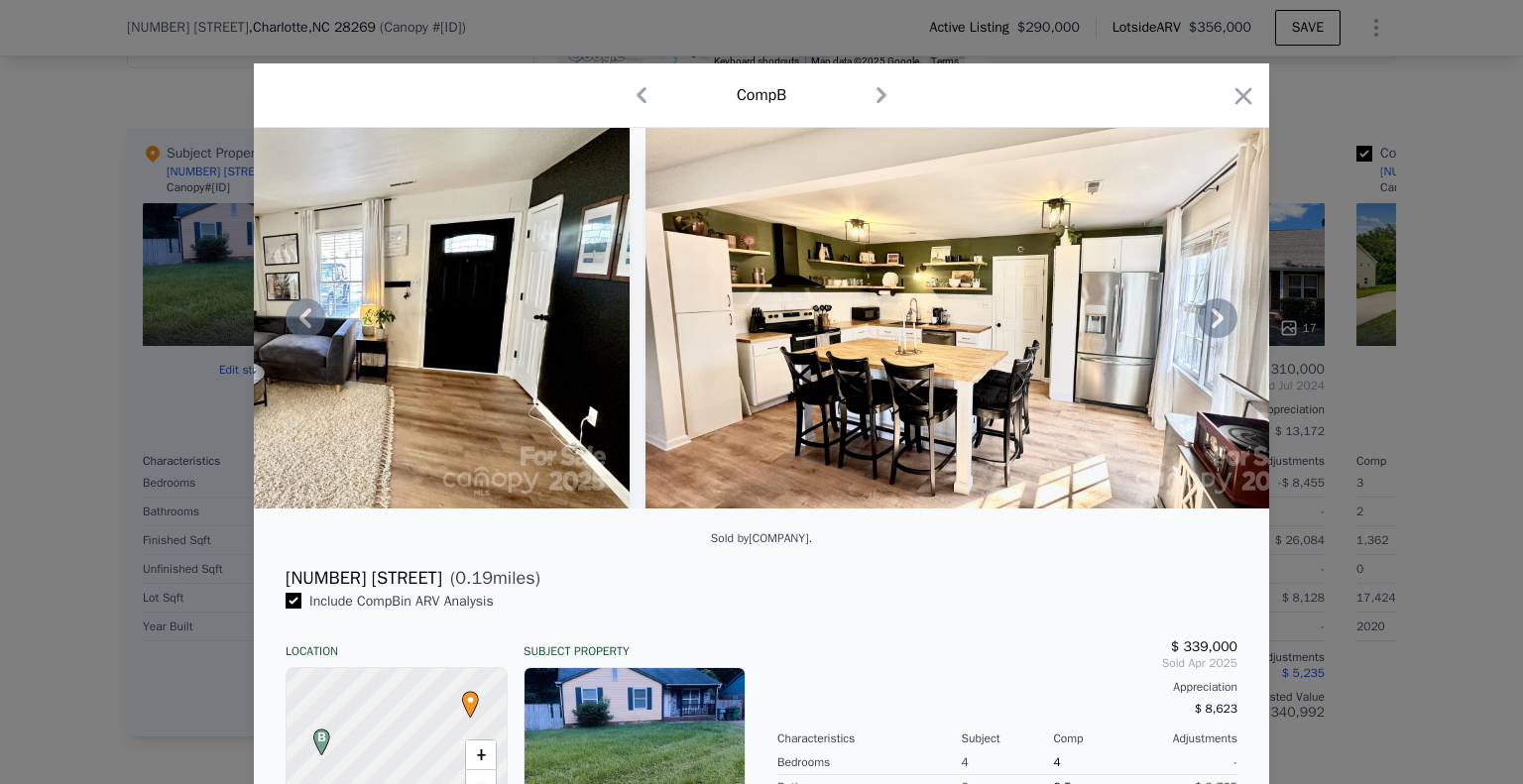 click 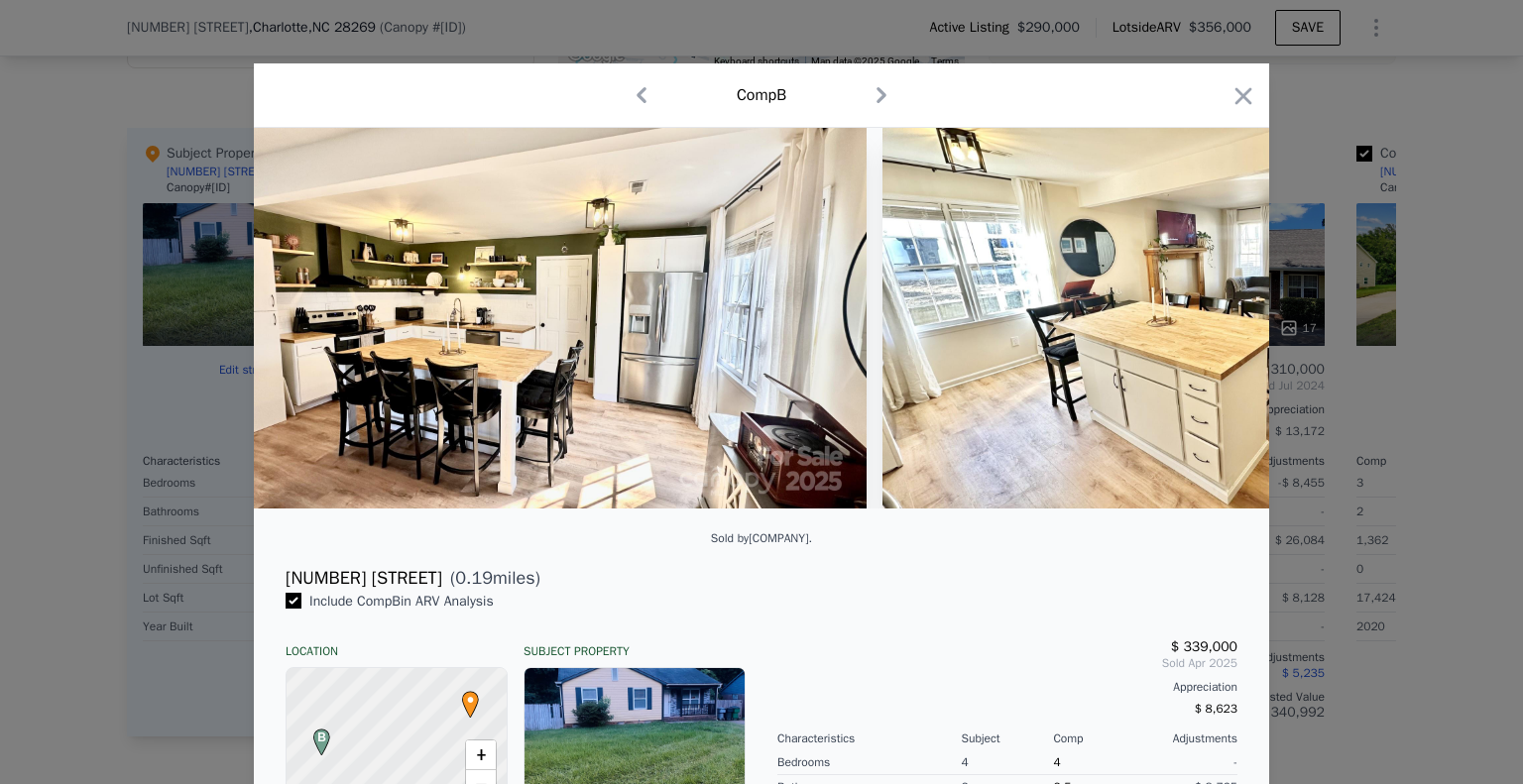 scroll, scrollTop: 0, scrollLeft: 2856, axis: horizontal 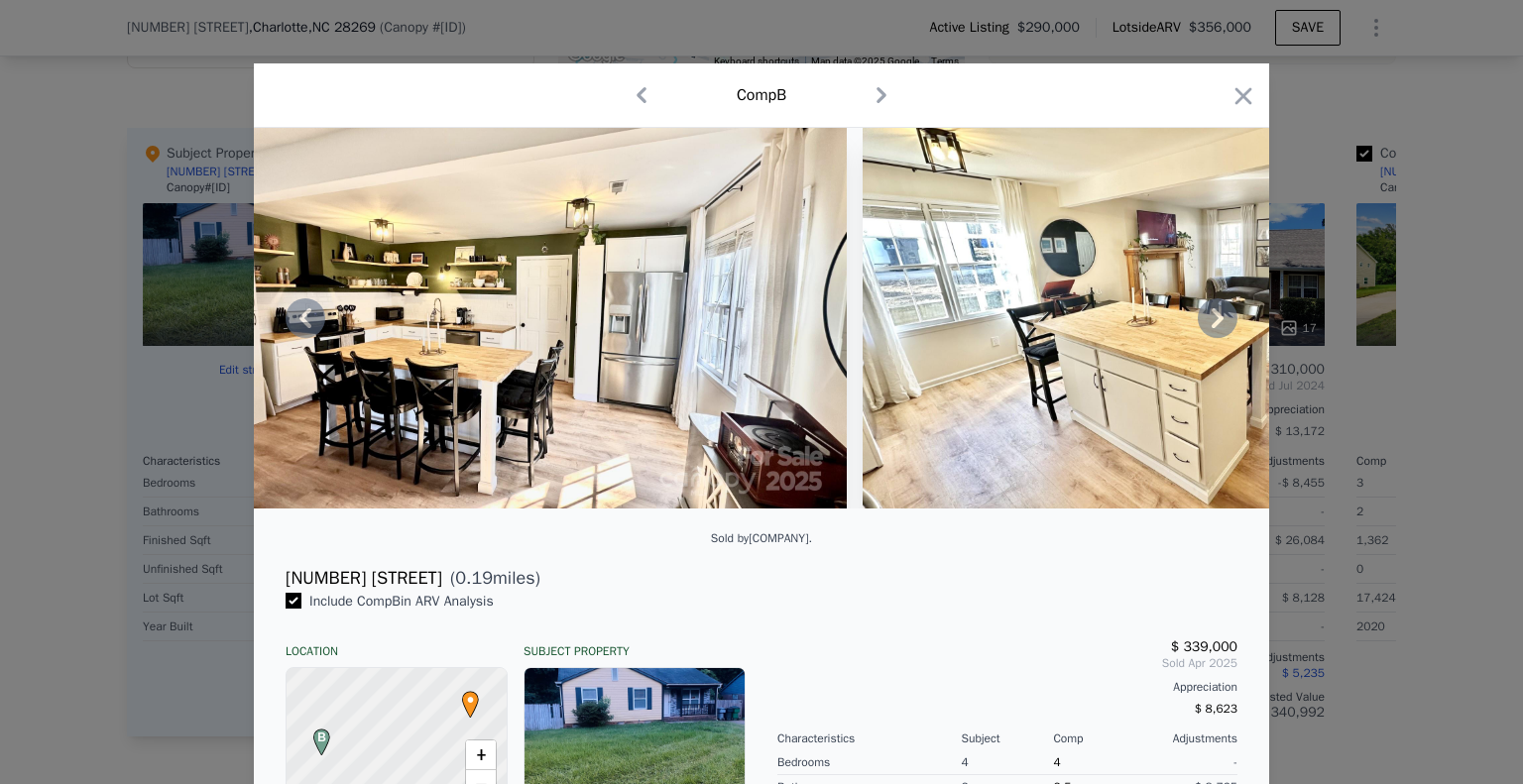 click 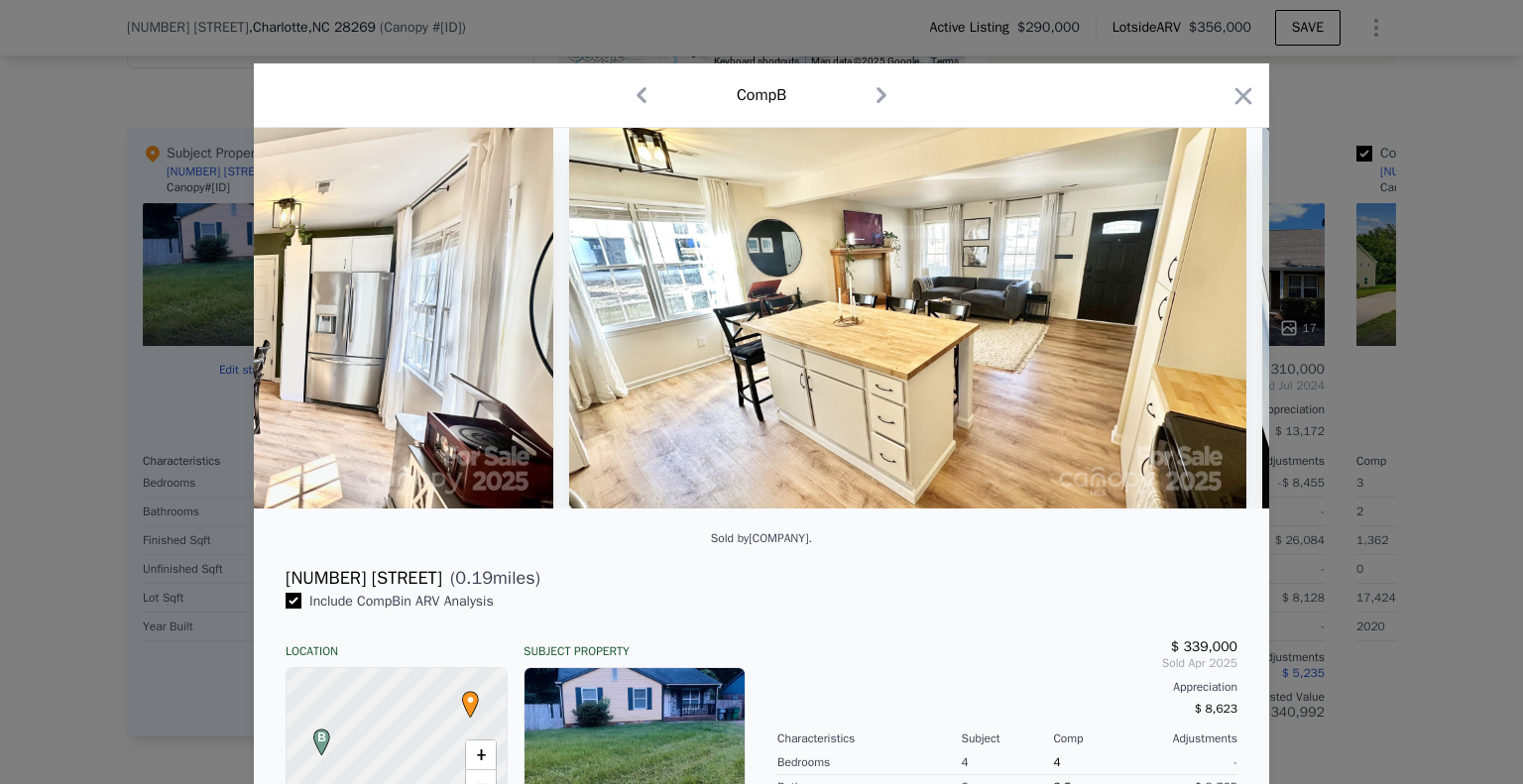 scroll, scrollTop: 0, scrollLeft: 3332, axis: horizontal 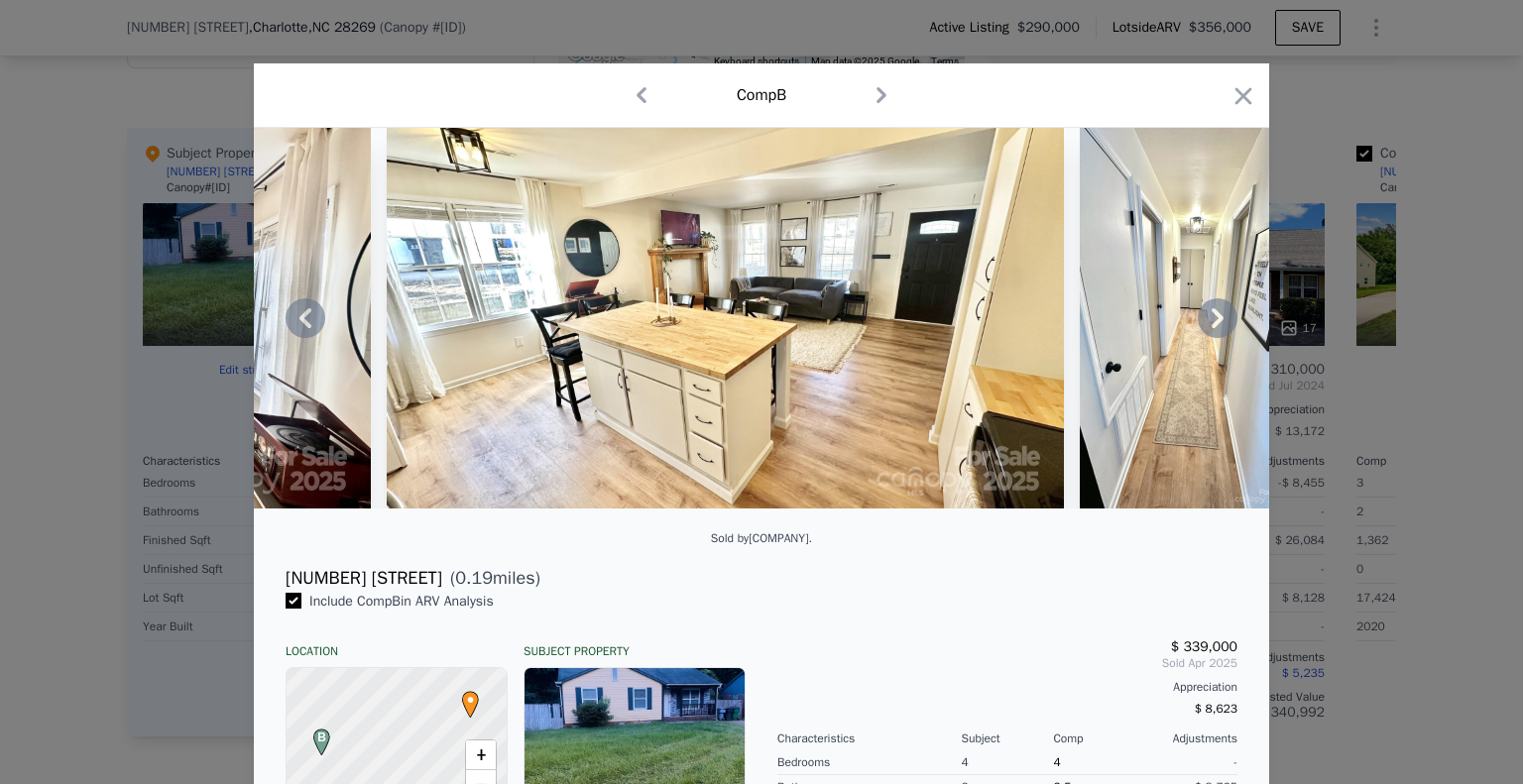 click 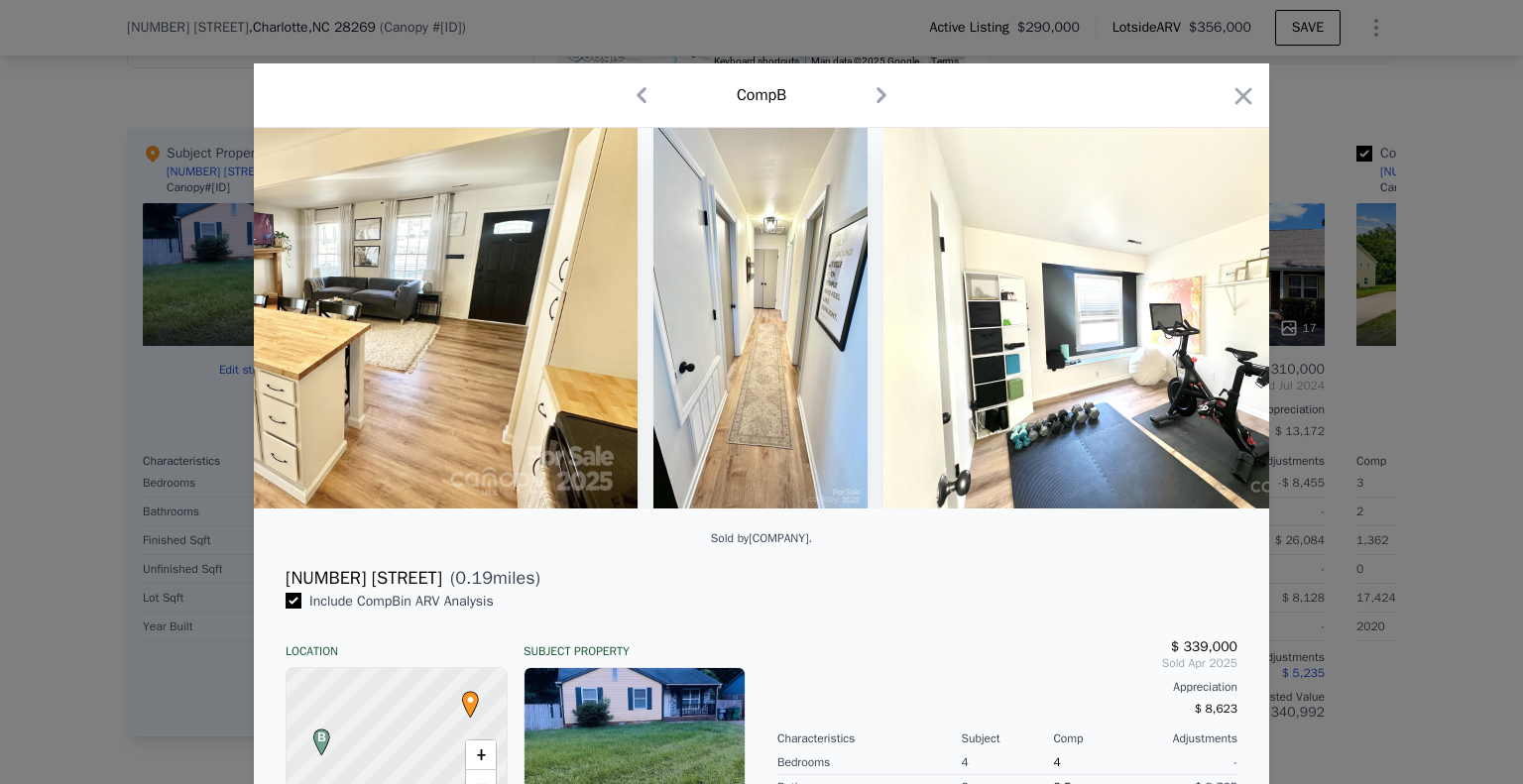 scroll, scrollTop: 0, scrollLeft: 3808, axis: horizontal 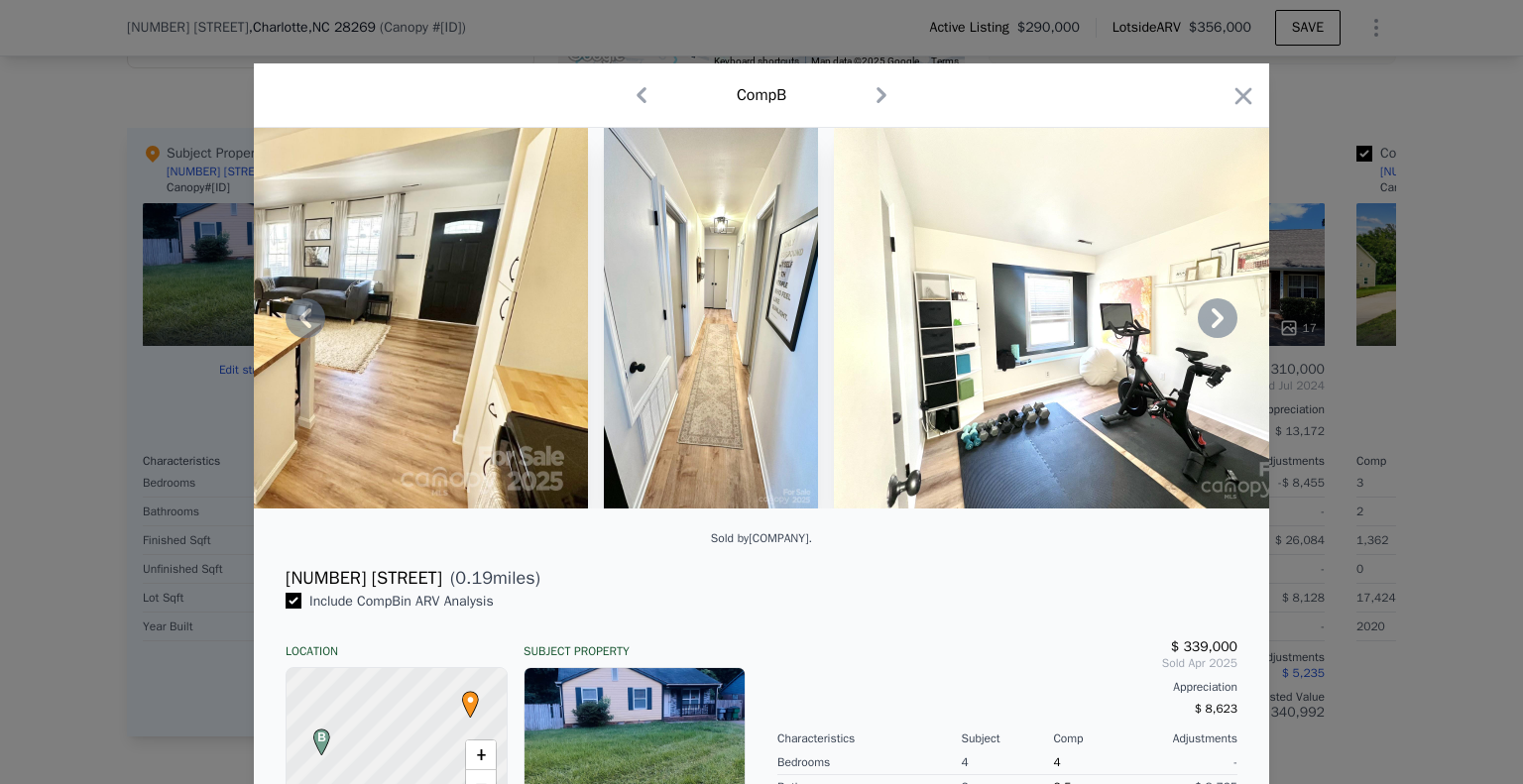 click 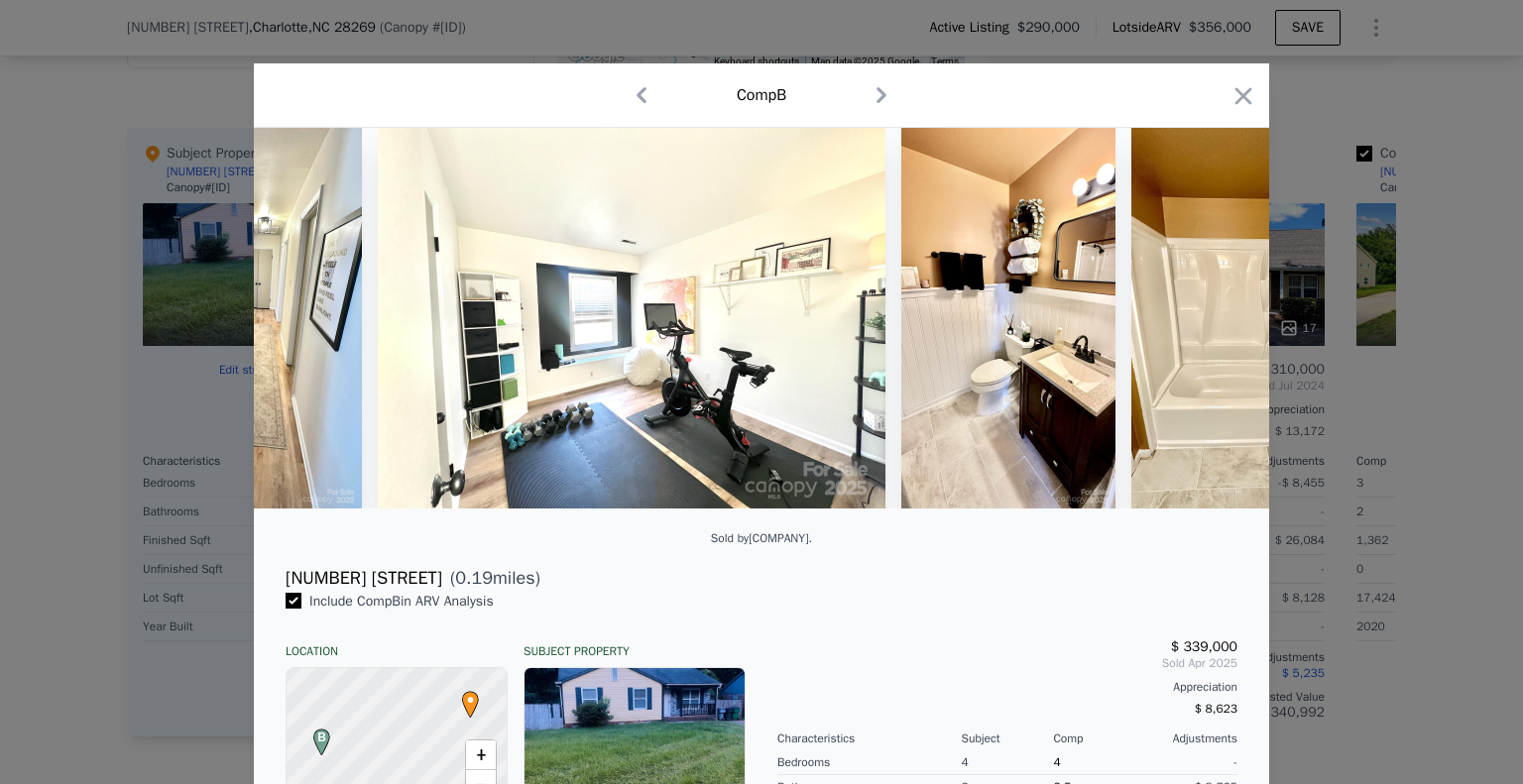 scroll, scrollTop: 0, scrollLeft: 4283, axis: horizontal 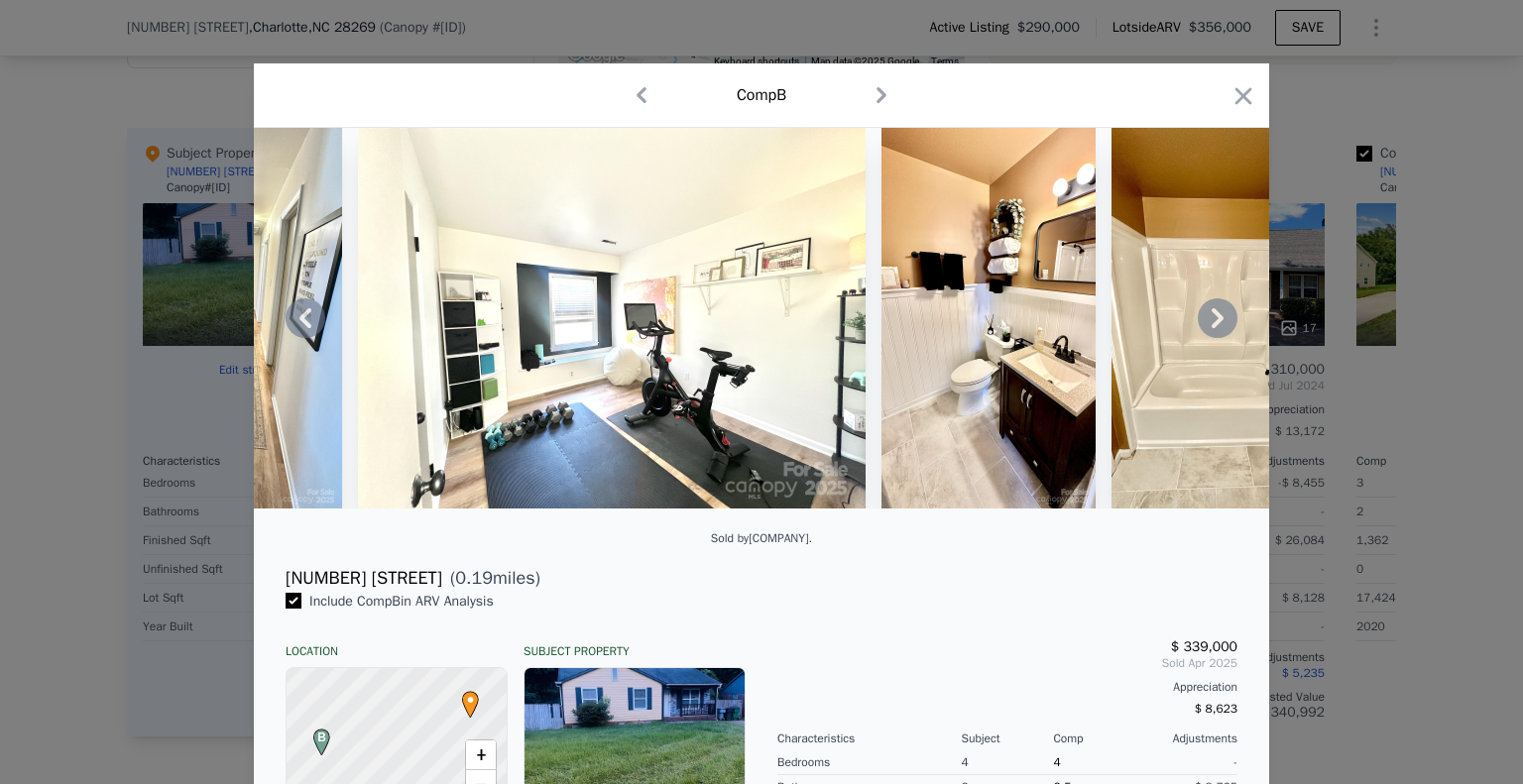 click 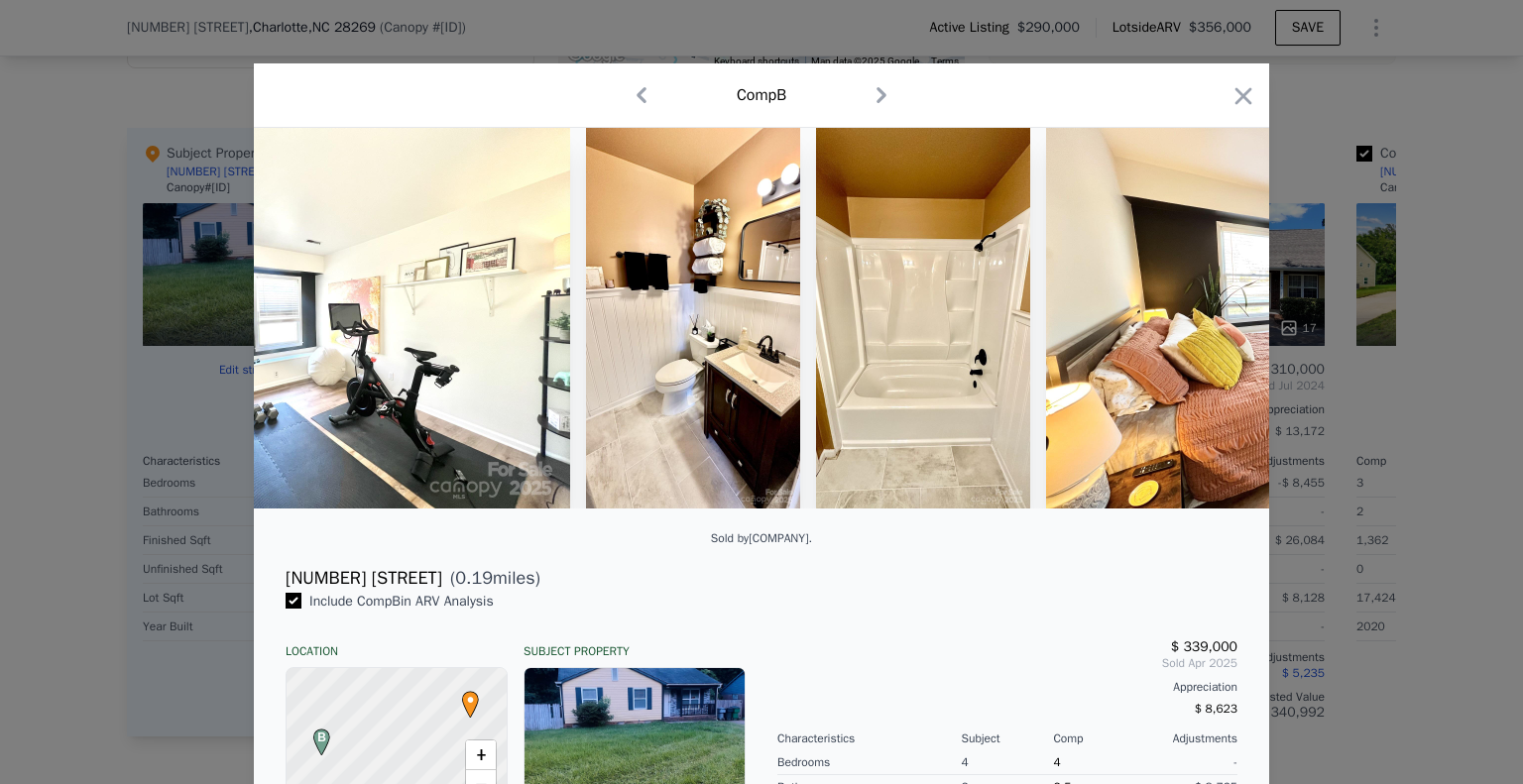 scroll, scrollTop: 0, scrollLeft: 4759, axis: horizontal 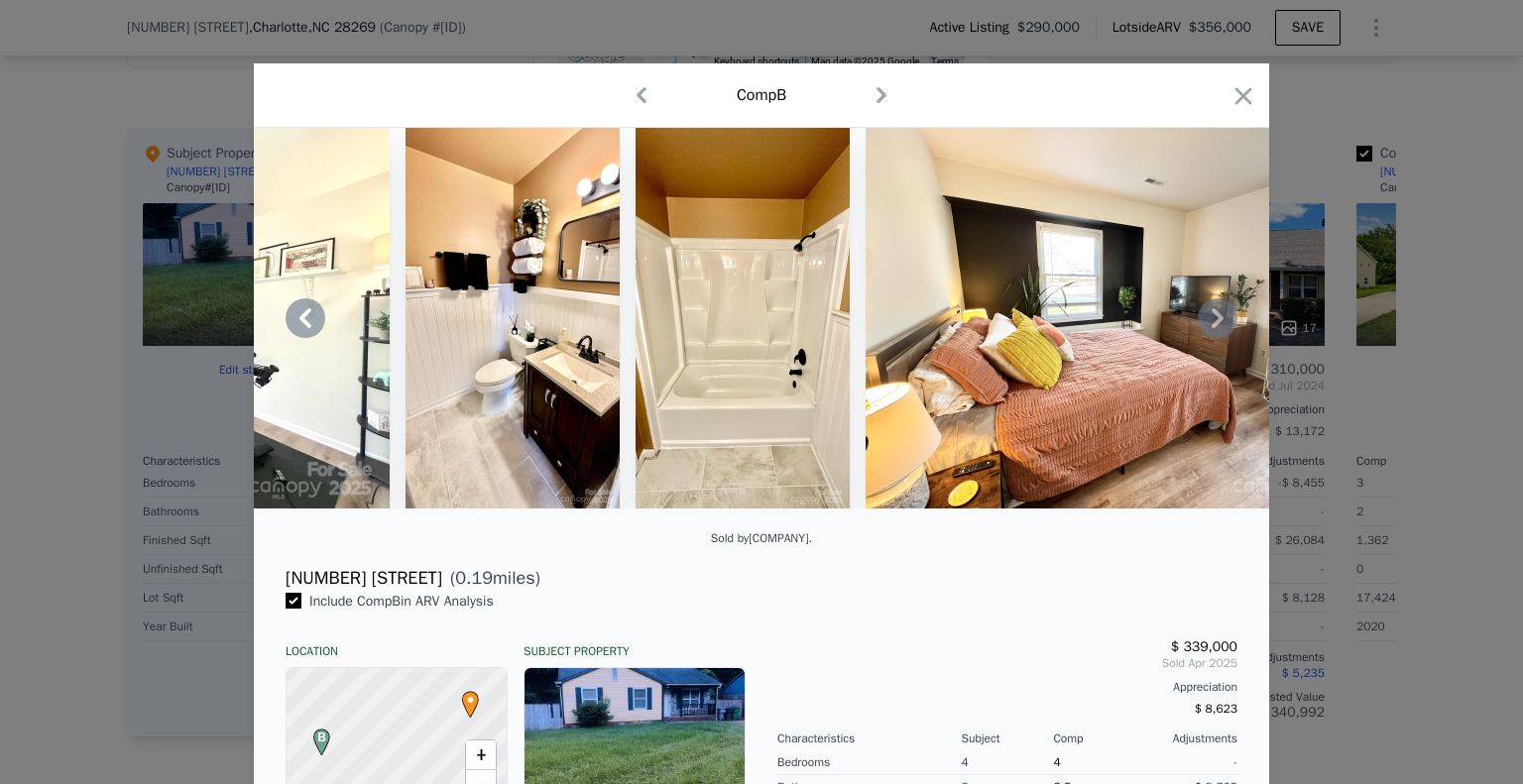 click 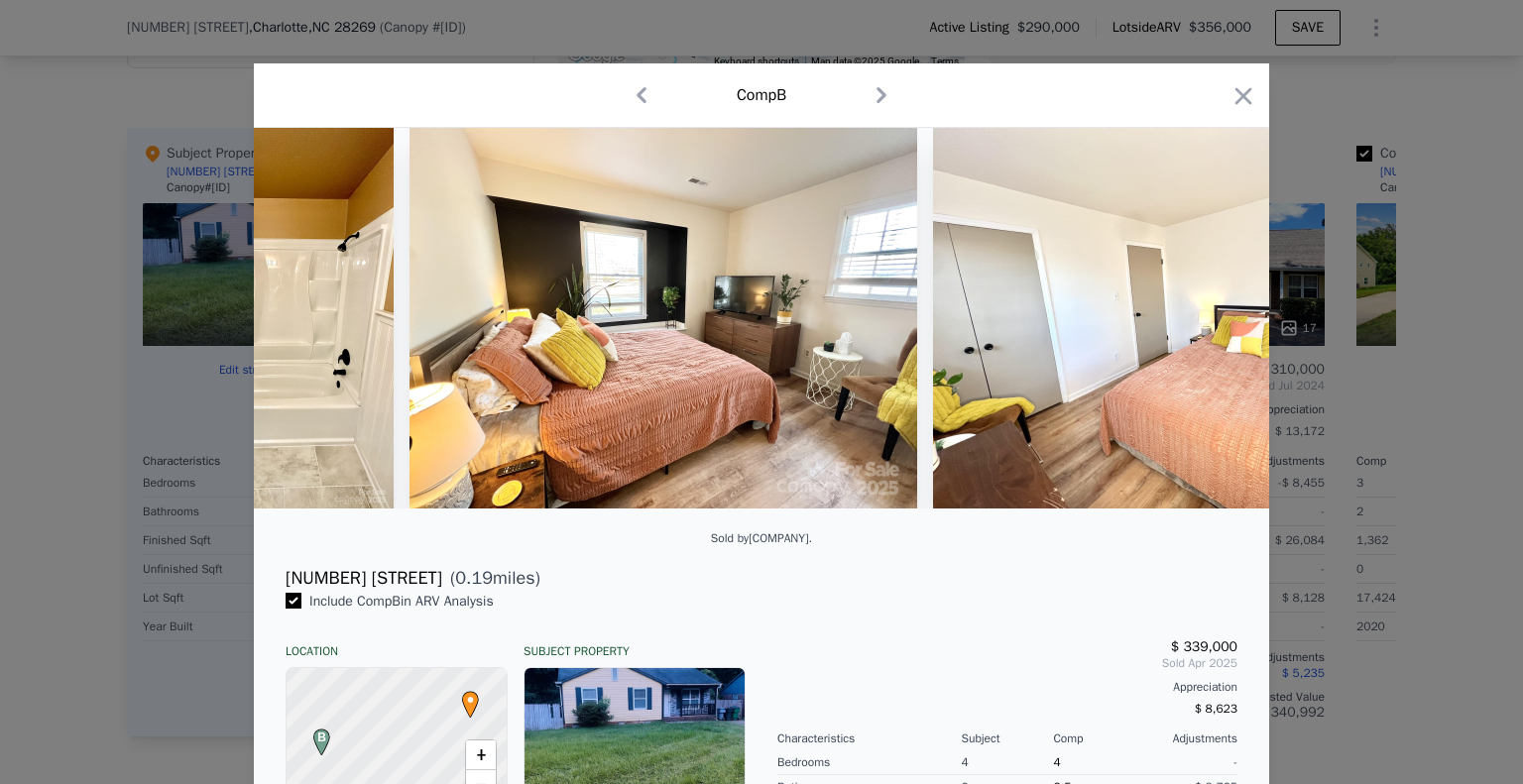 scroll, scrollTop: 0, scrollLeft: 5235, axis: horizontal 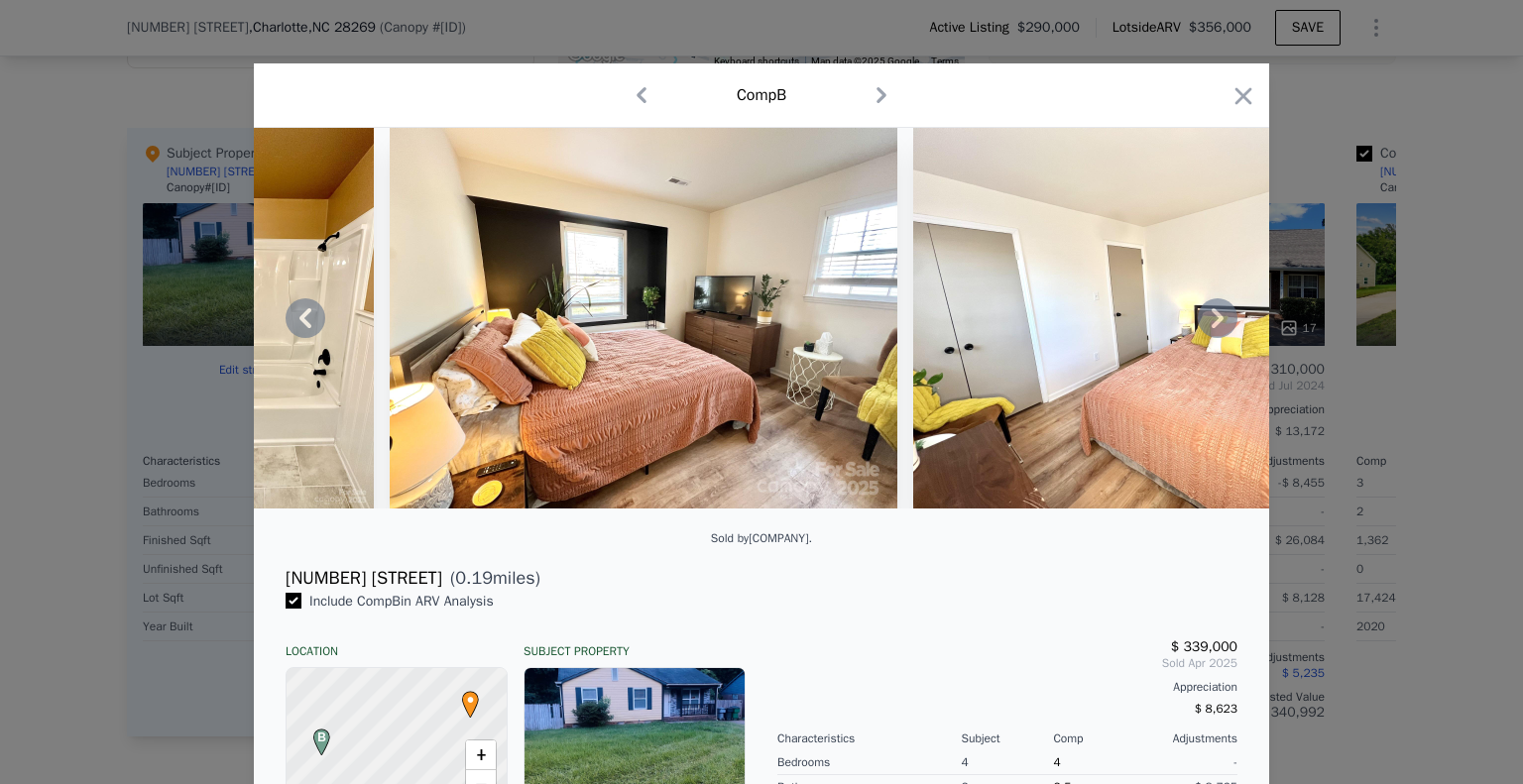 click 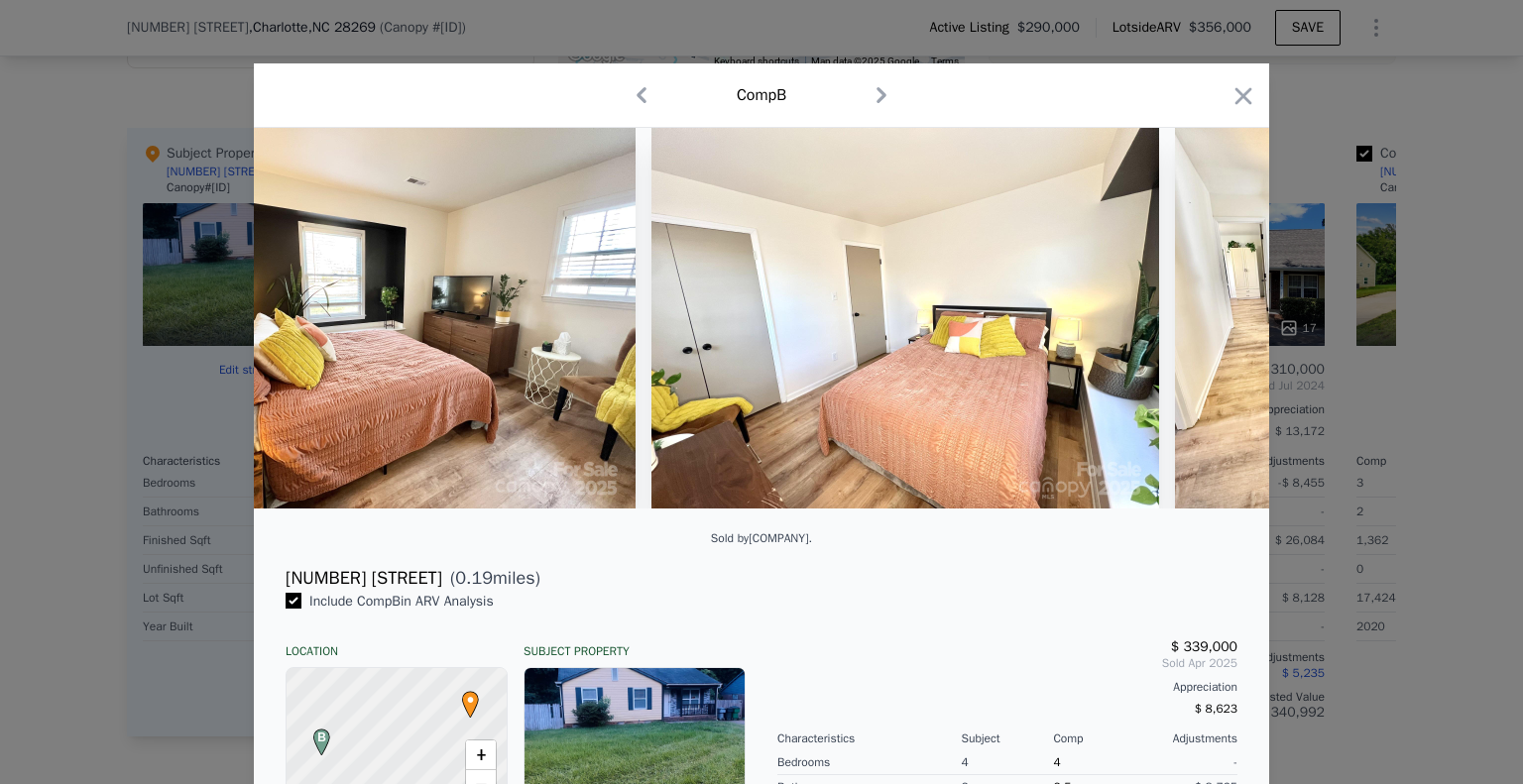 scroll, scrollTop: 0, scrollLeft: 5711, axis: horizontal 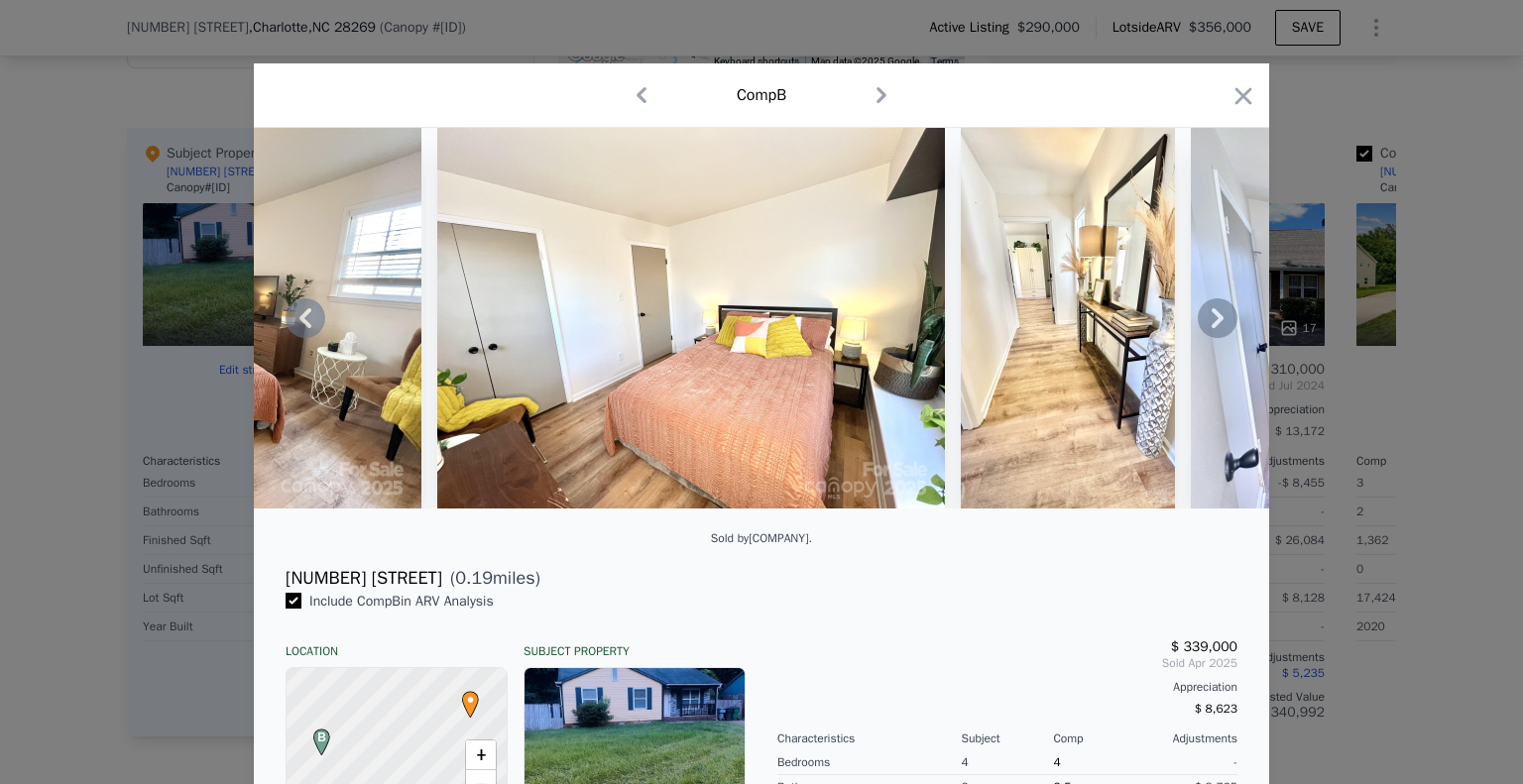click at bounding box center [762, 318] 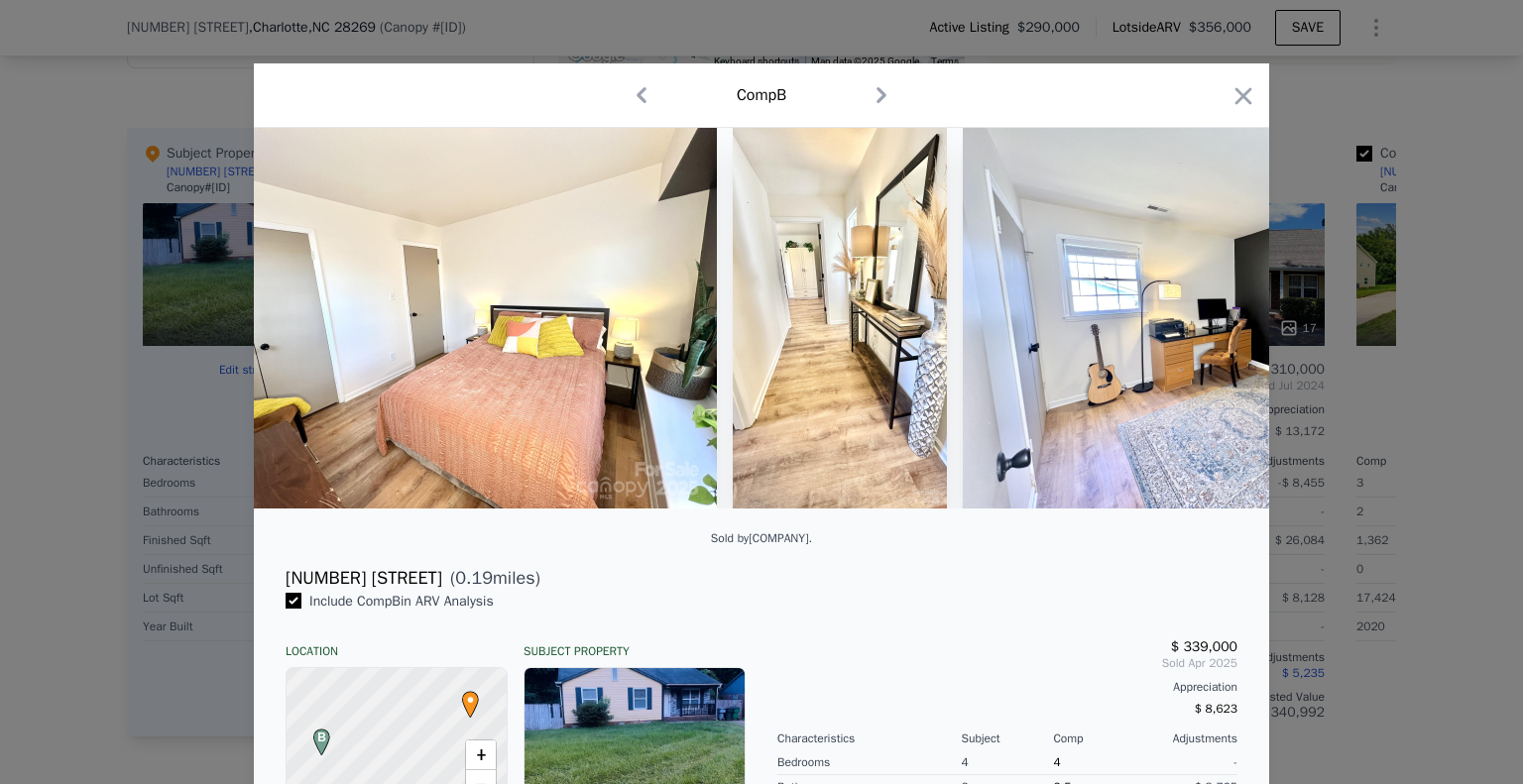 scroll, scrollTop: 0, scrollLeft: 6187, axis: horizontal 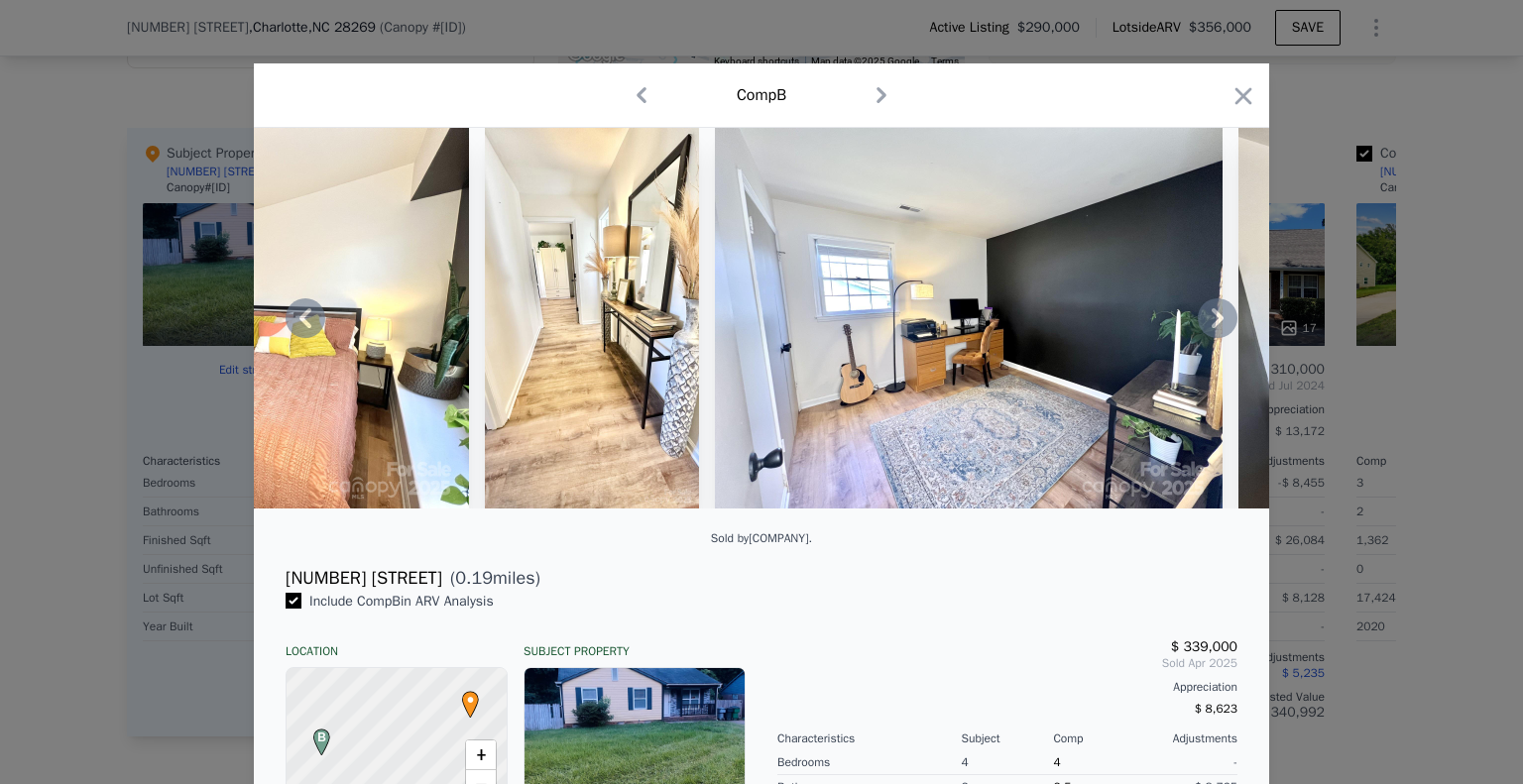 click 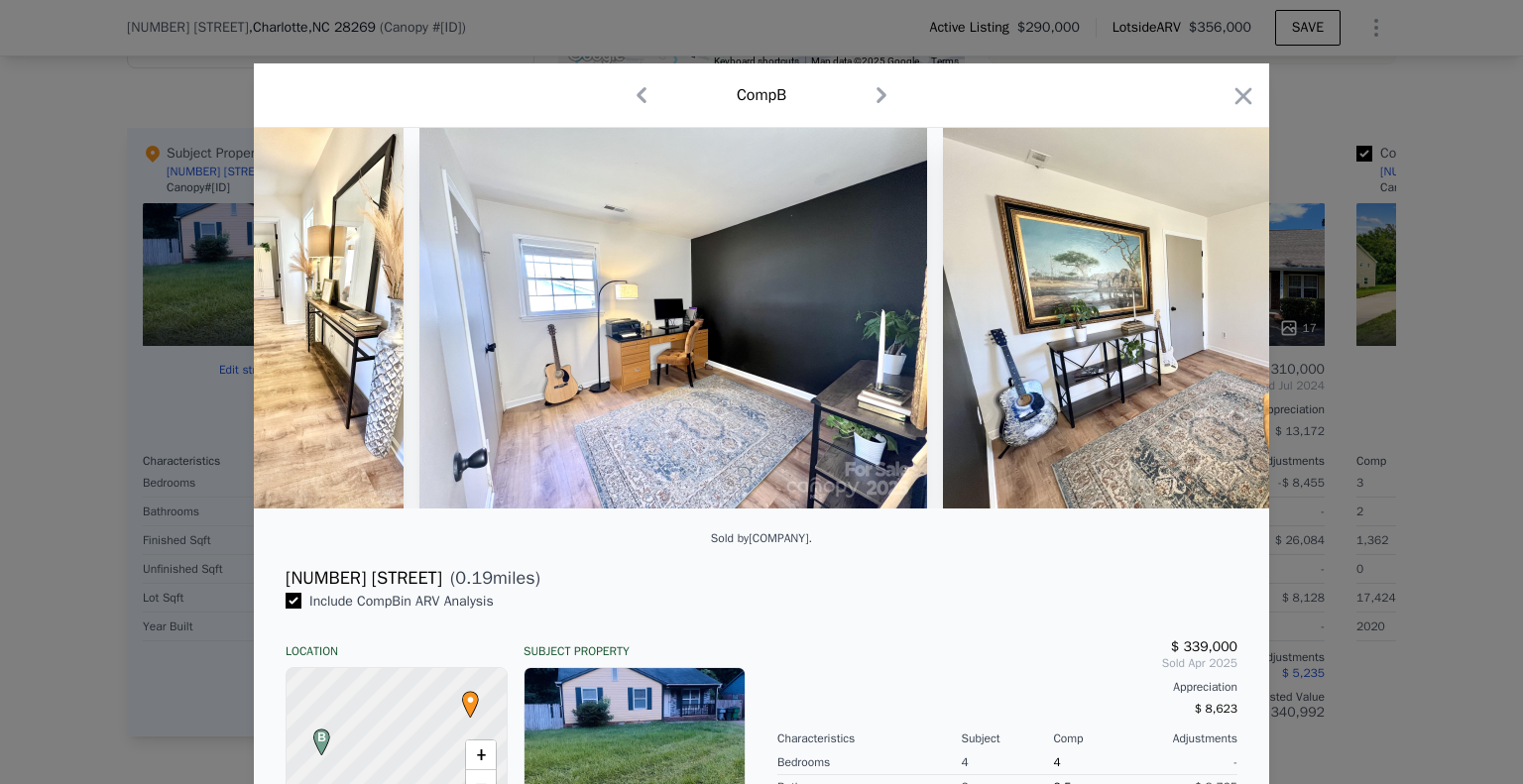 scroll, scrollTop: 0, scrollLeft: 6663, axis: horizontal 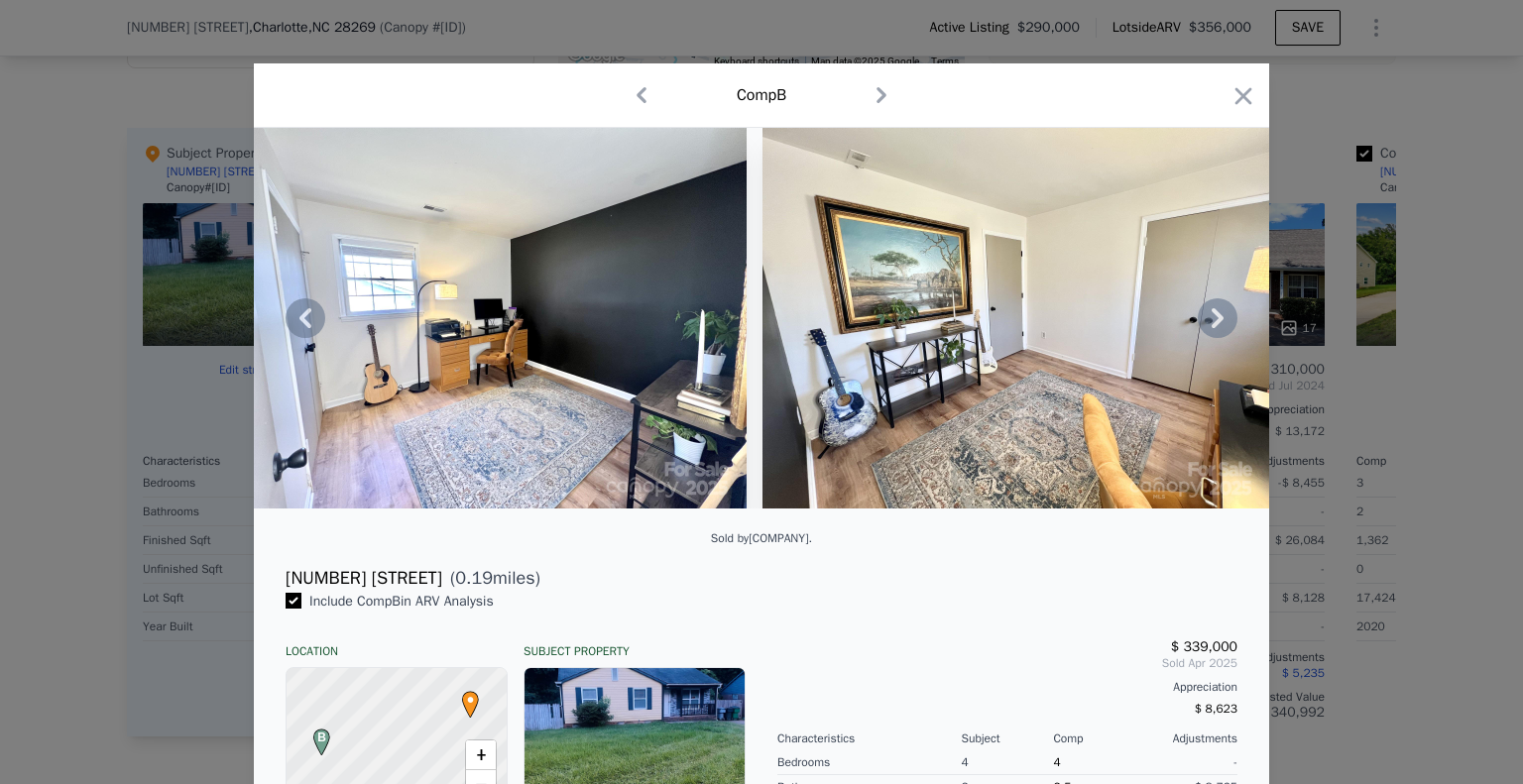 click 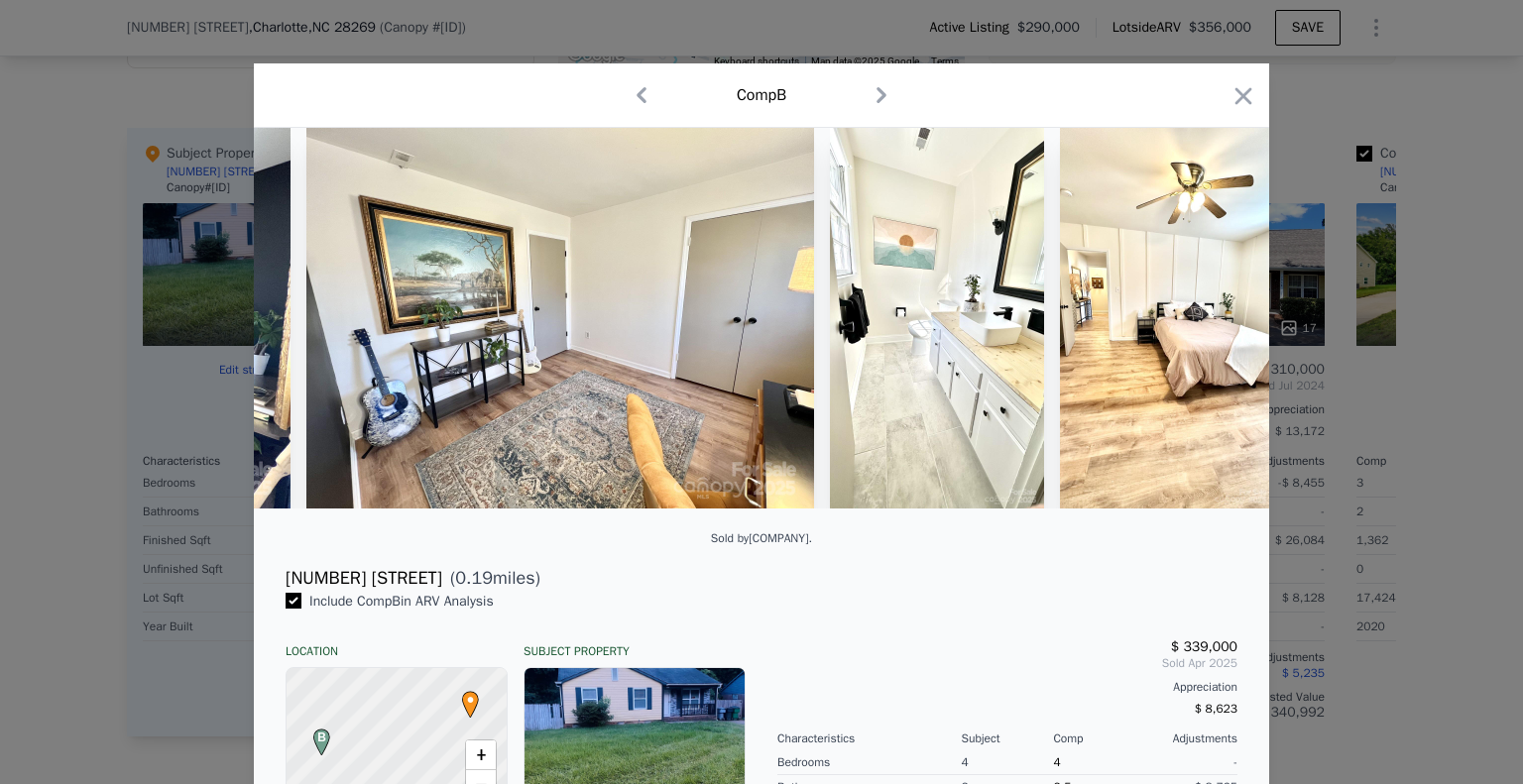 scroll, scrollTop: 0, scrollLeft: 7139, axis: horizontal 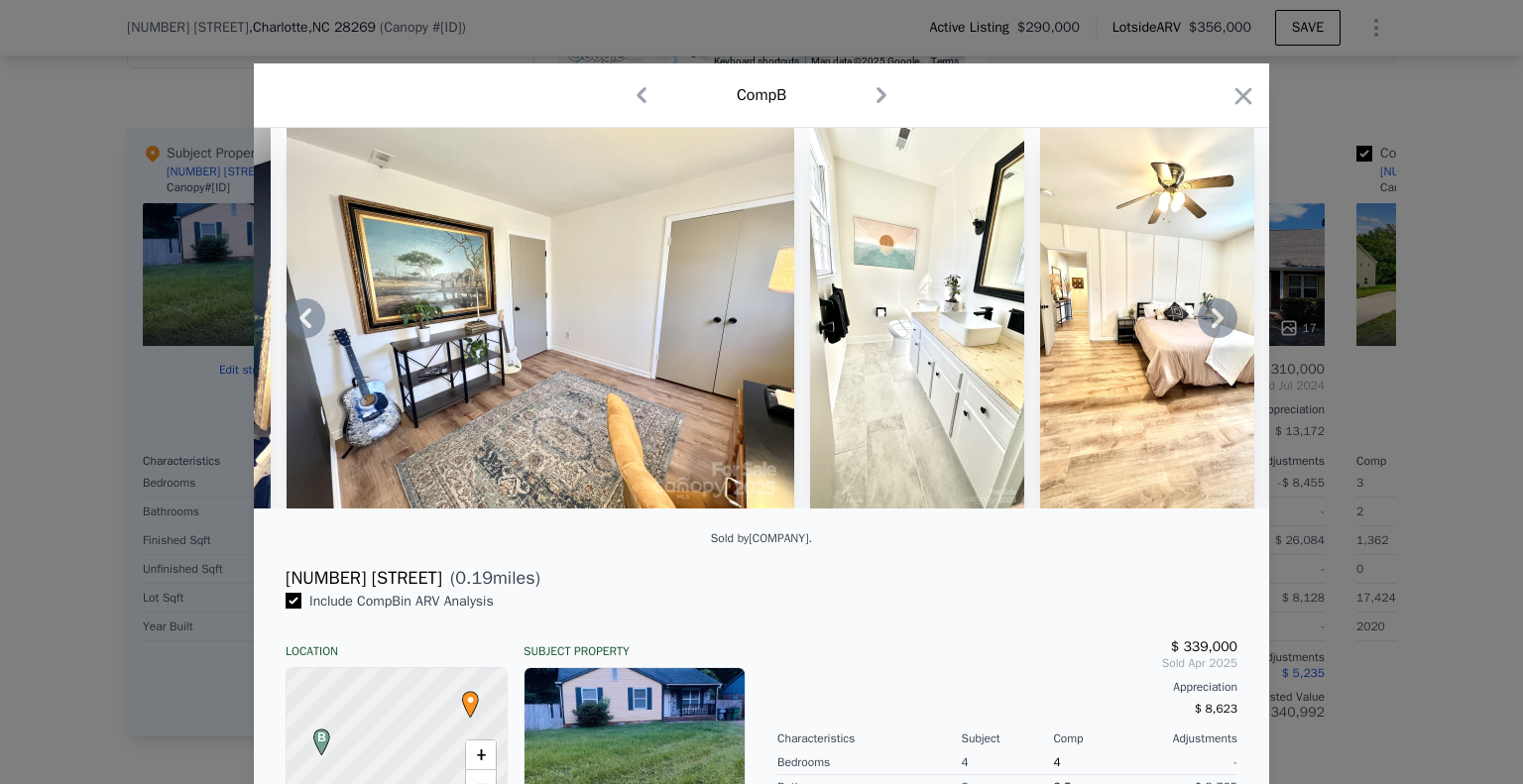 click 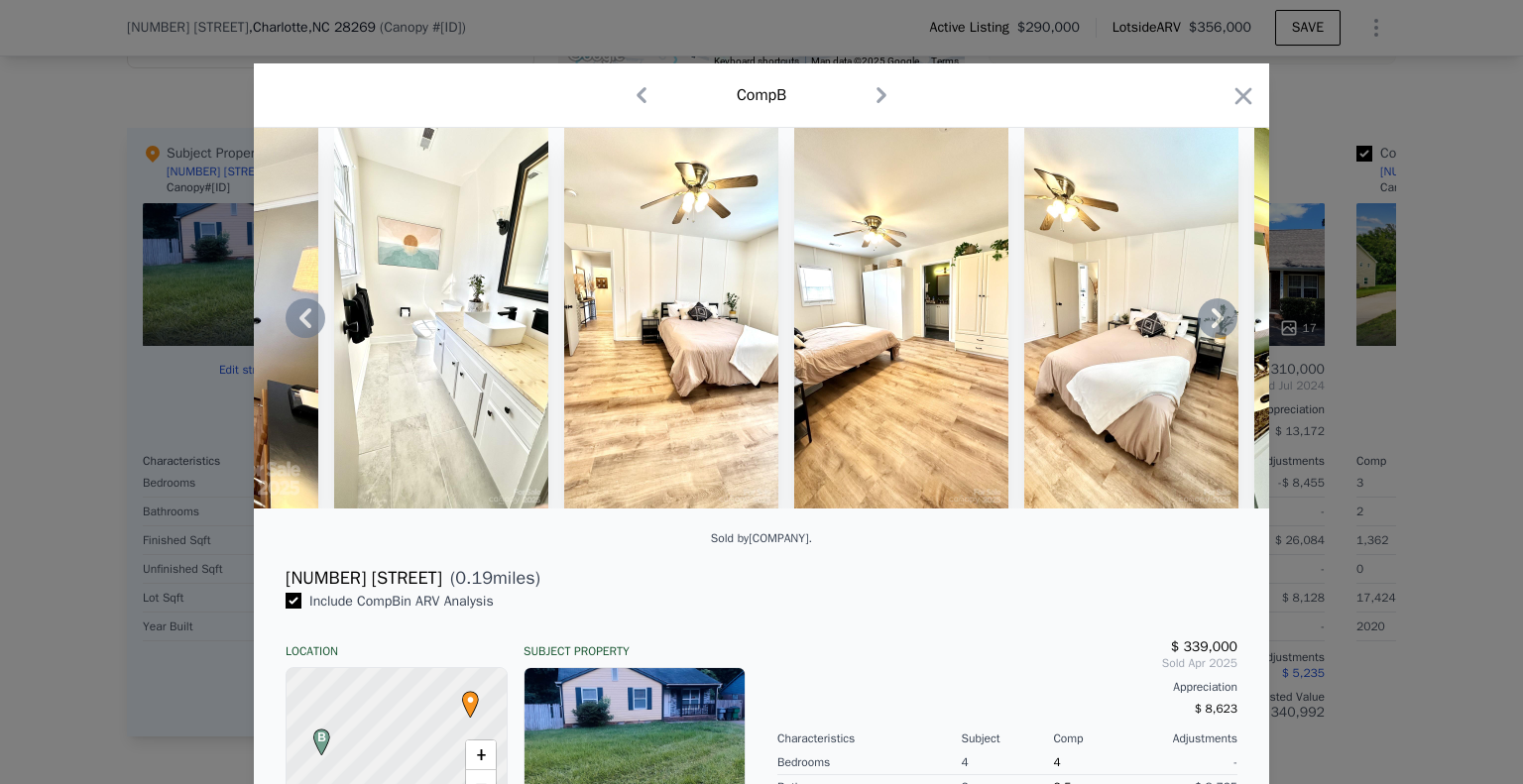 click 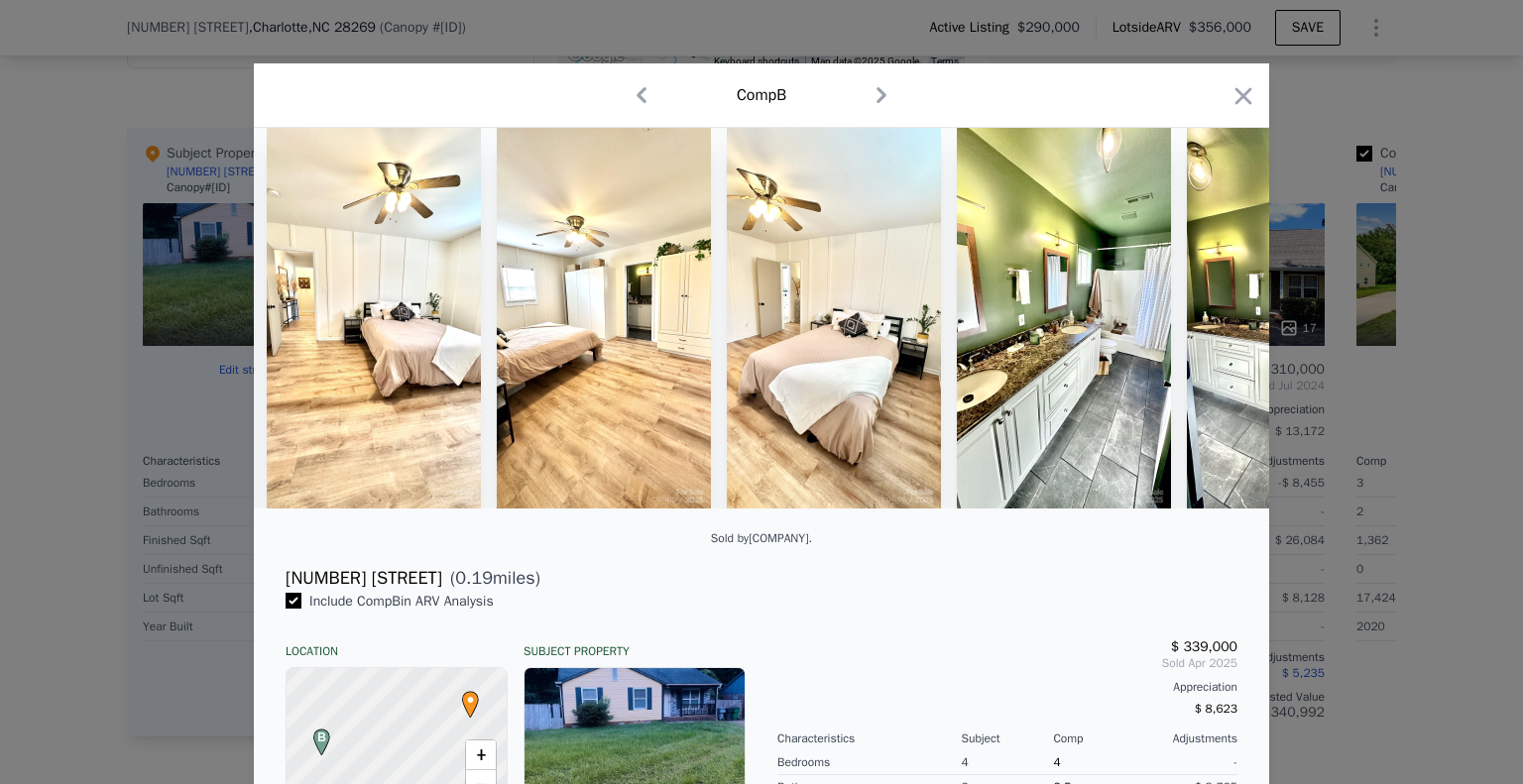scroll, scrollTop: 0, scrollLeft: 8091, axis: horizontal 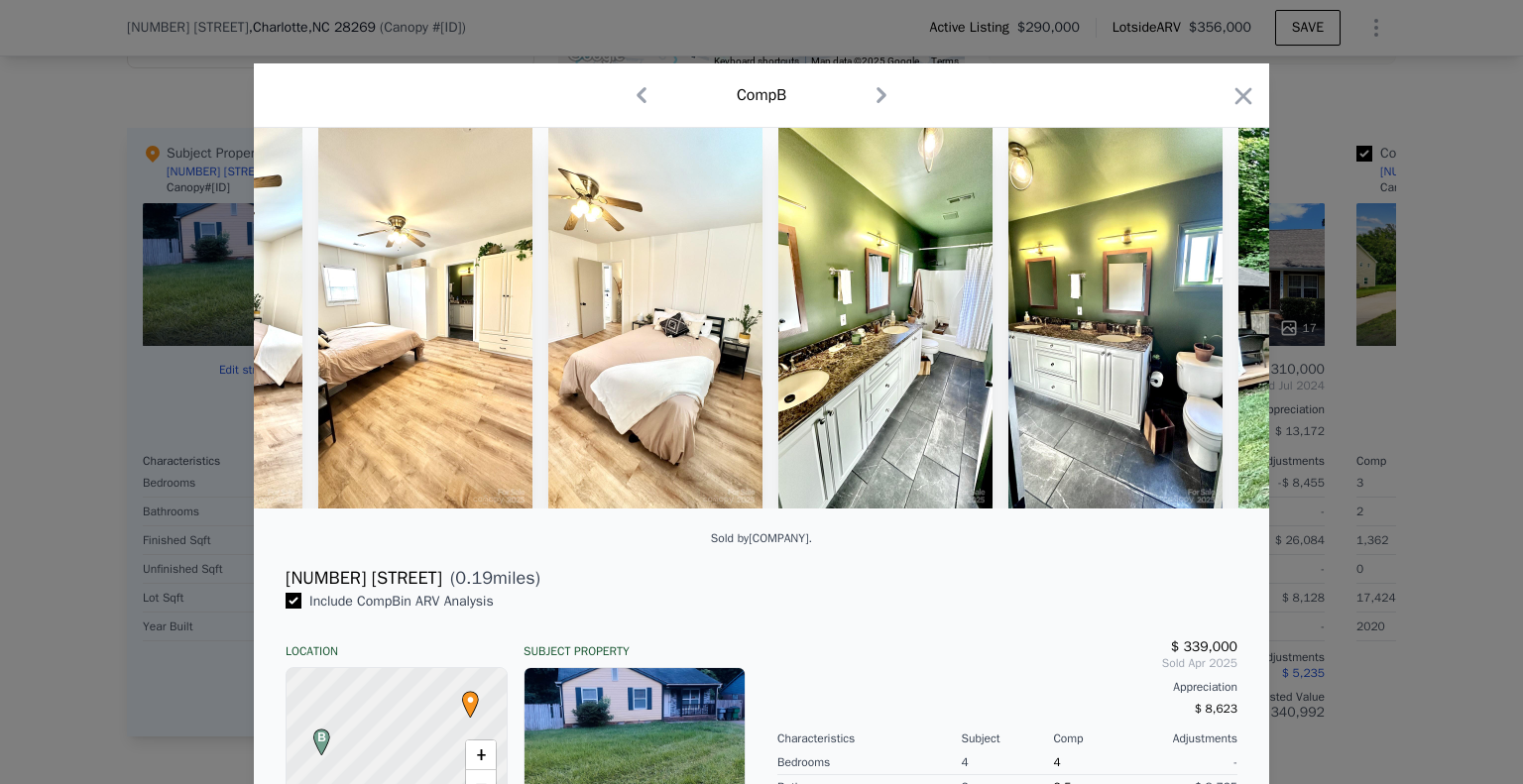 click at bounding box center (762, 318) 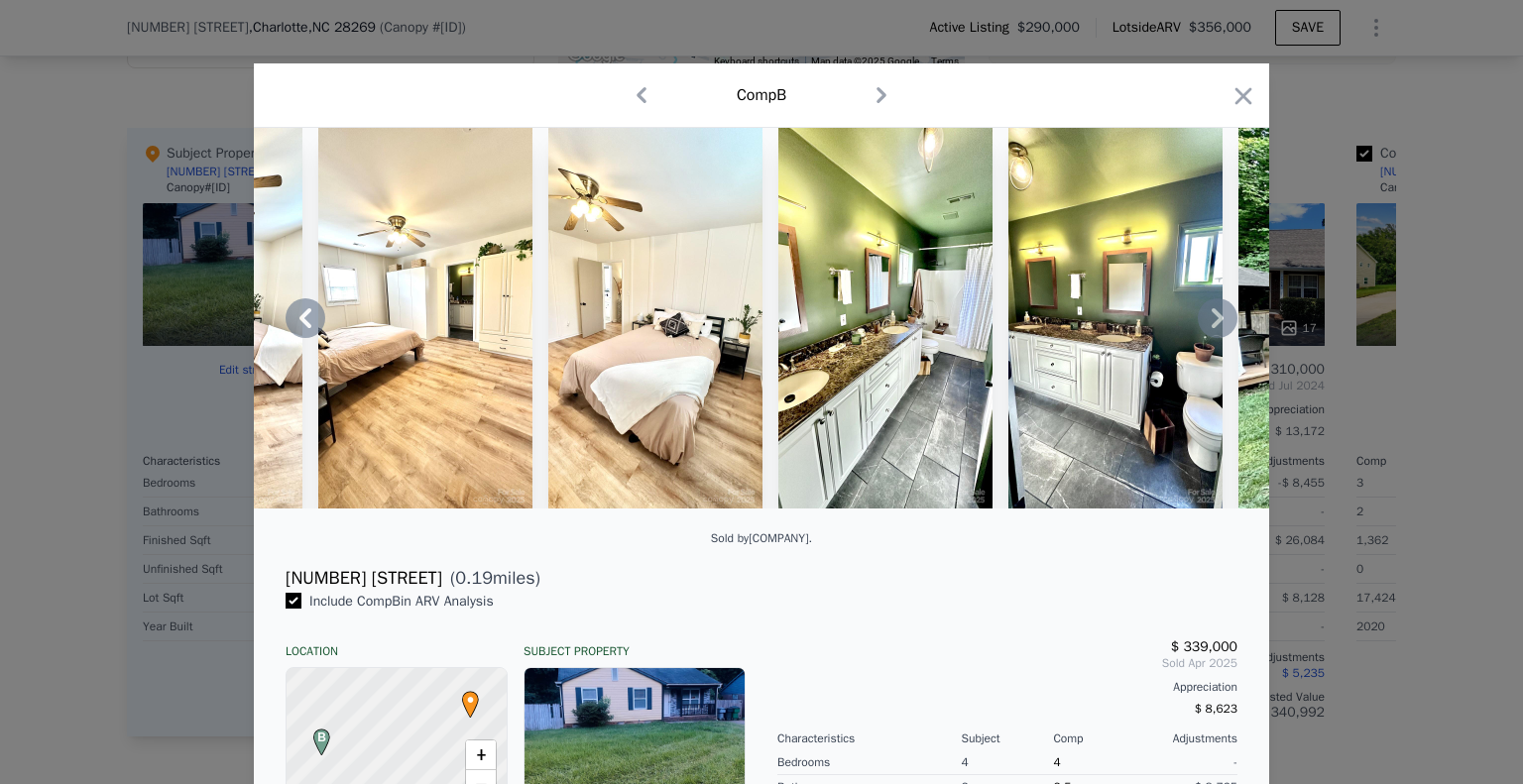 click 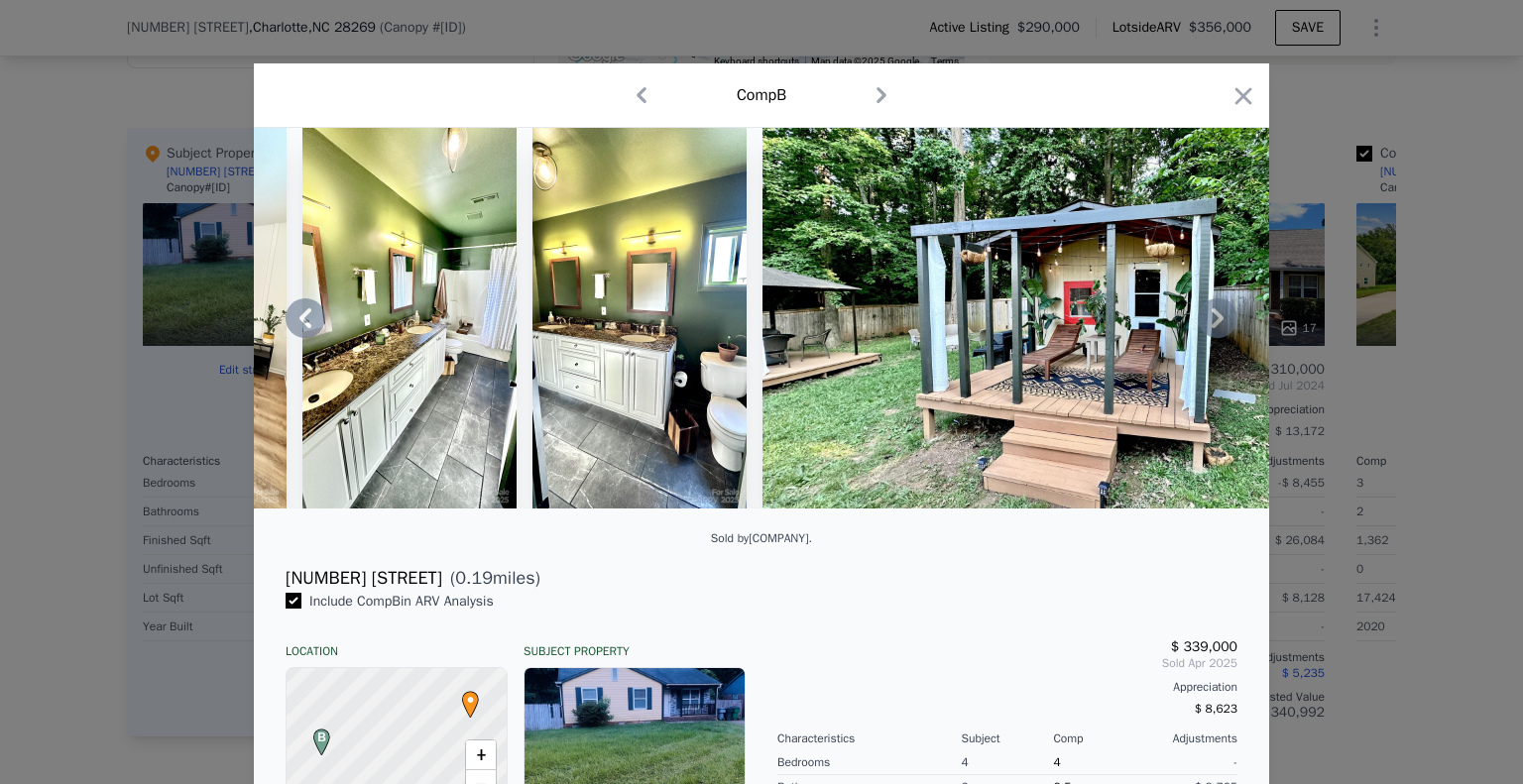 click 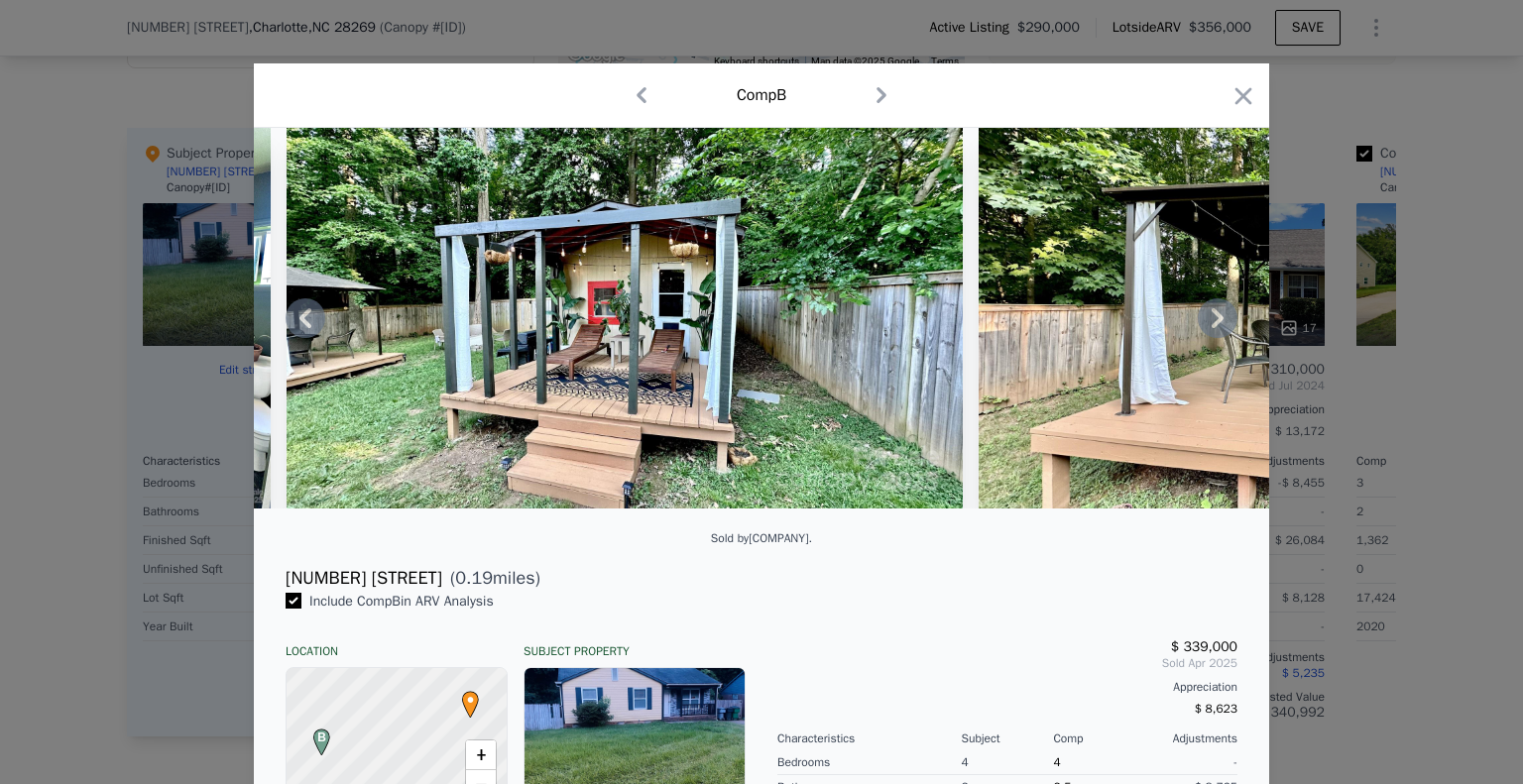 click 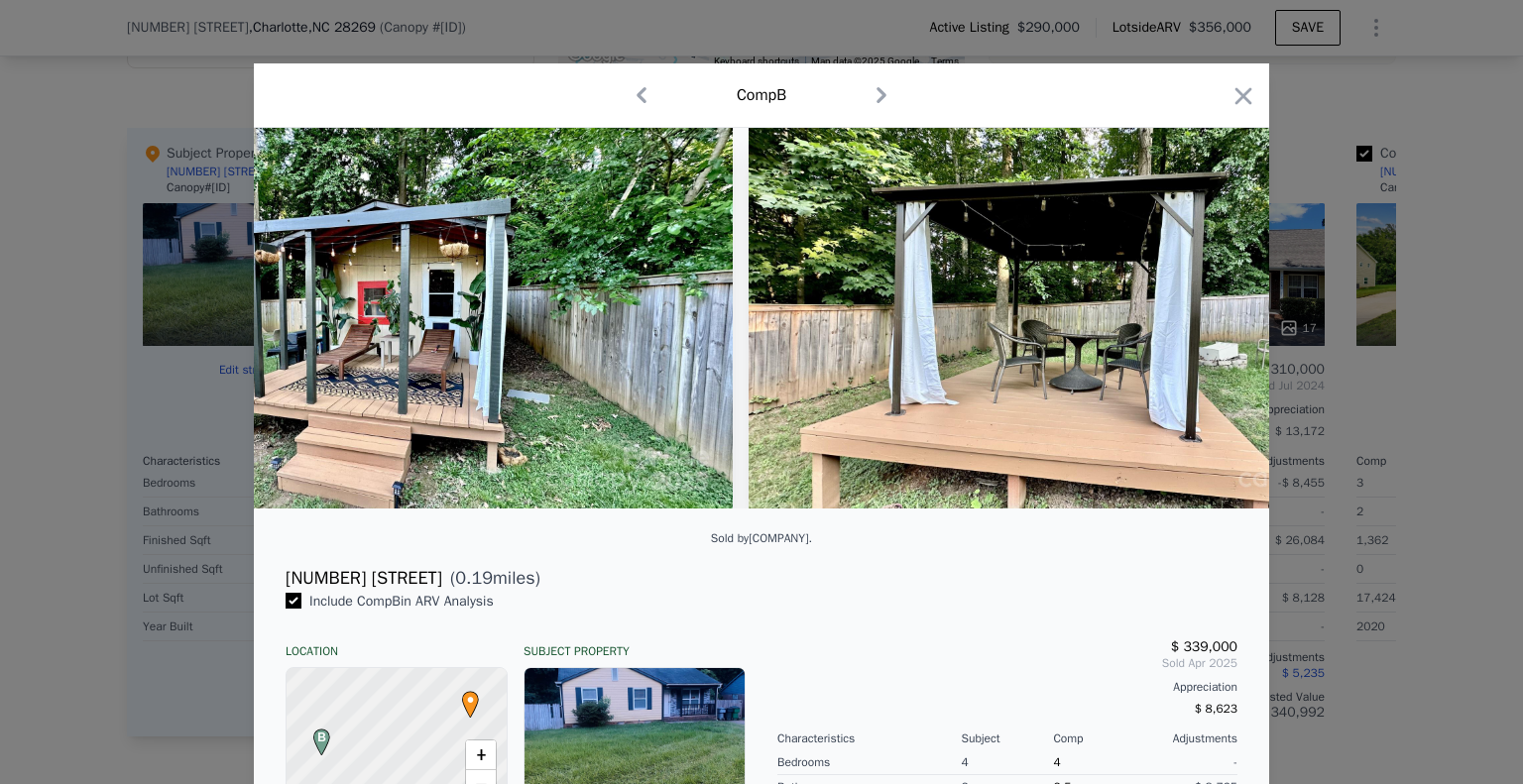 scroll, scrollTop: 0, scrollLeft: 9519, axis: horizontal 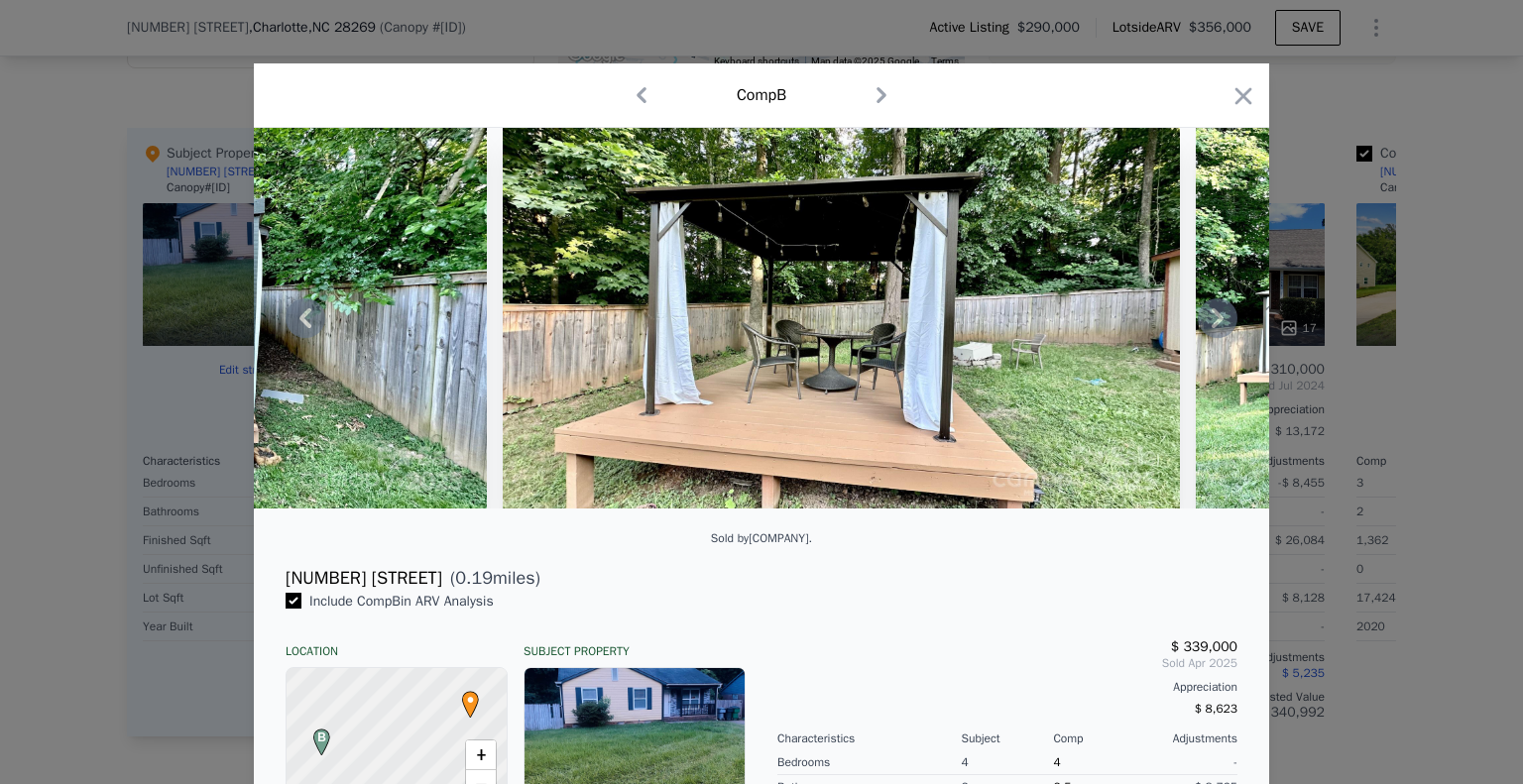 click 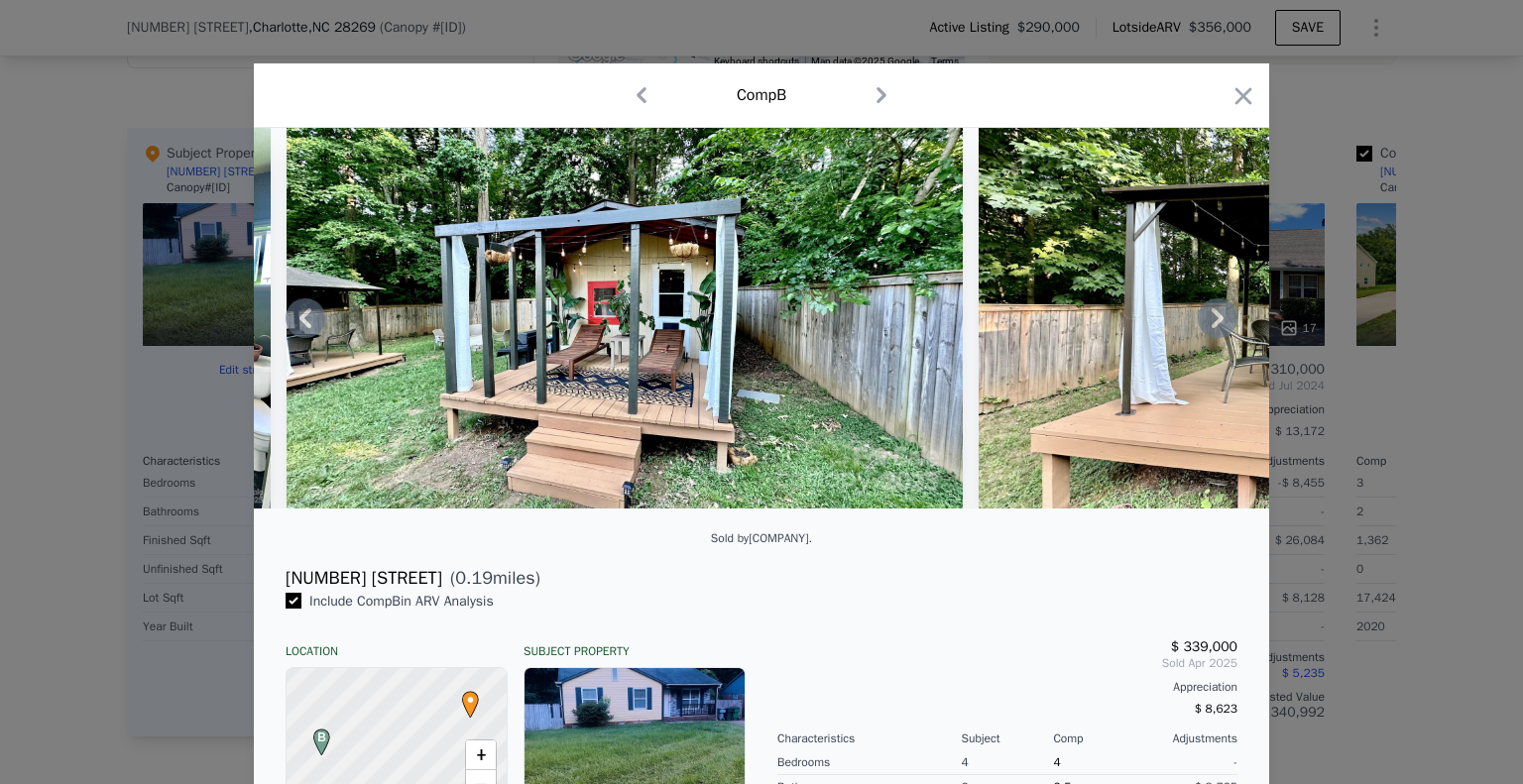 click 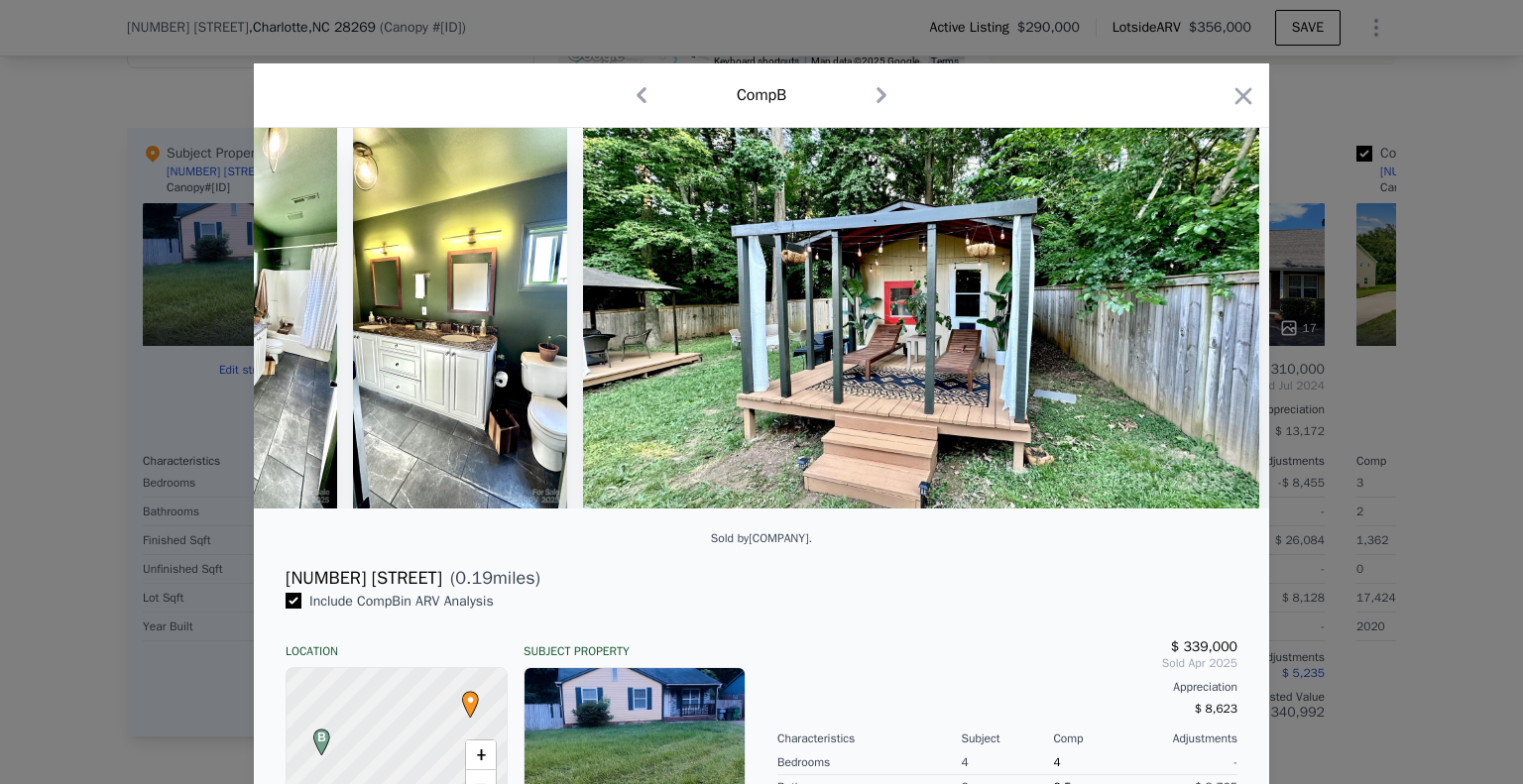 scroll, scrollTop: 0, scrollLeft: 8567, axis: horizontal 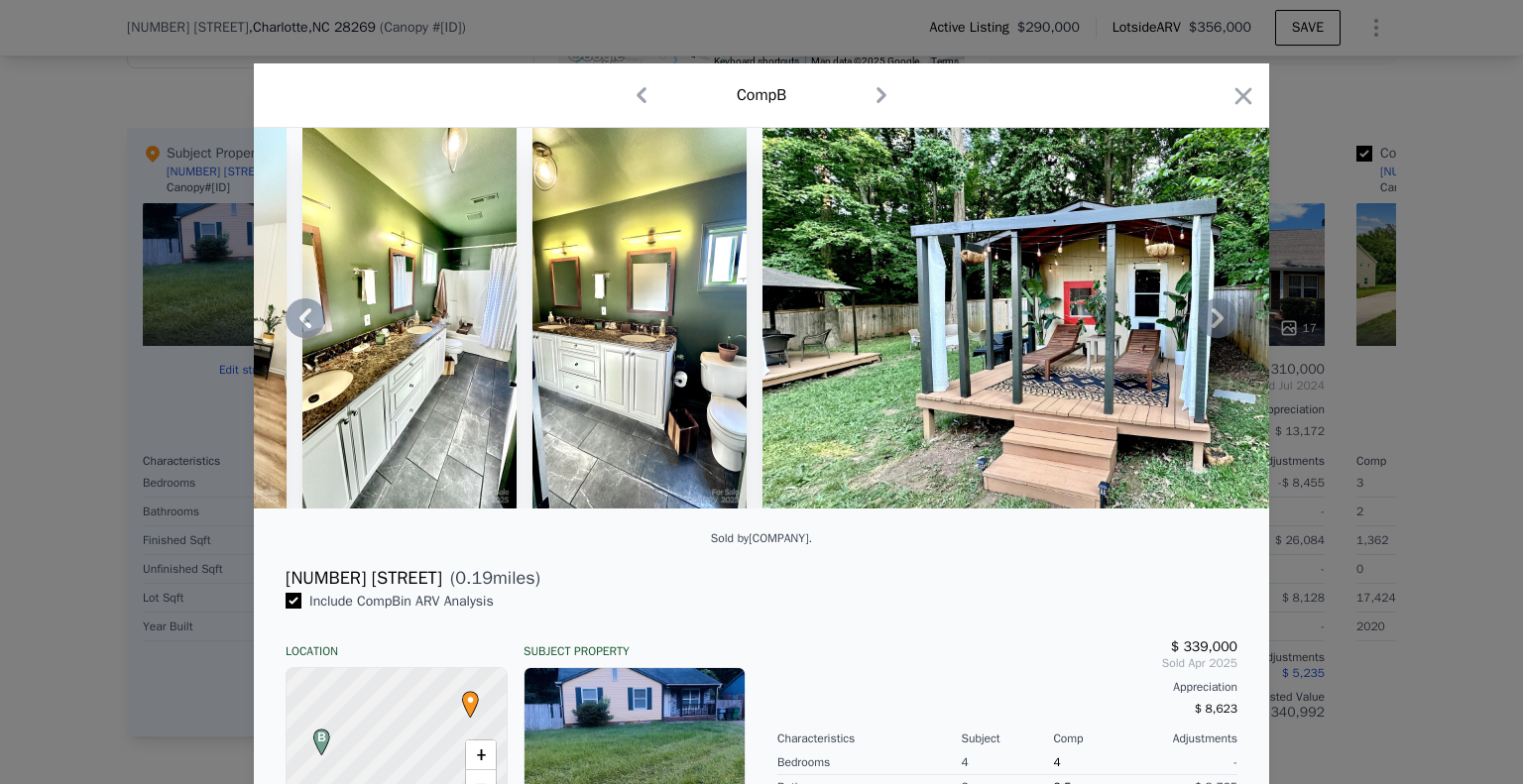 click 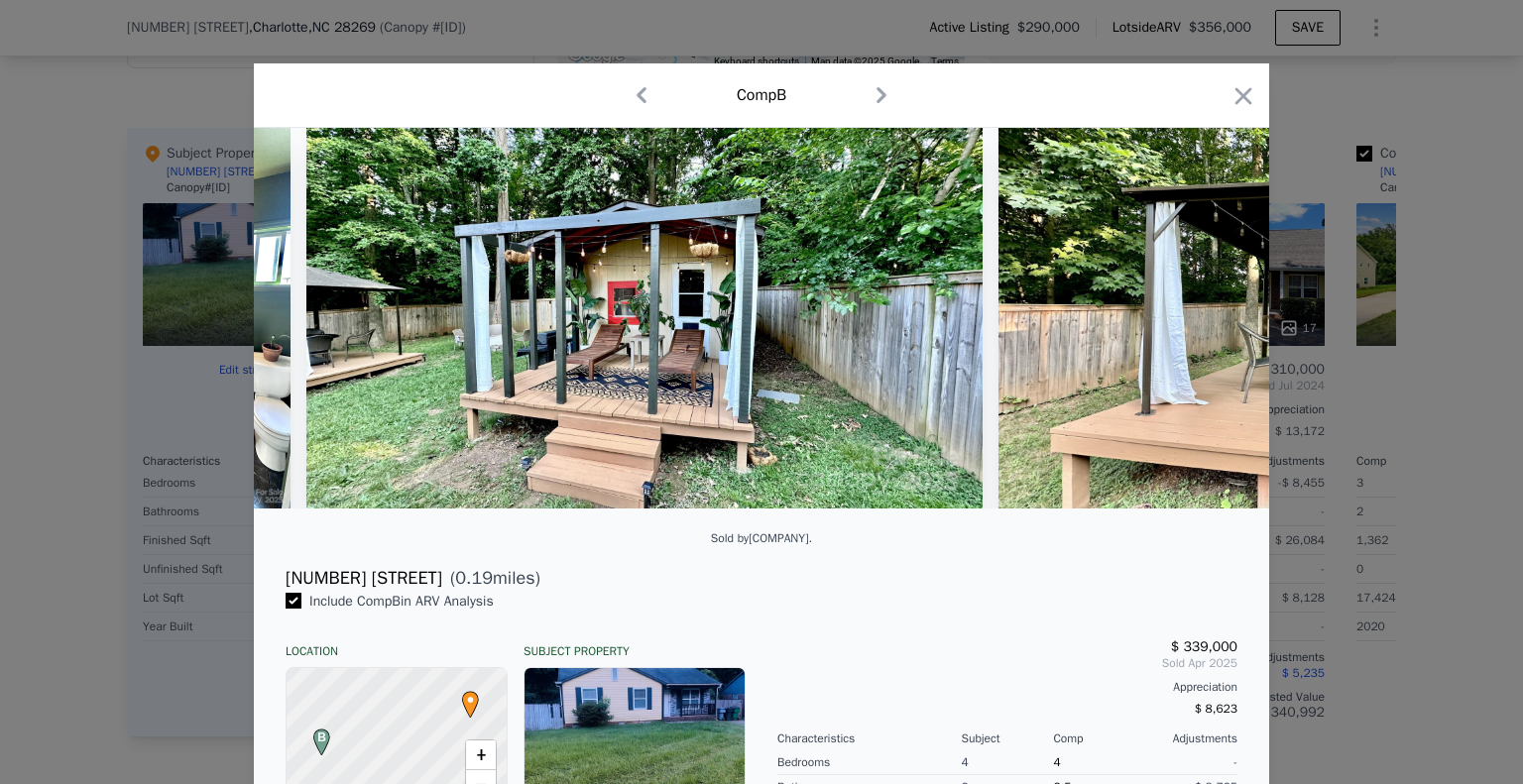 scroll, scrollTop: 0, scrollLeft: 9043, axis: horizontal 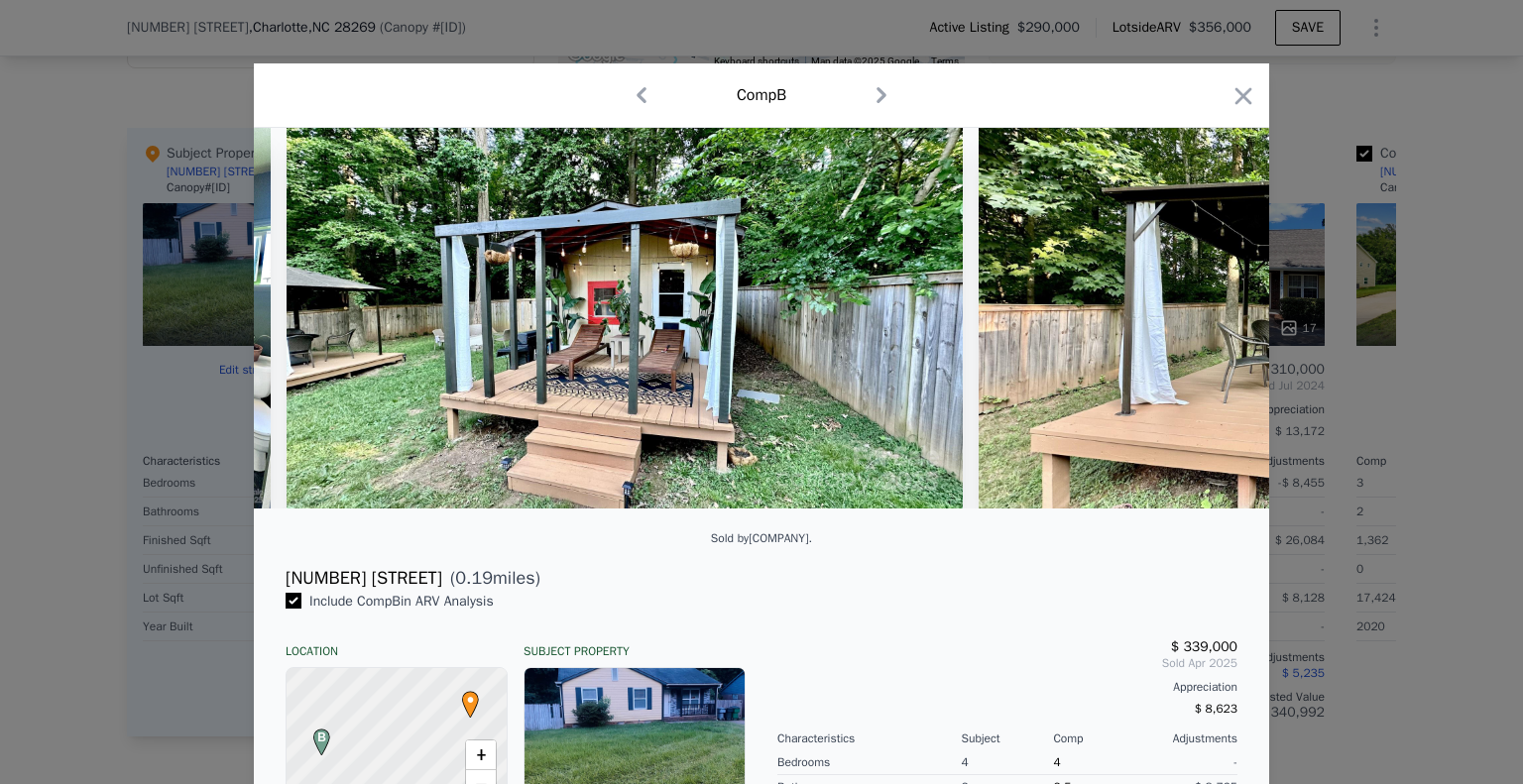click at bounding box center (762, 318) 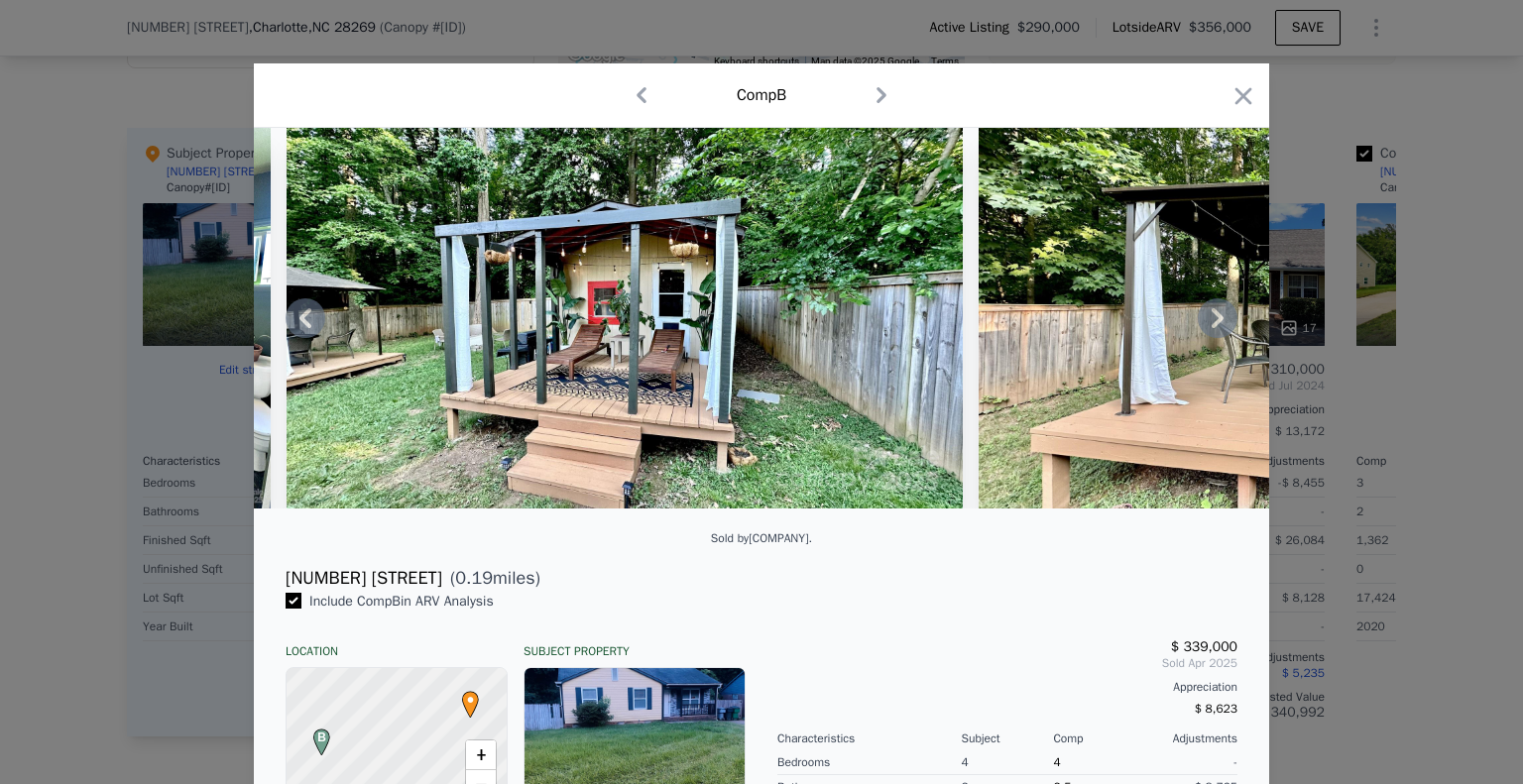 click 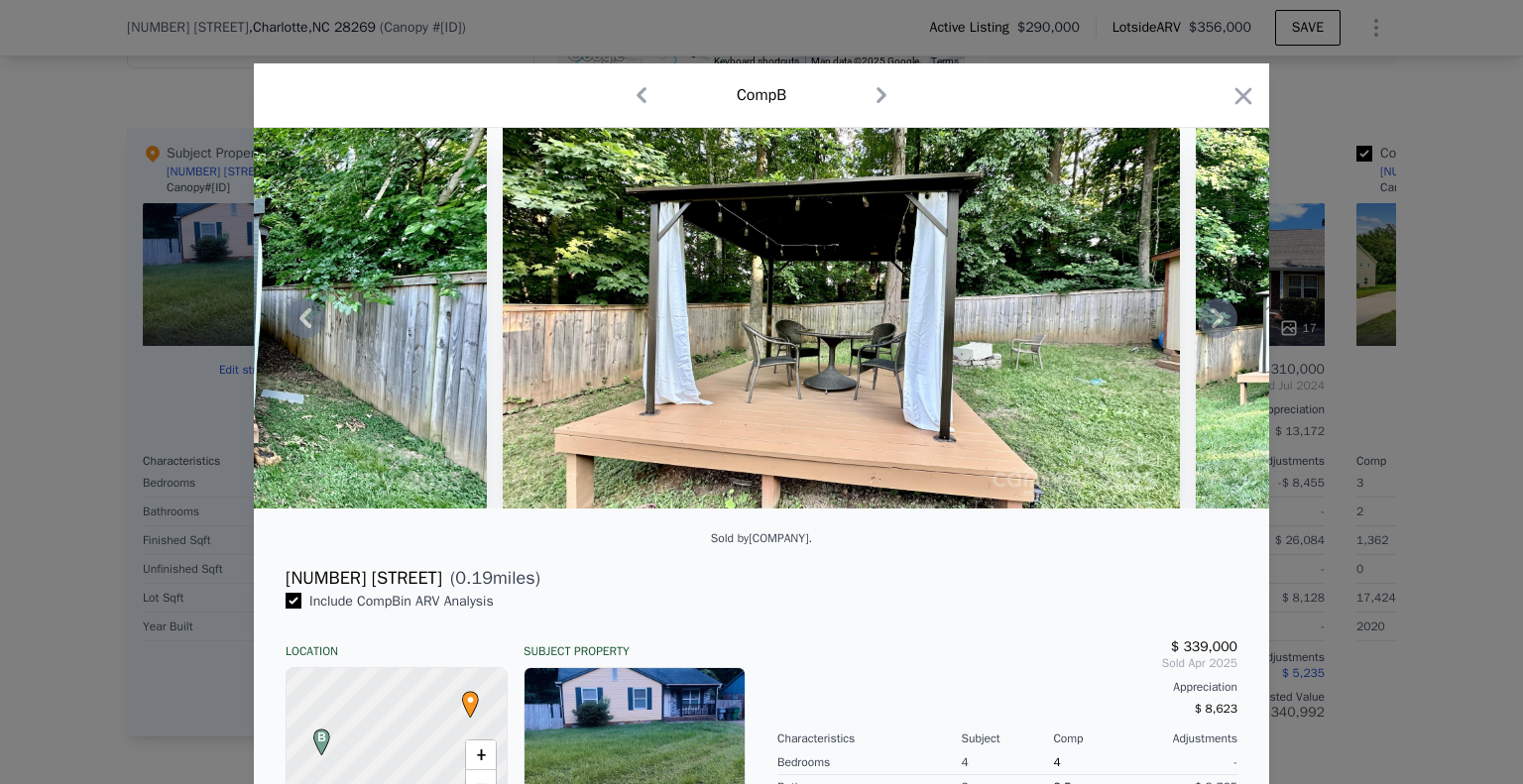 click 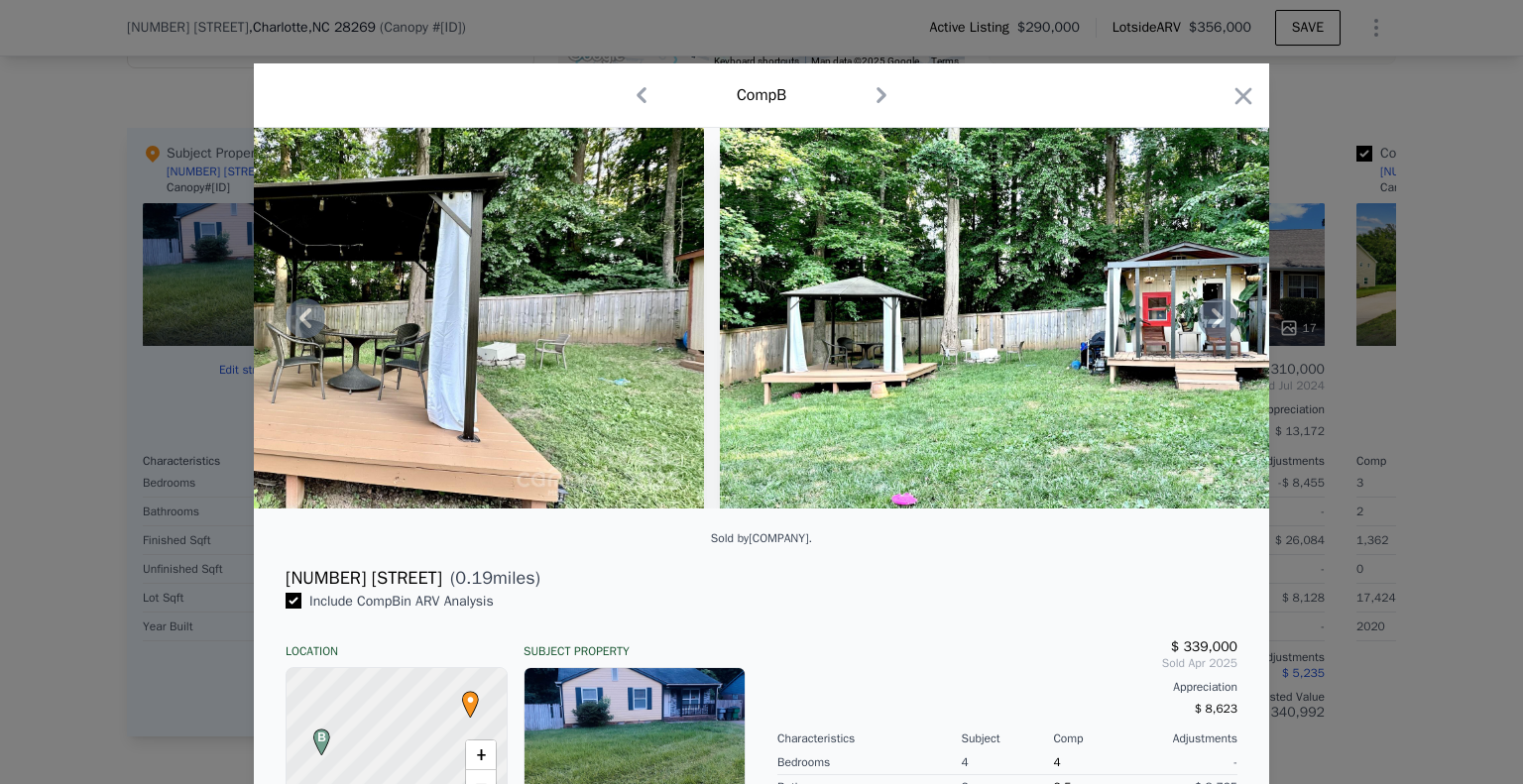 click 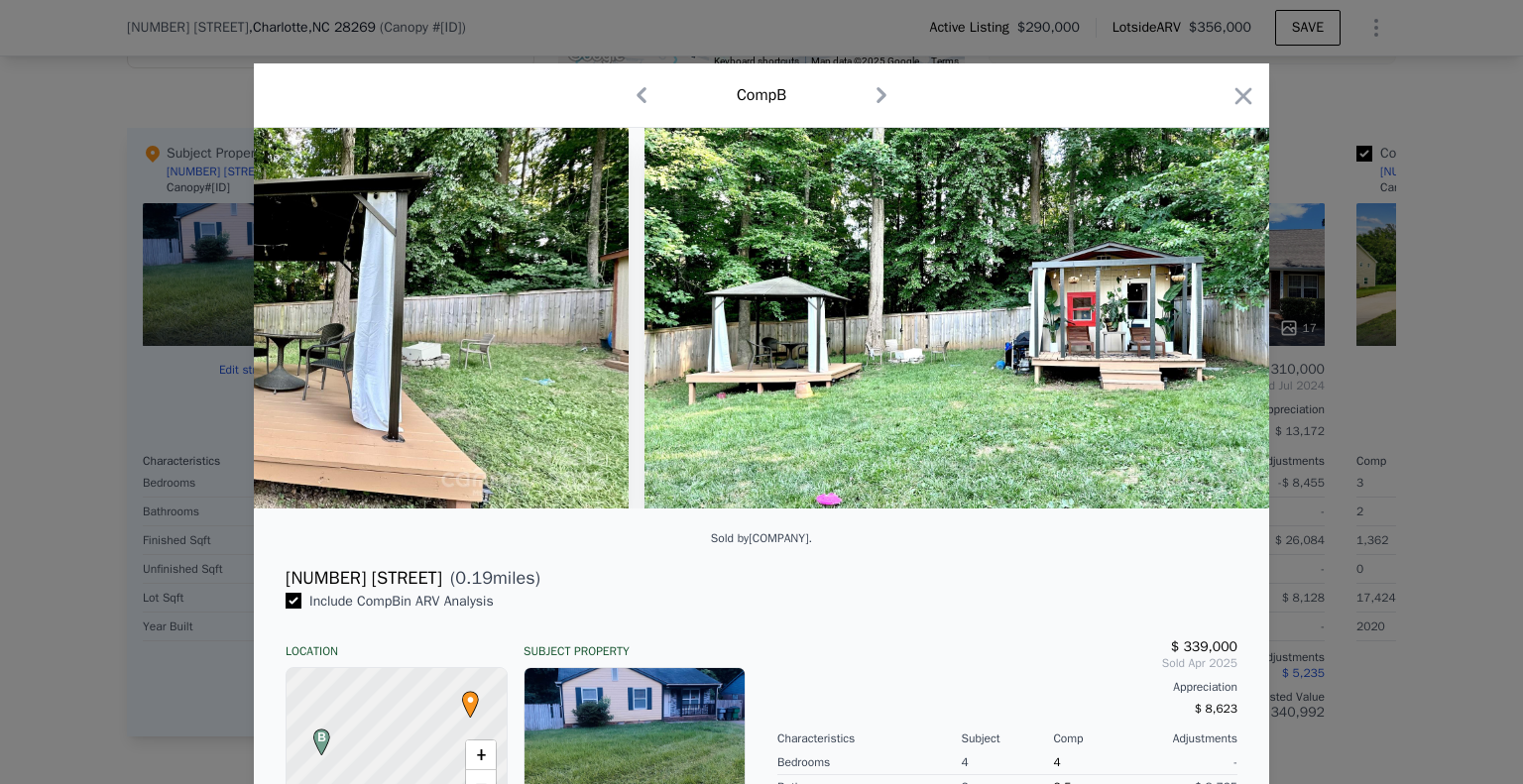 scroll, scrollTop: 0, scrollLeft: 10122, axis: horizontal 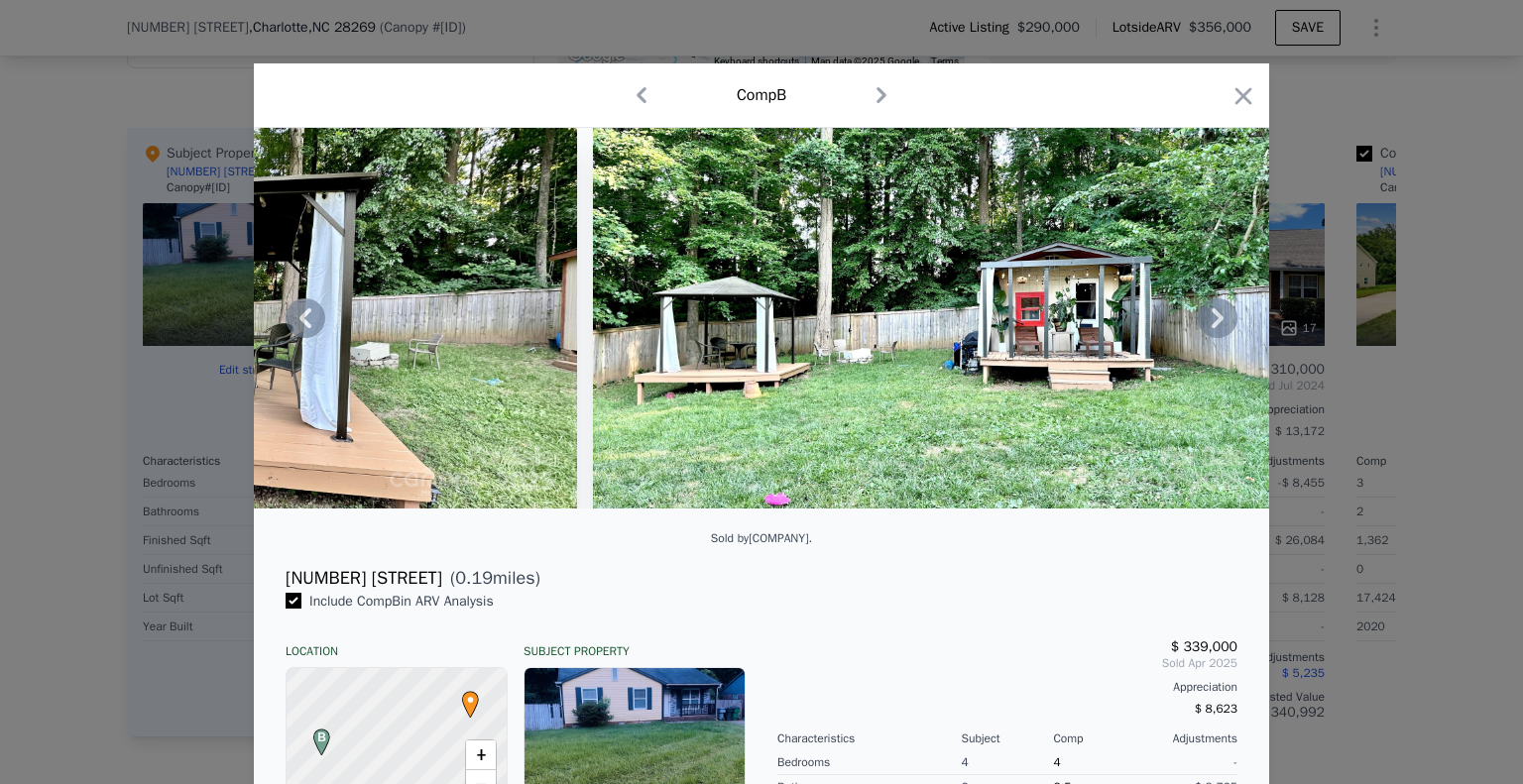 click 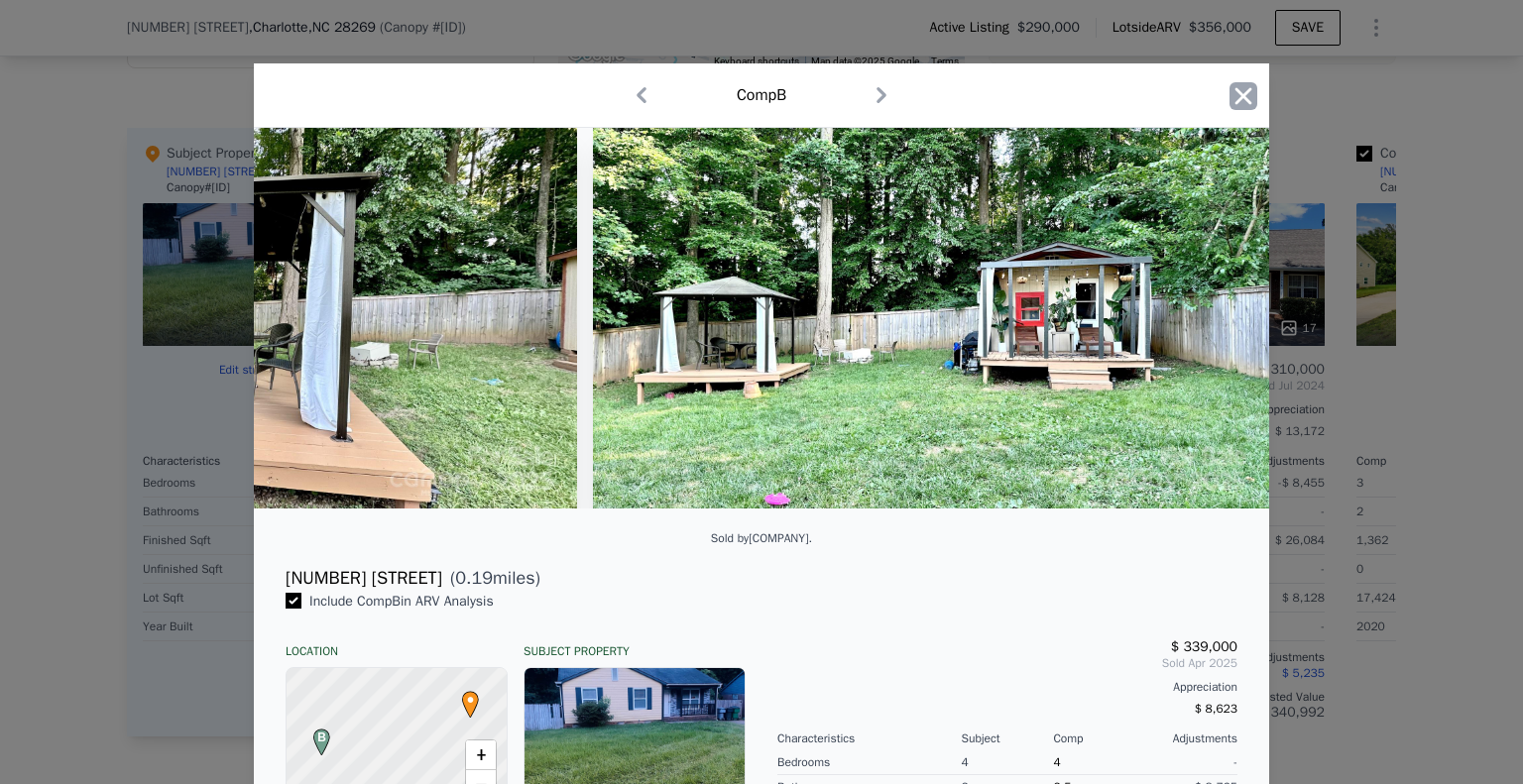click 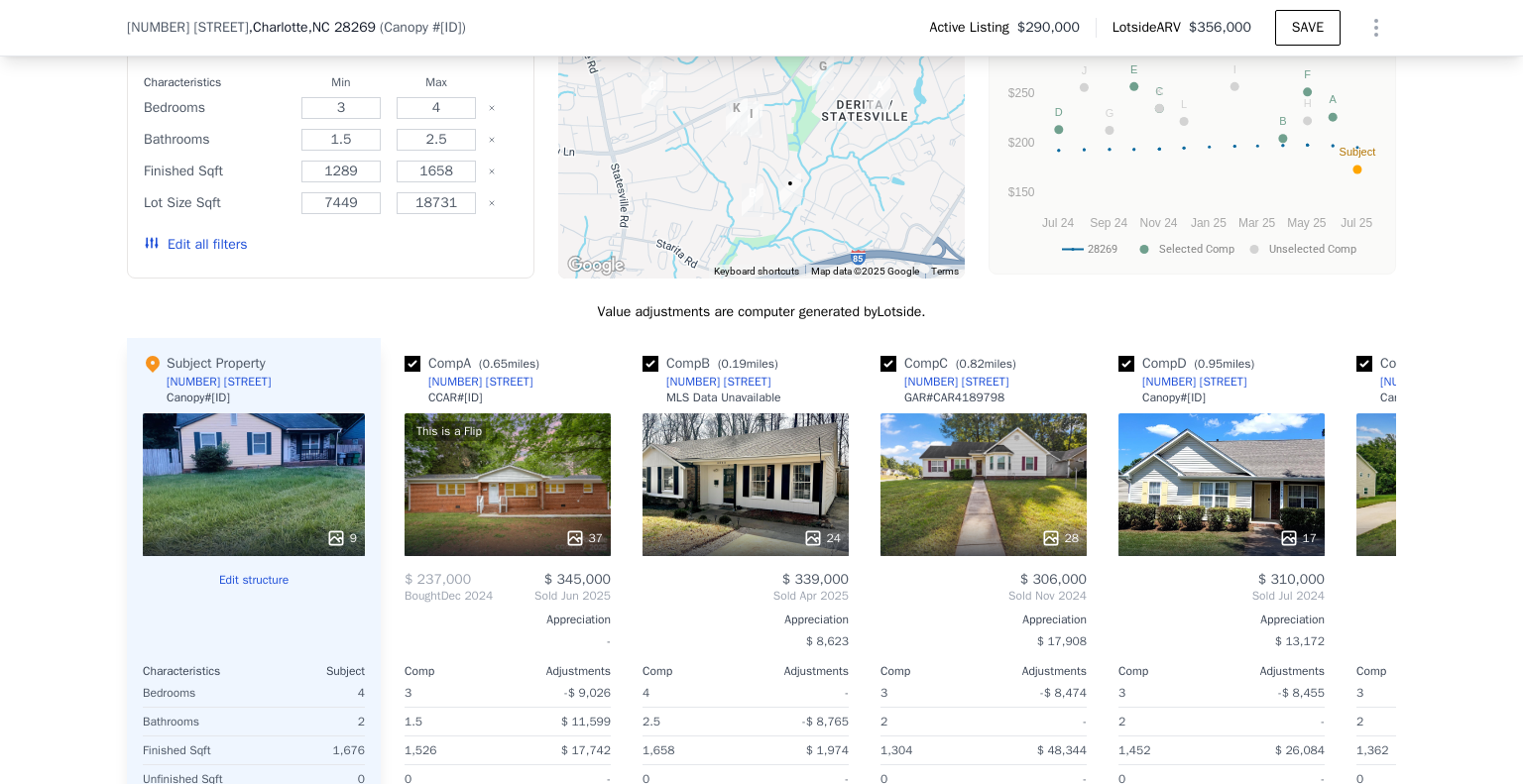scroll, scrollTop: 2054, scrollLeft: 0, axis: vertical 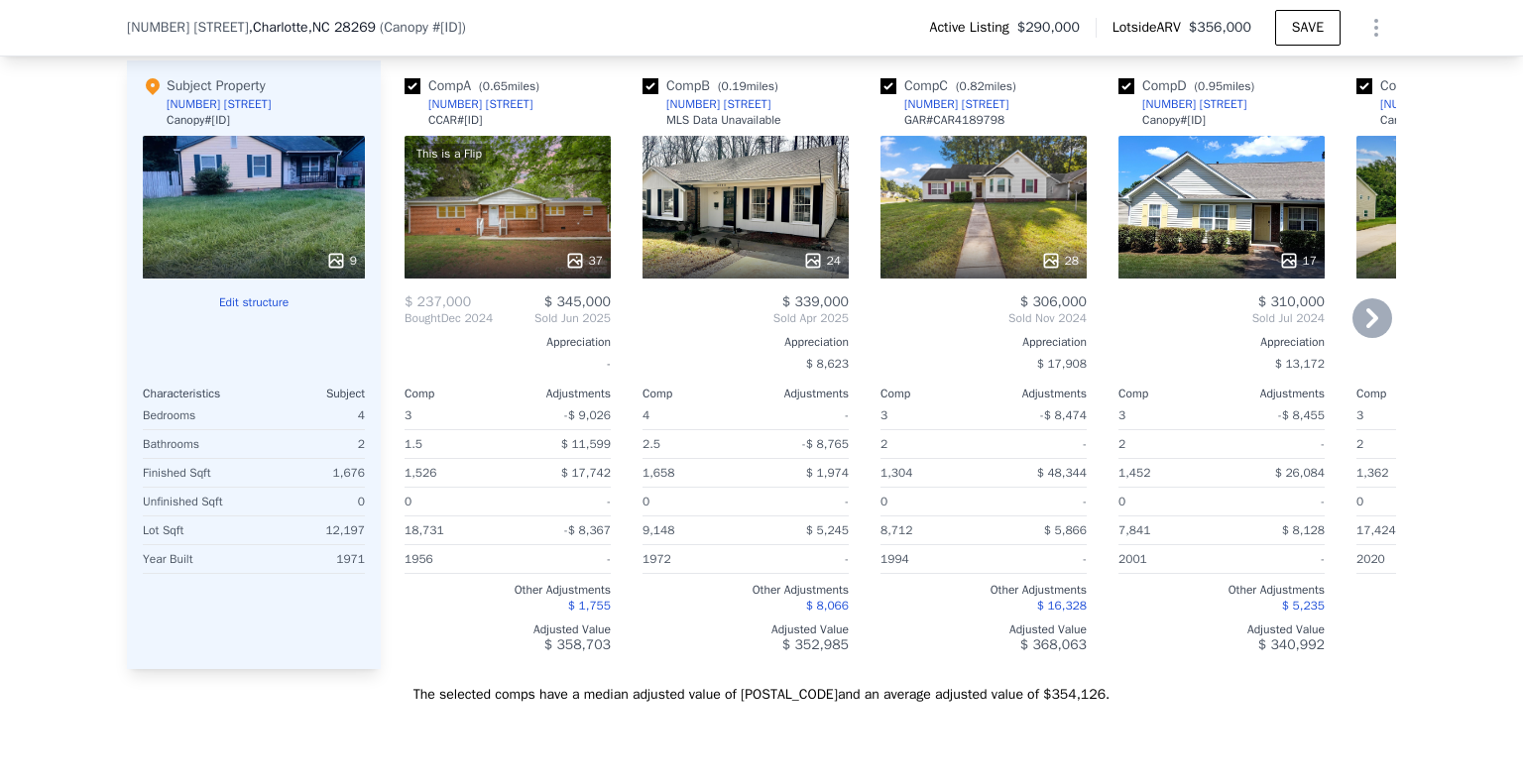 click 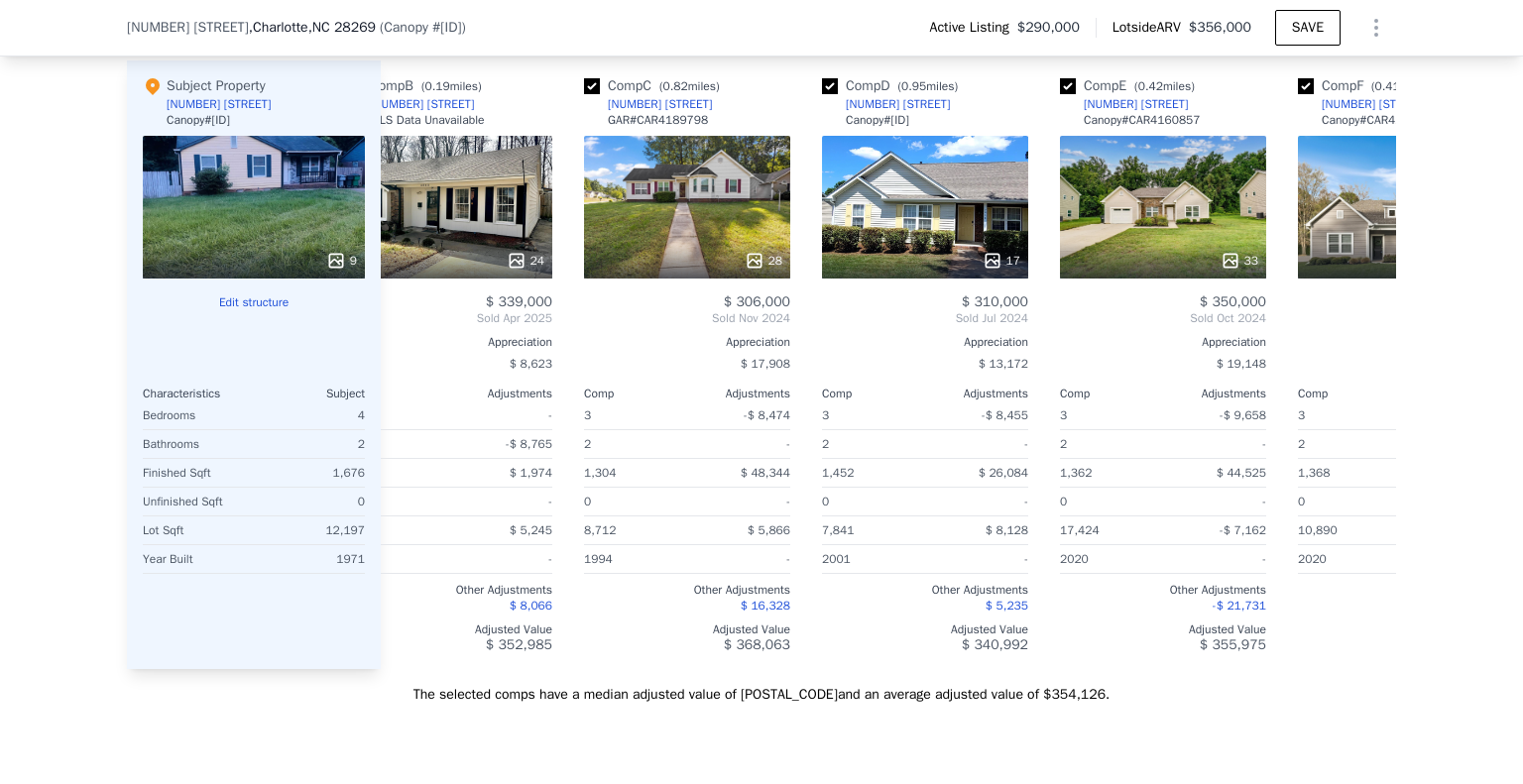 scroll, scrollTop: 0, scrollLeft: 476, axis: horizontal 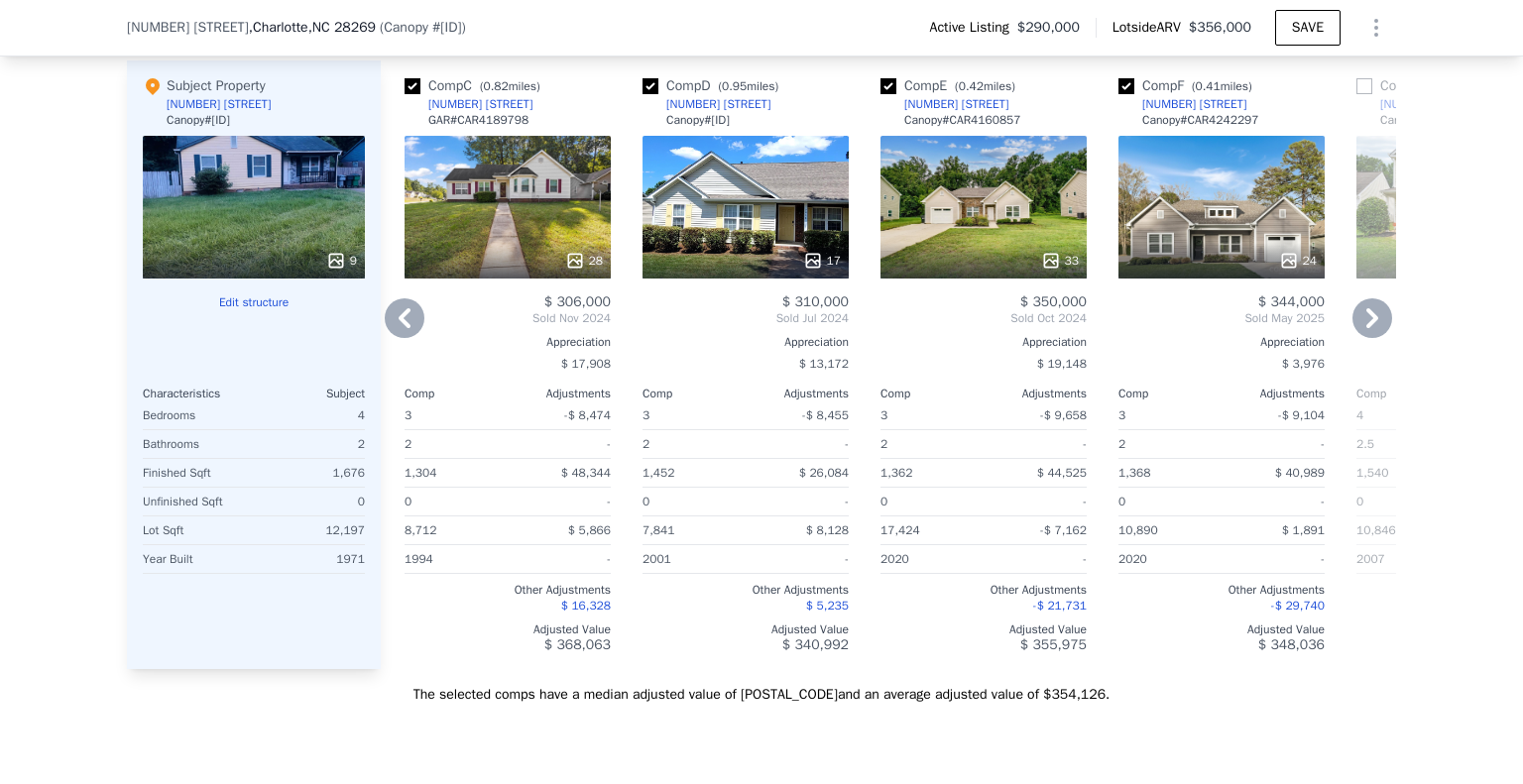 click 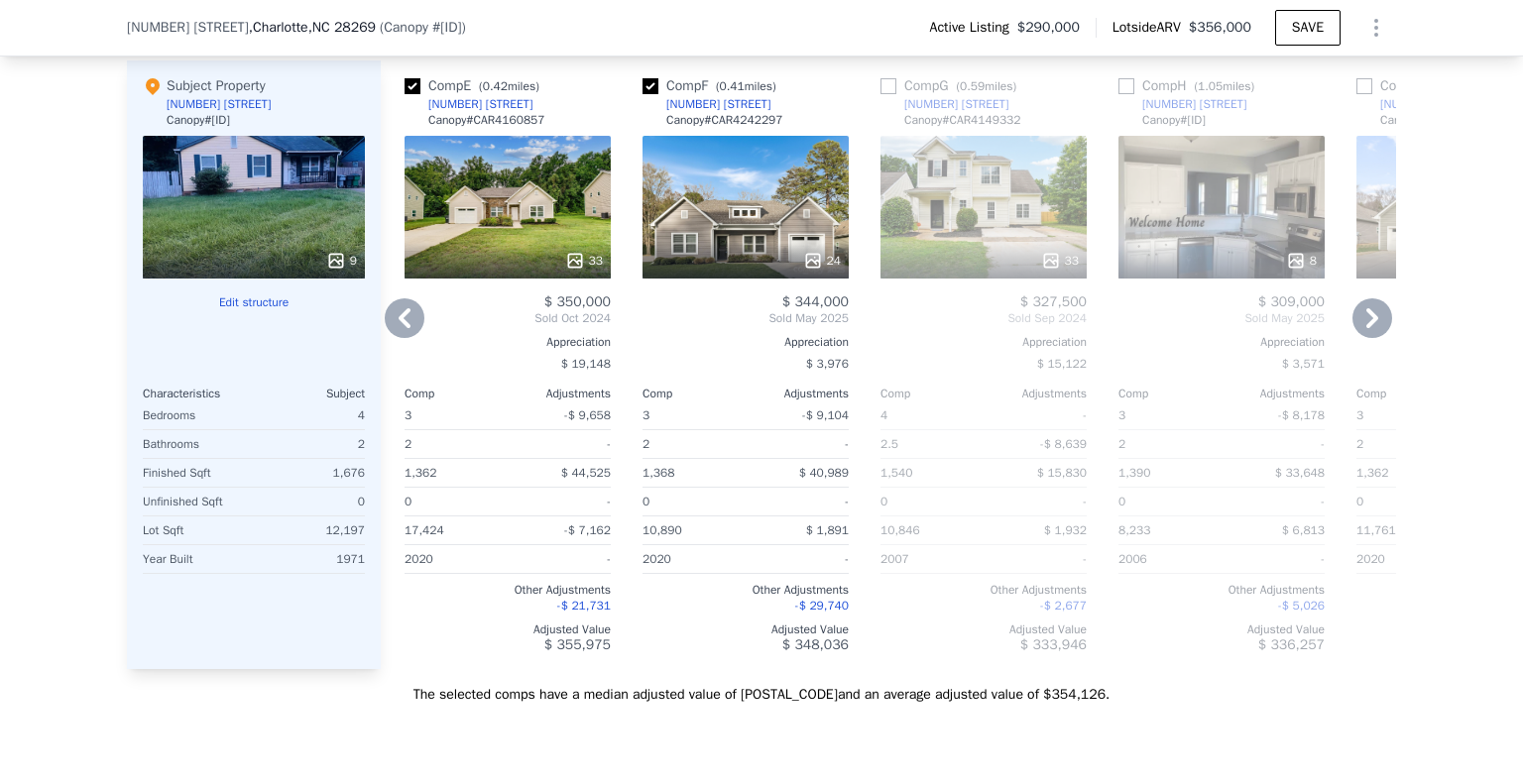 click 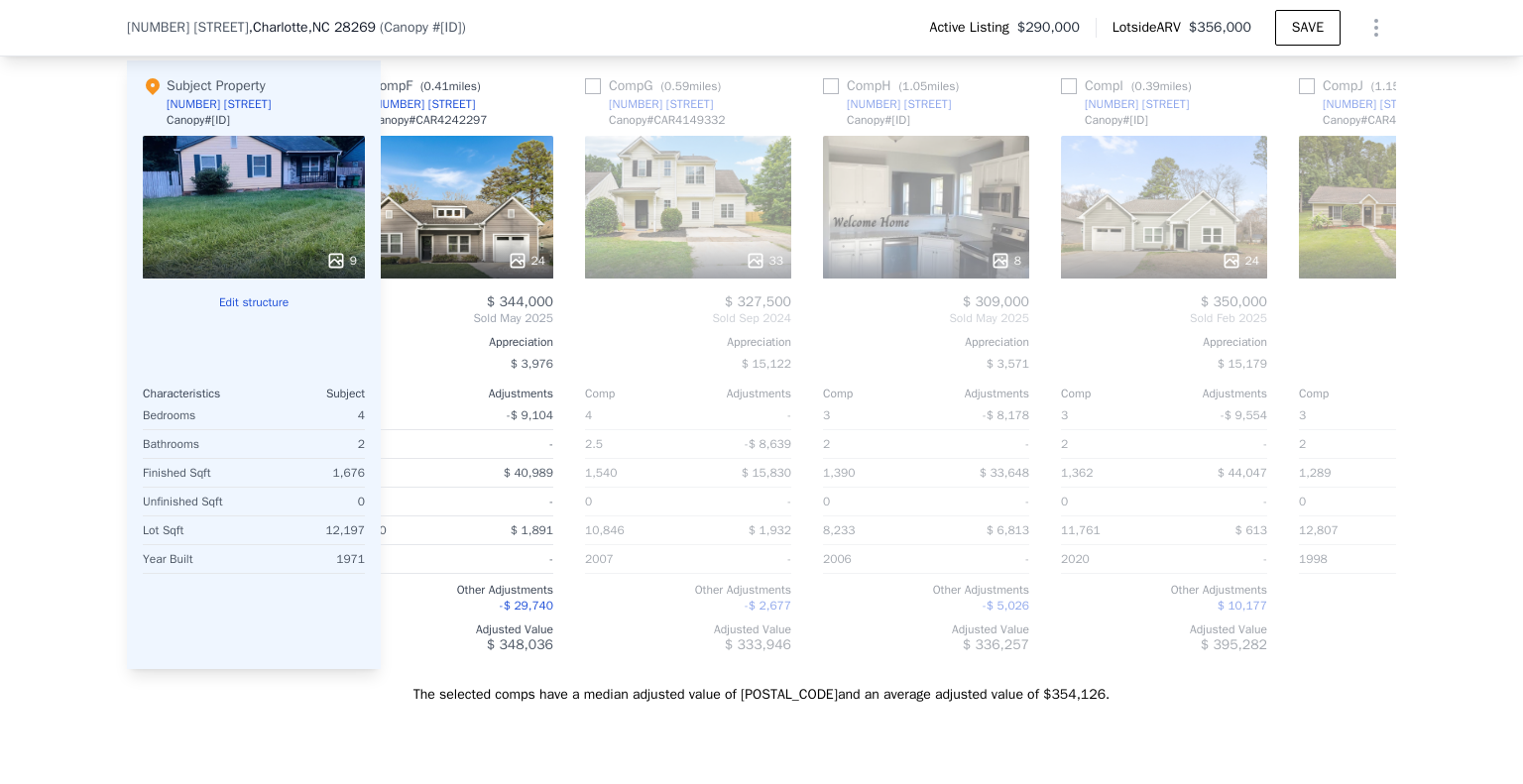 scroll, scrollTop: 0, scrollLeft: 1428, axis: horizontal 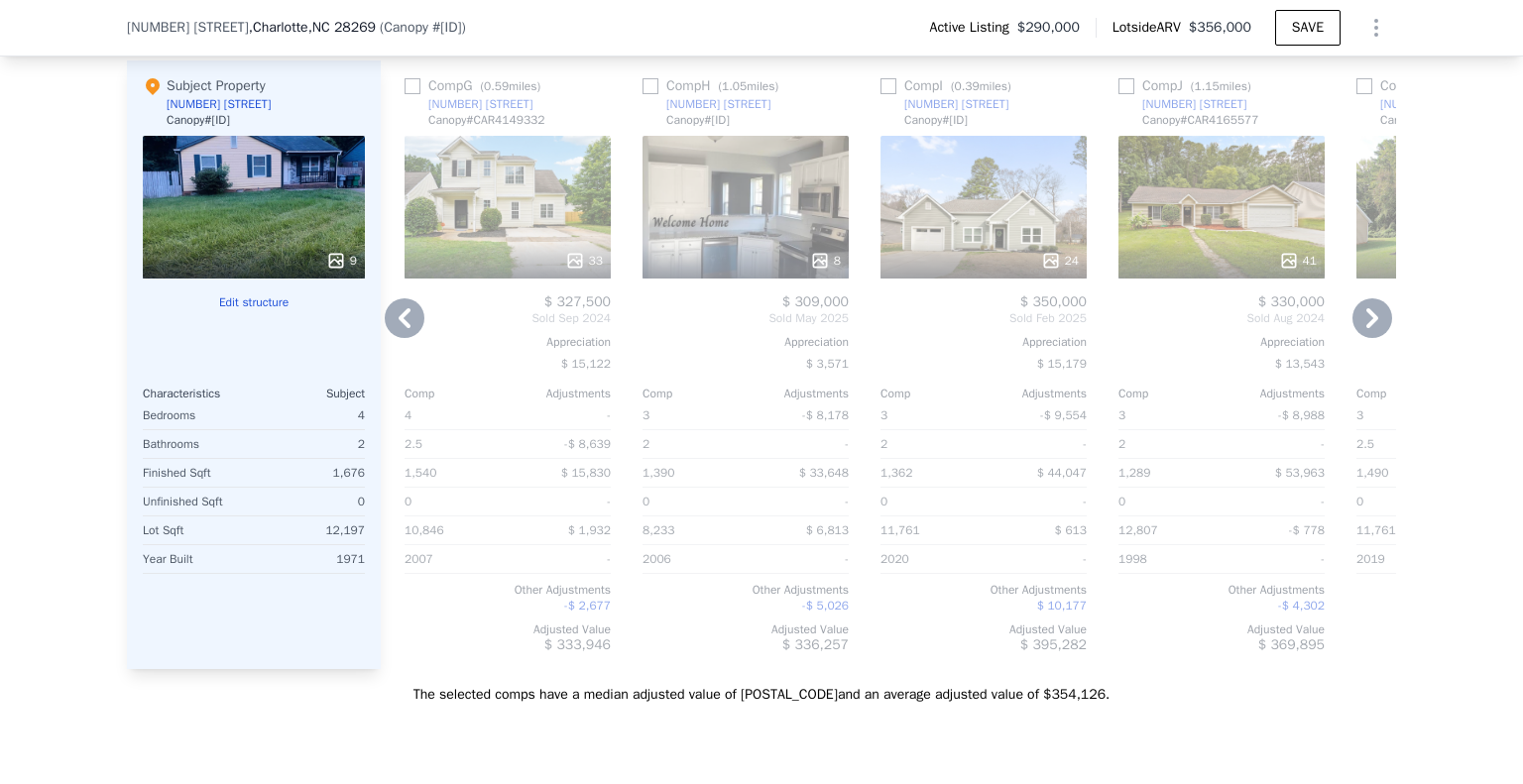 click 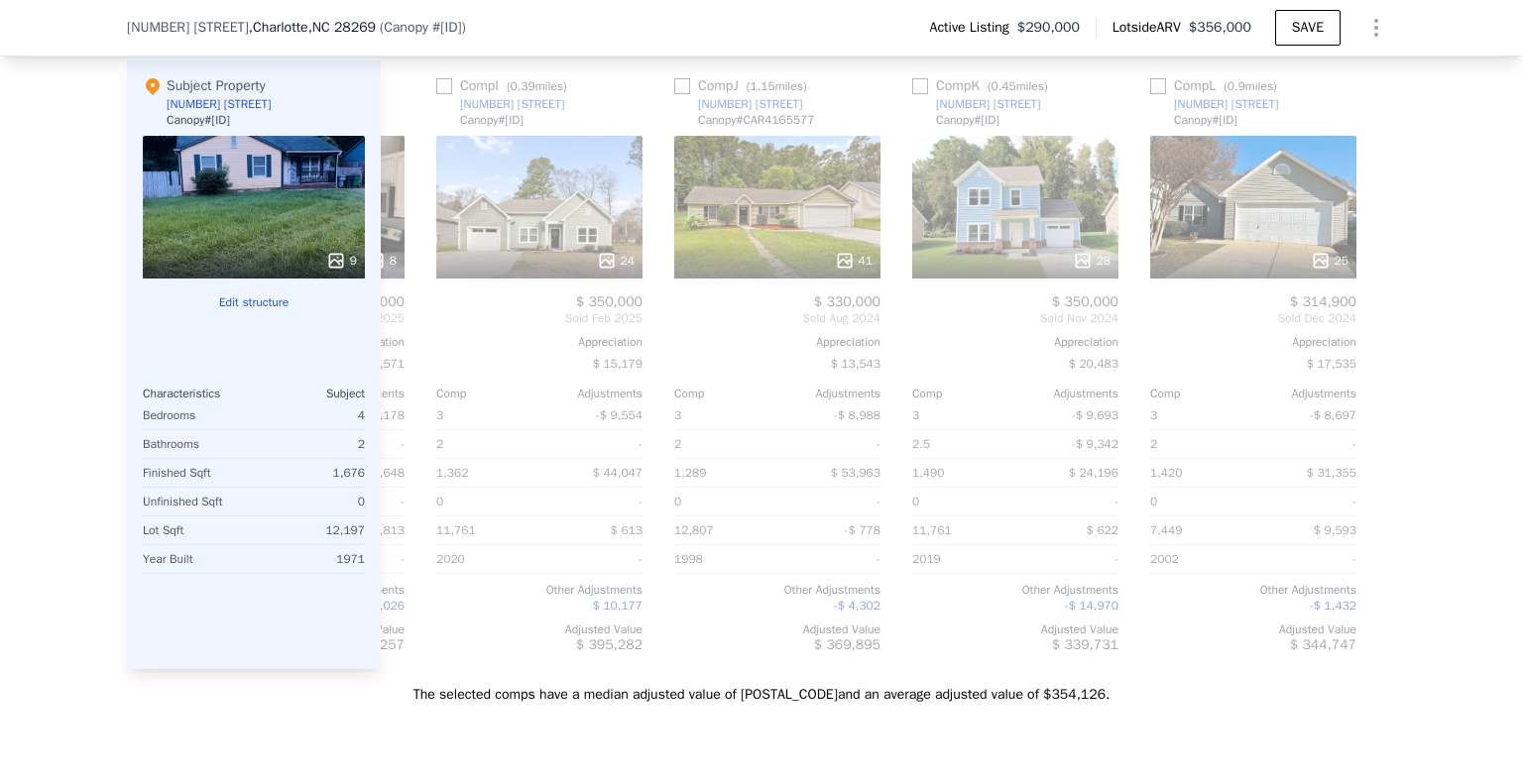scroll, scrollTop: 0, scrollLeft: 1888, axis: horizontal 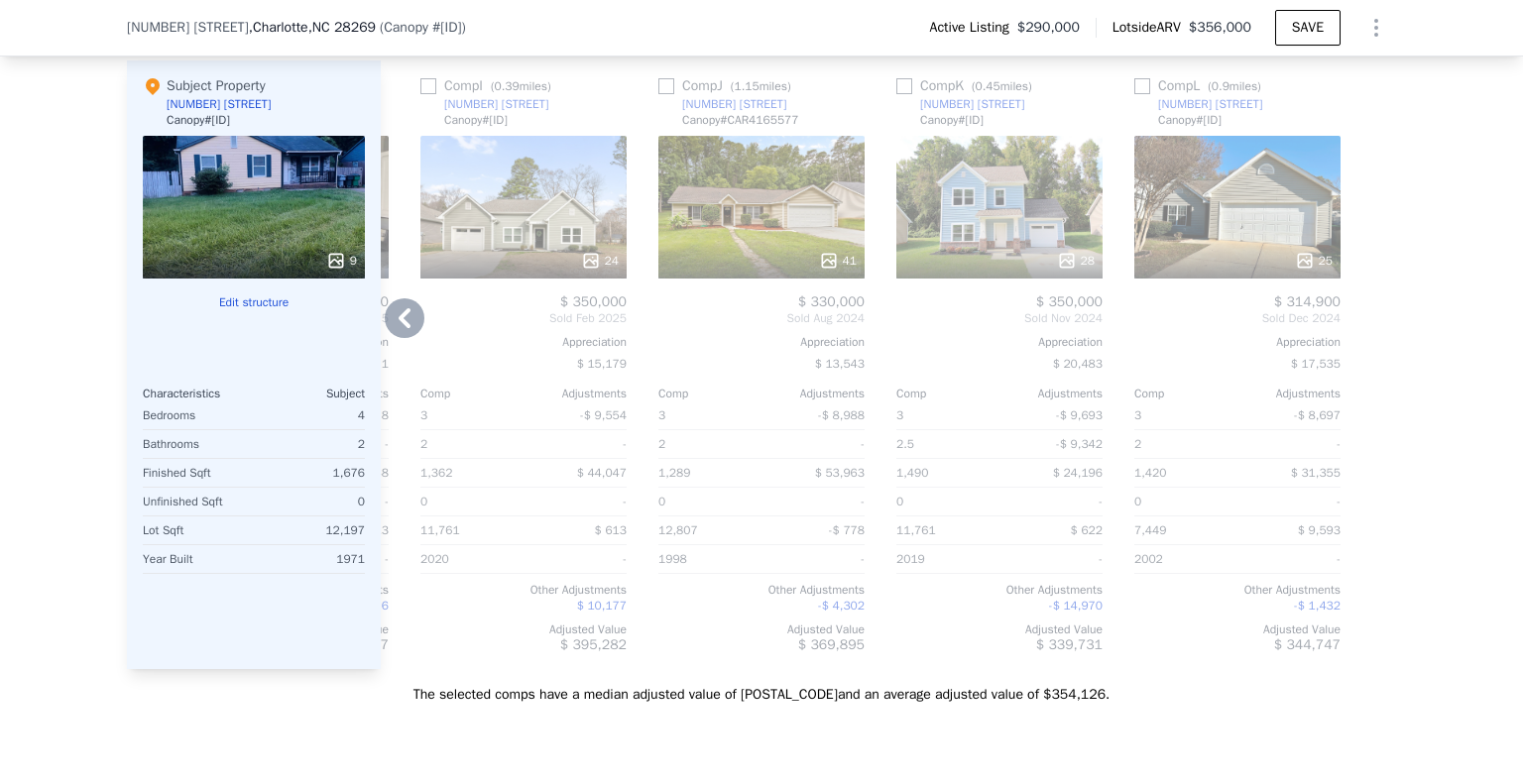 click at bounding box center [1380, 365] 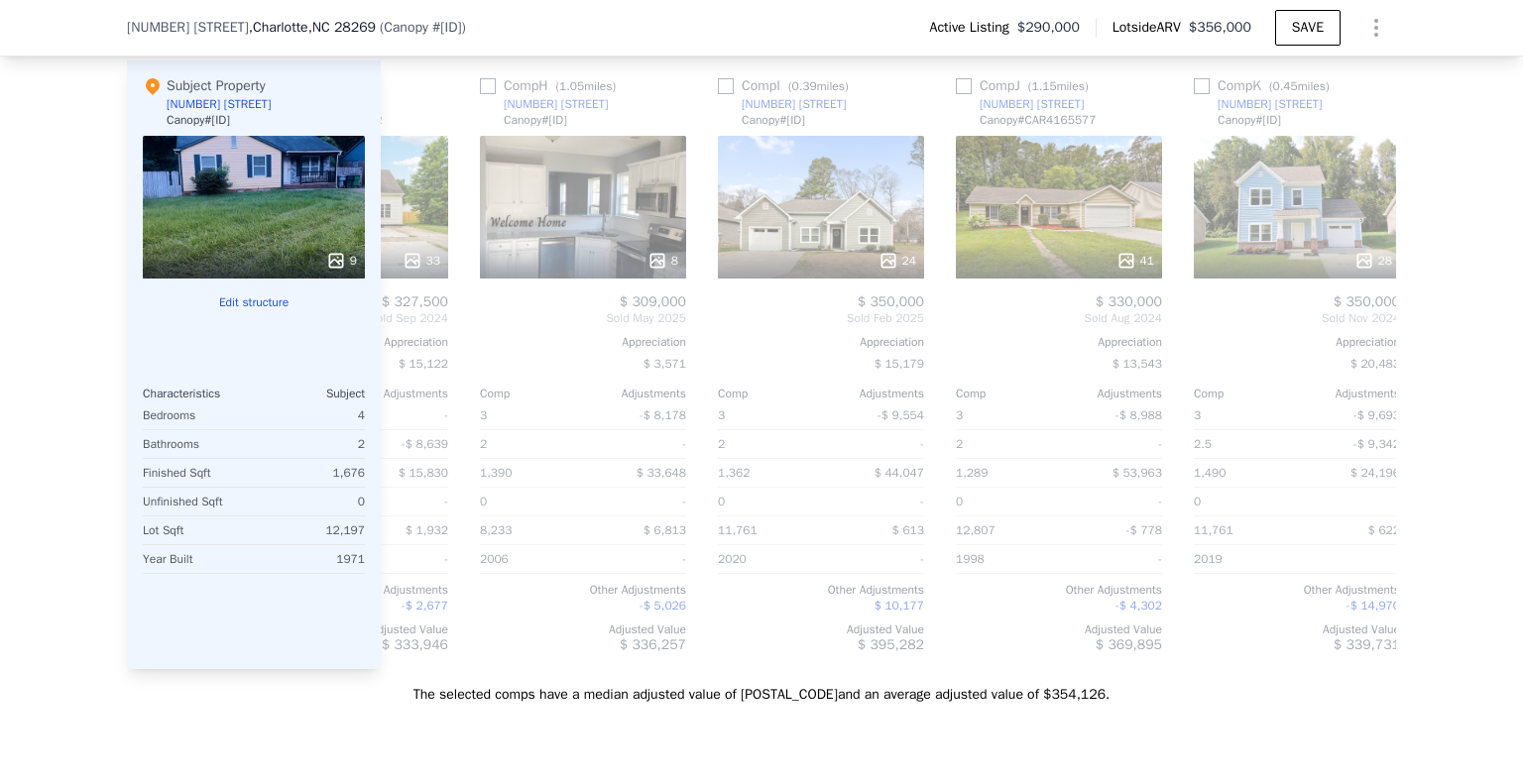 scroll, scrollTop: 0, scrollLeft: 1412, axis: horizontal 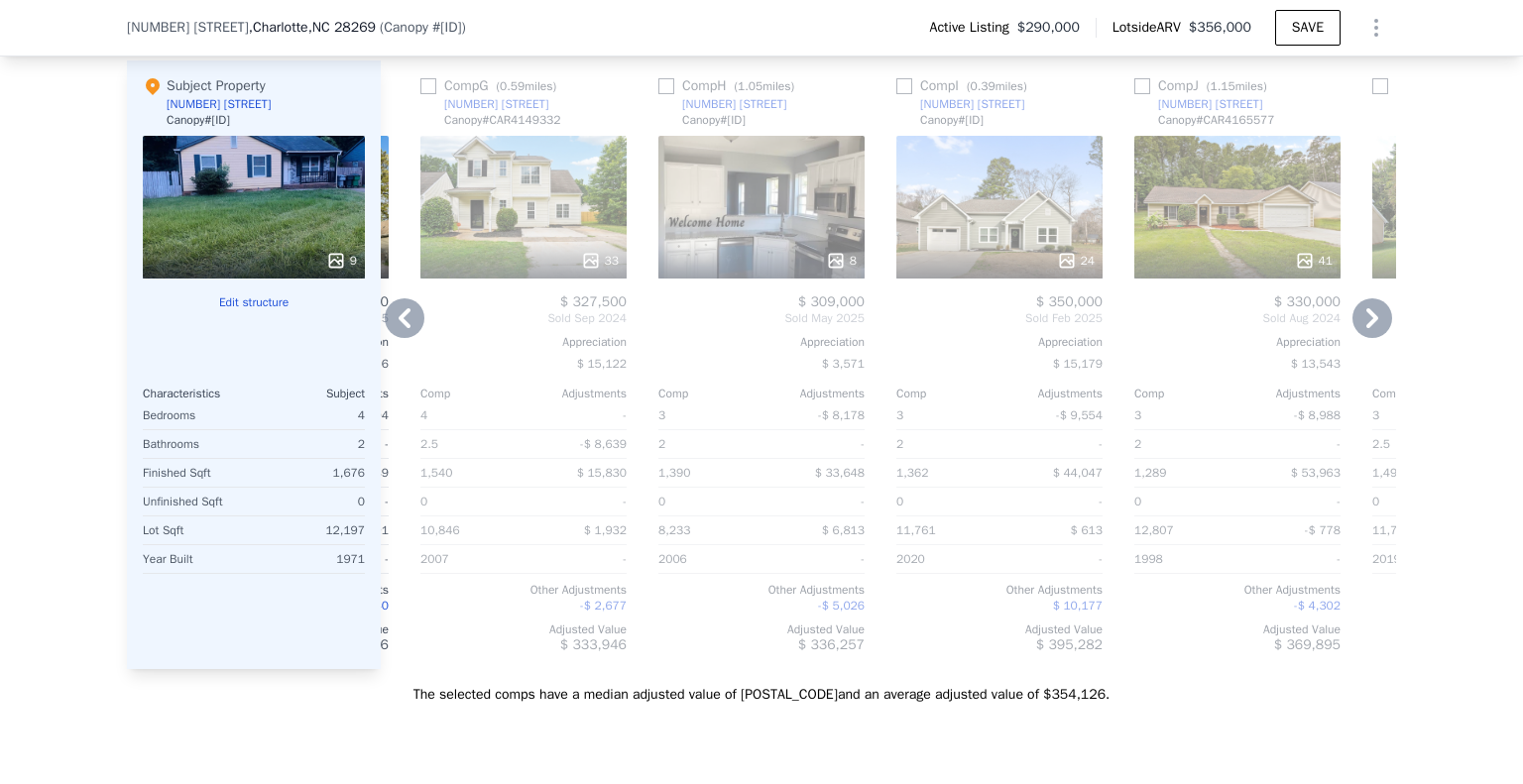 click 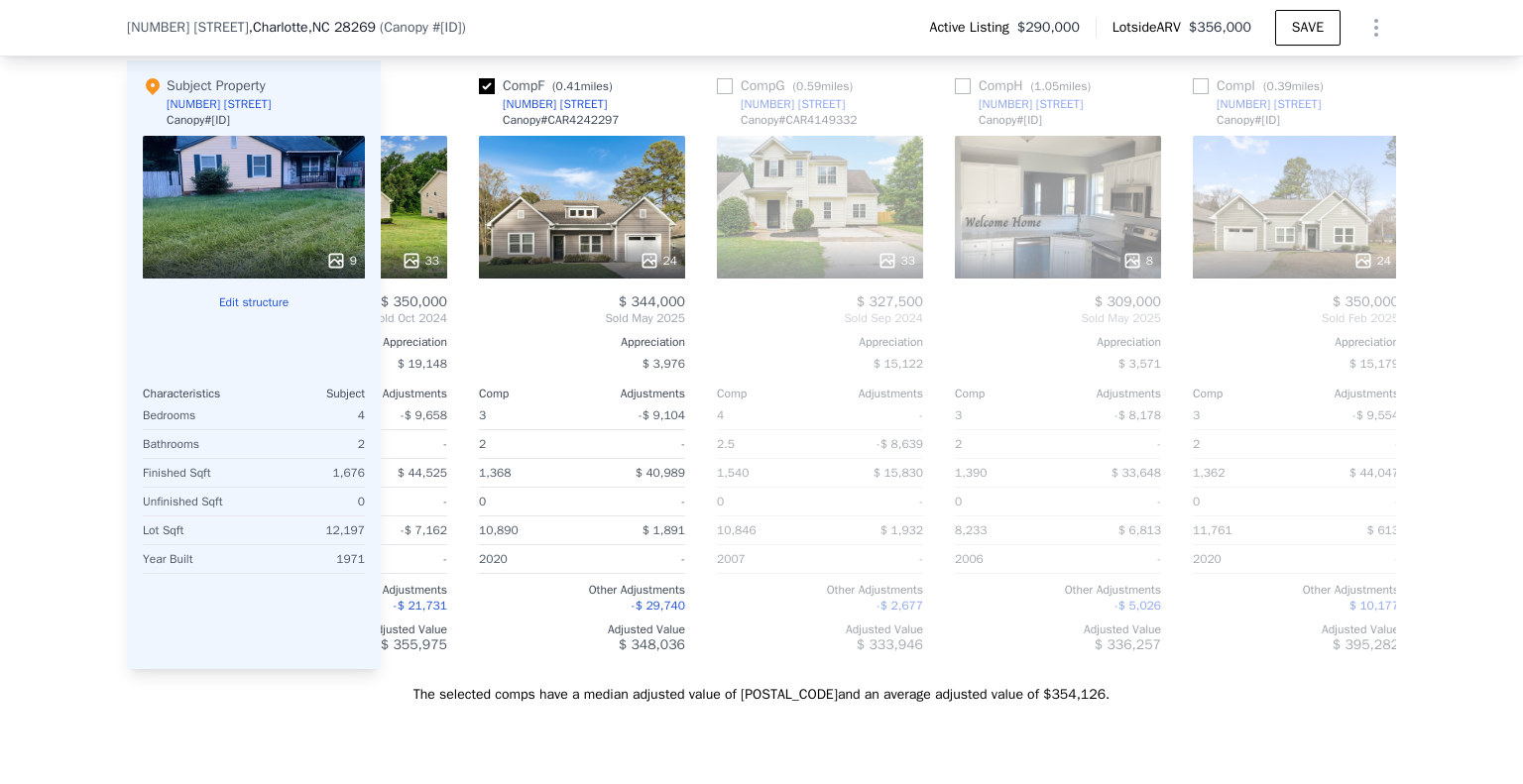 scroll, scrollTop: 0, scrollLeft: 936, axis: horizontal 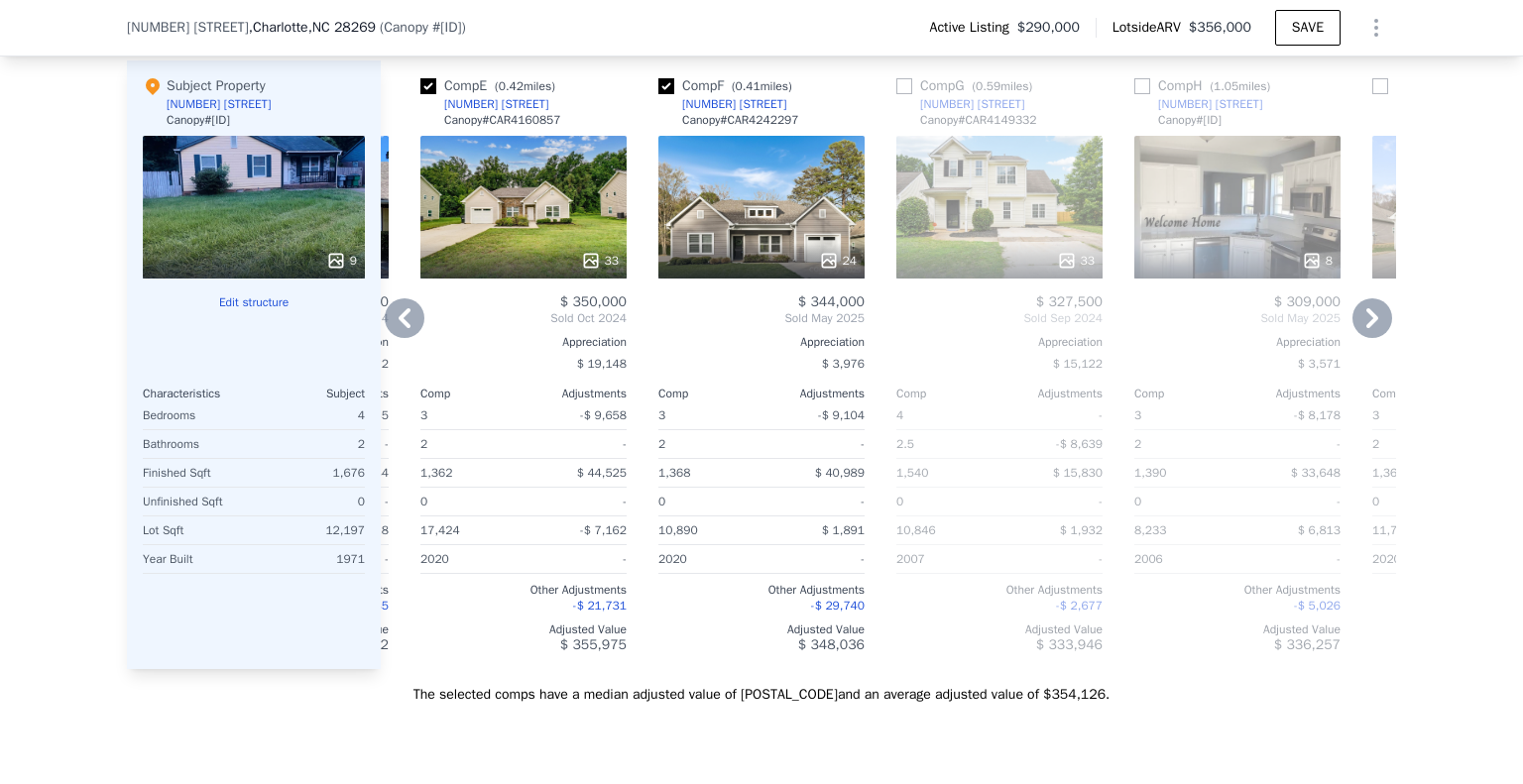 click 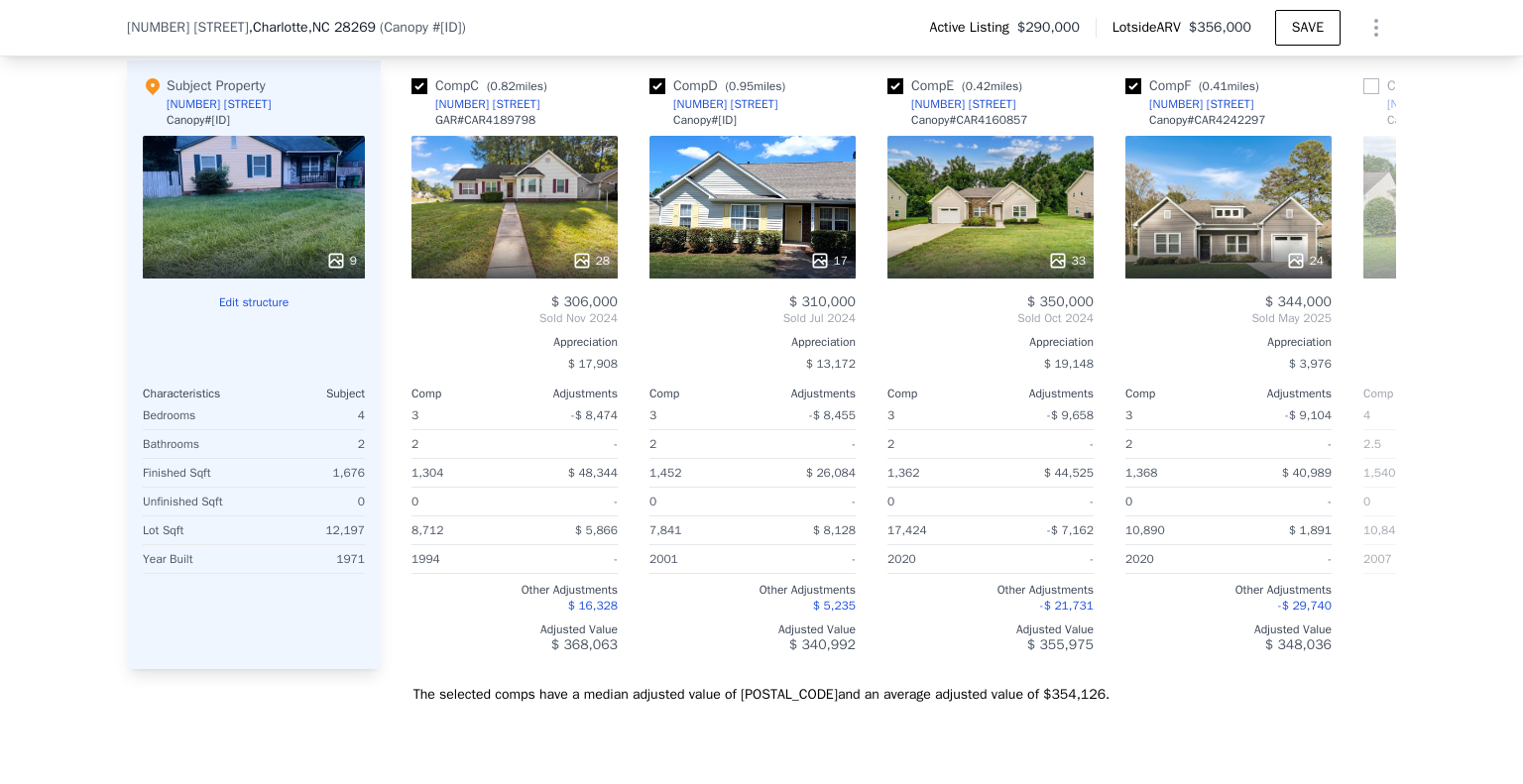 scroll, scrollTop: 0, scrollLeft: 460, axis: horizontal 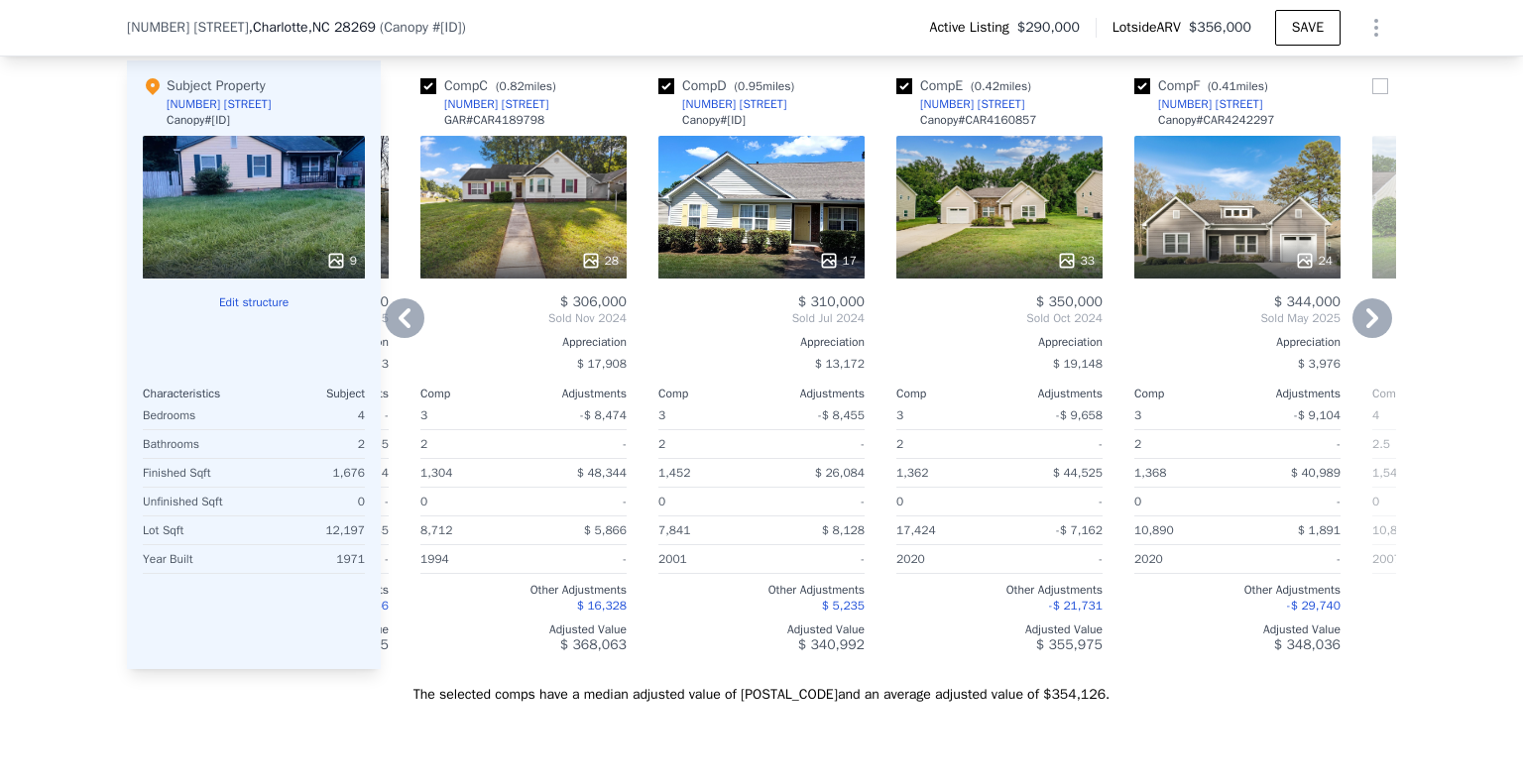 click 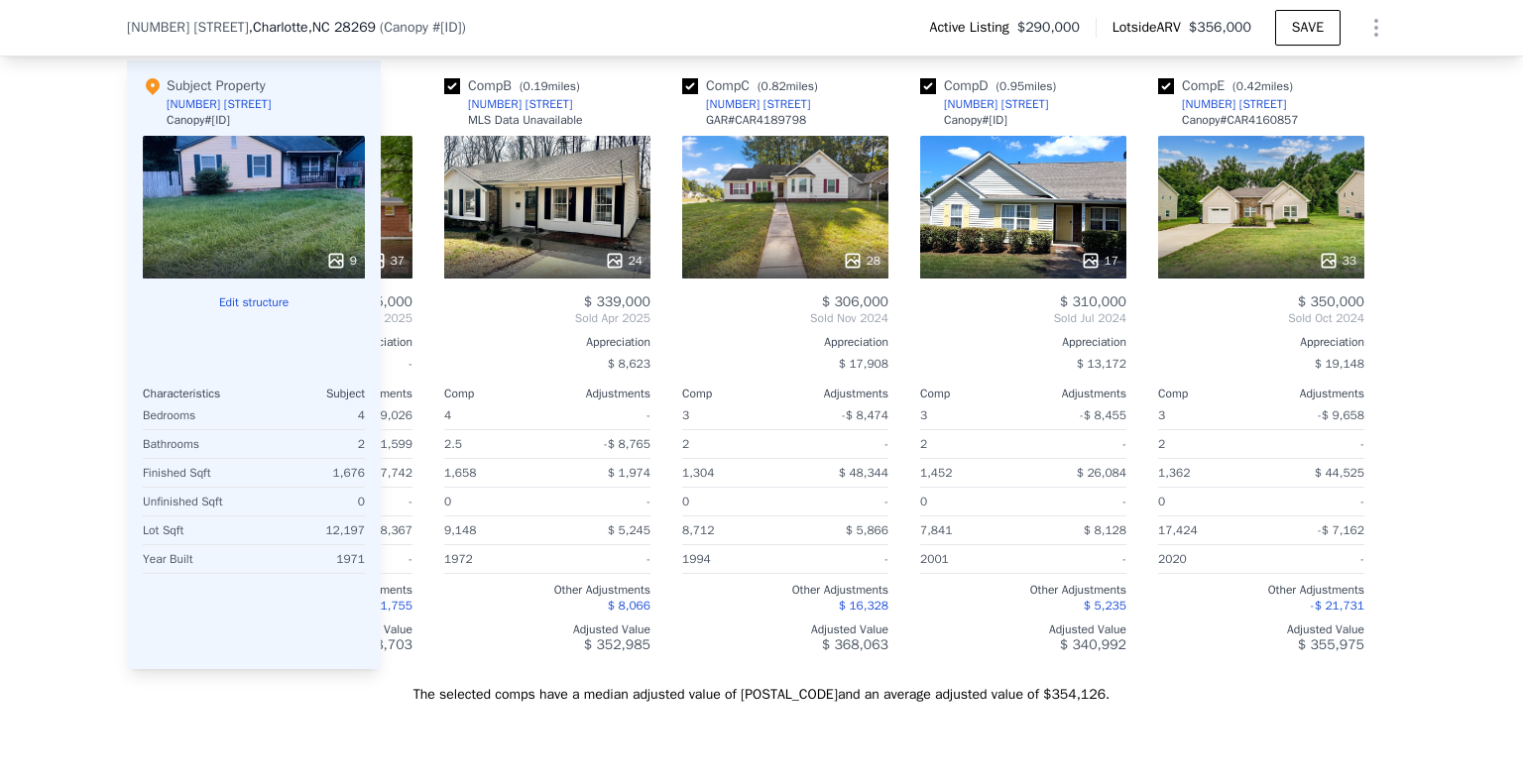 scroll, scrollTop: 0, scrollLeft: 0, axis: both 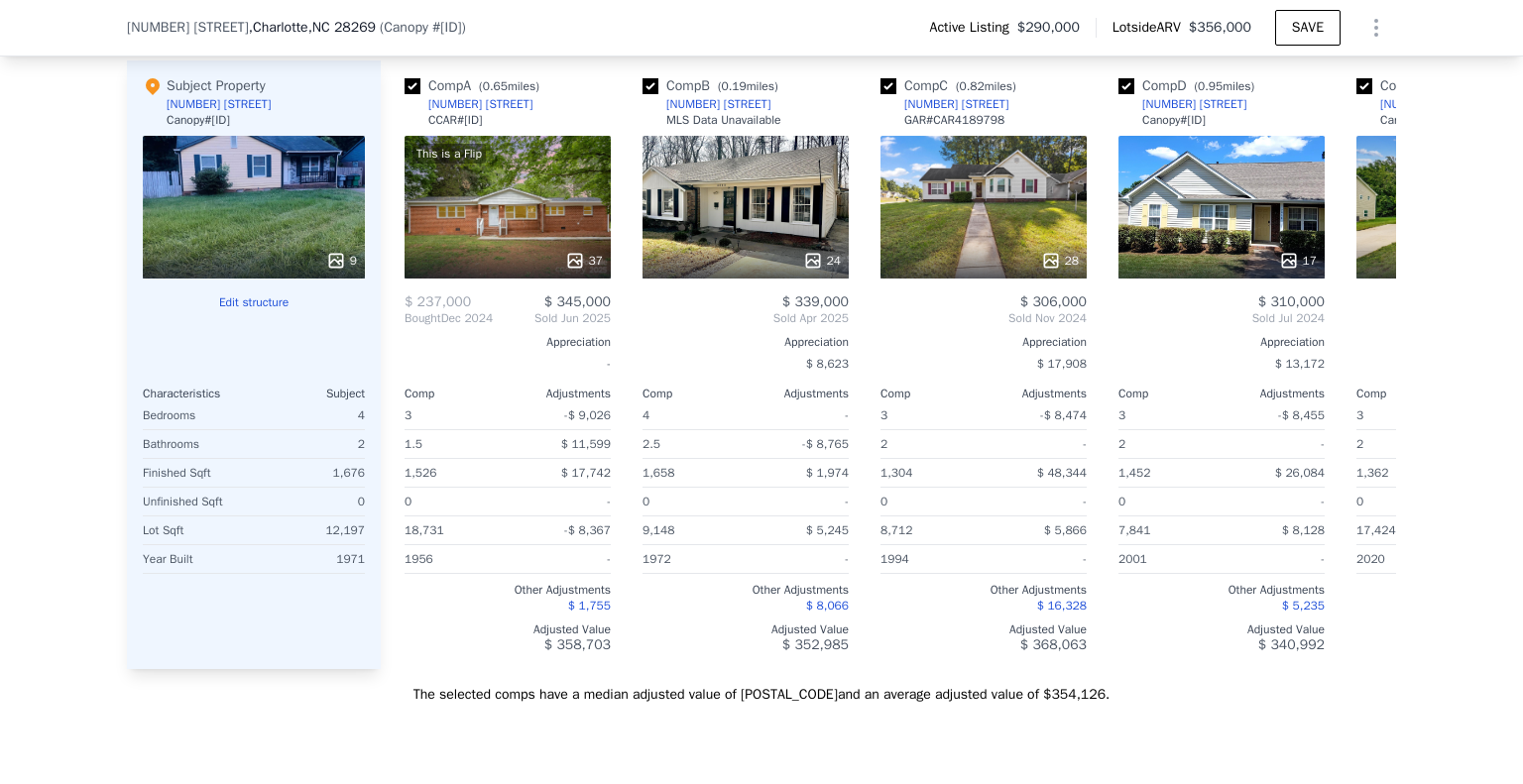 click on "Bought" at bounding box center (422, 318) 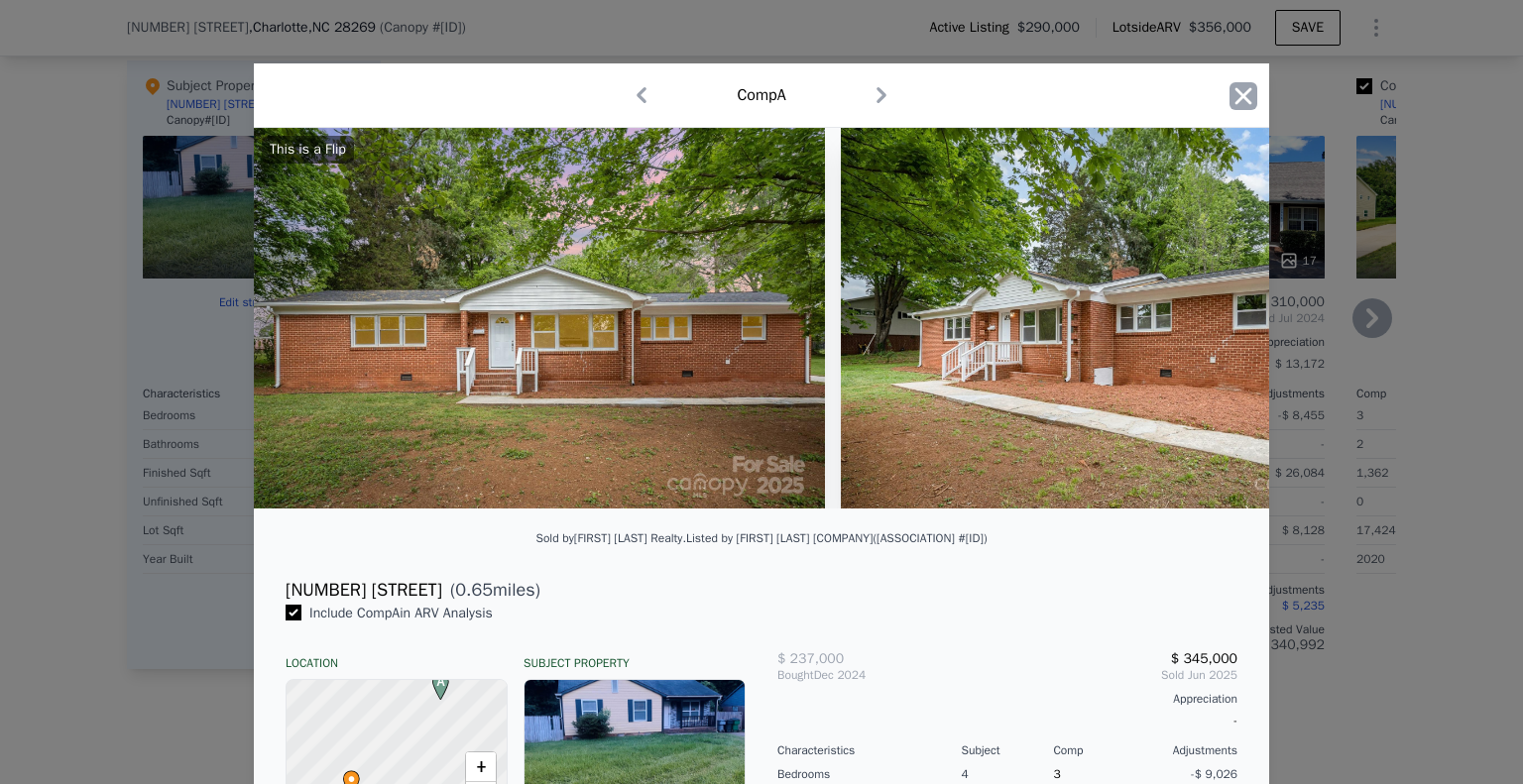 click 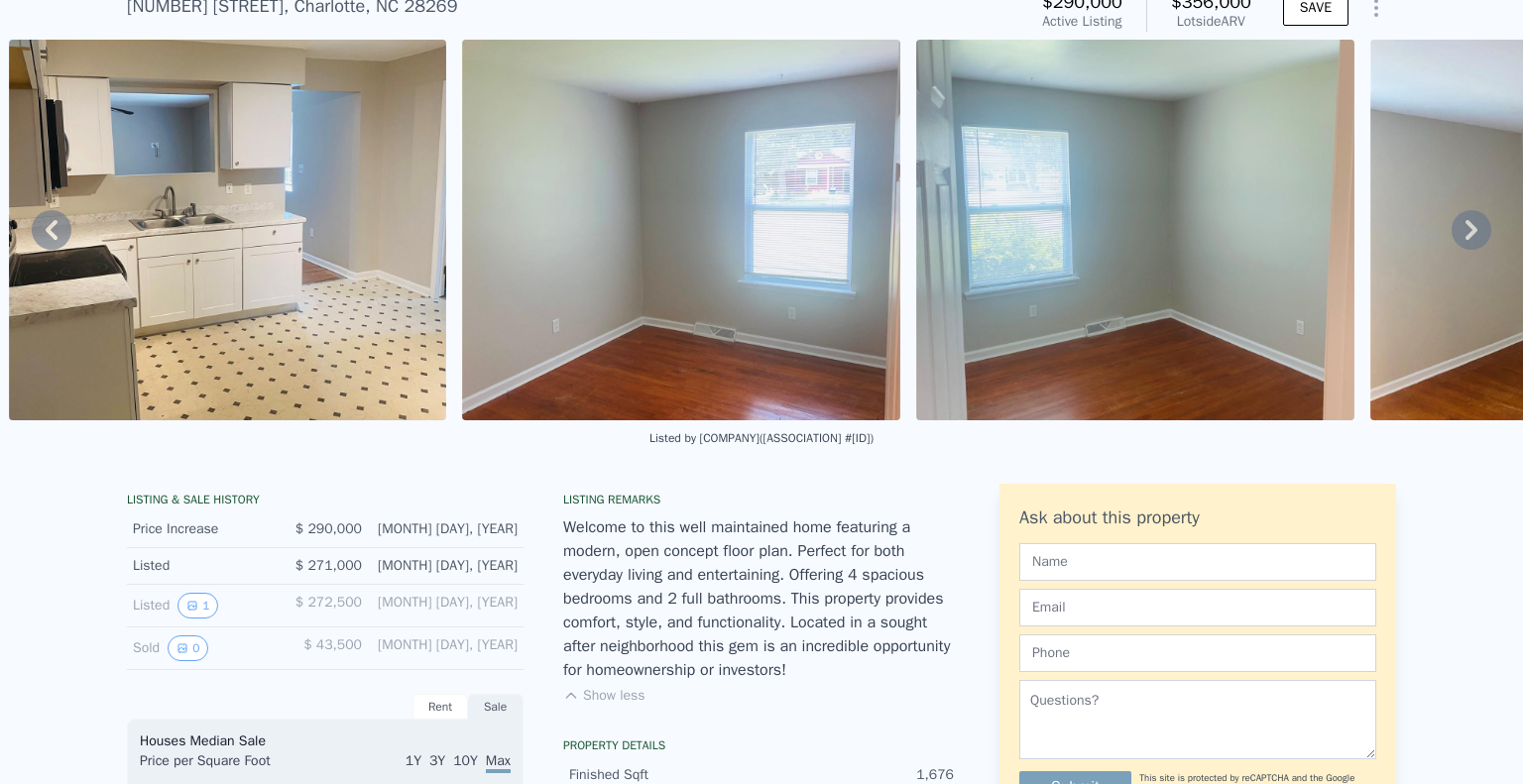 scroll, scrollTop: 0, scrollLeft: 0, axis: both 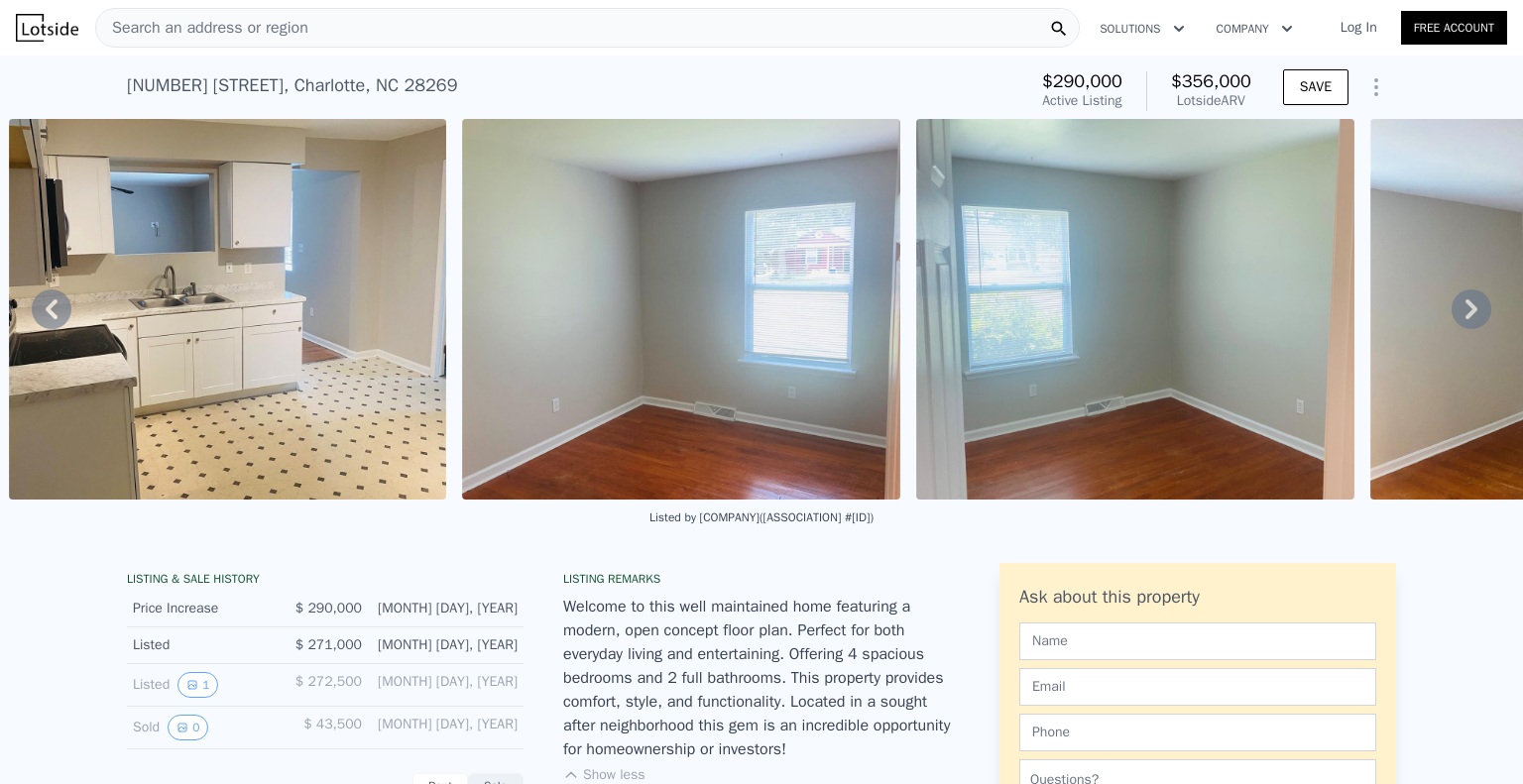 drag, startPoint x: 250, startPoint y: 23, endPoint x: 151, endPoint y: 30, distance: 99.2472 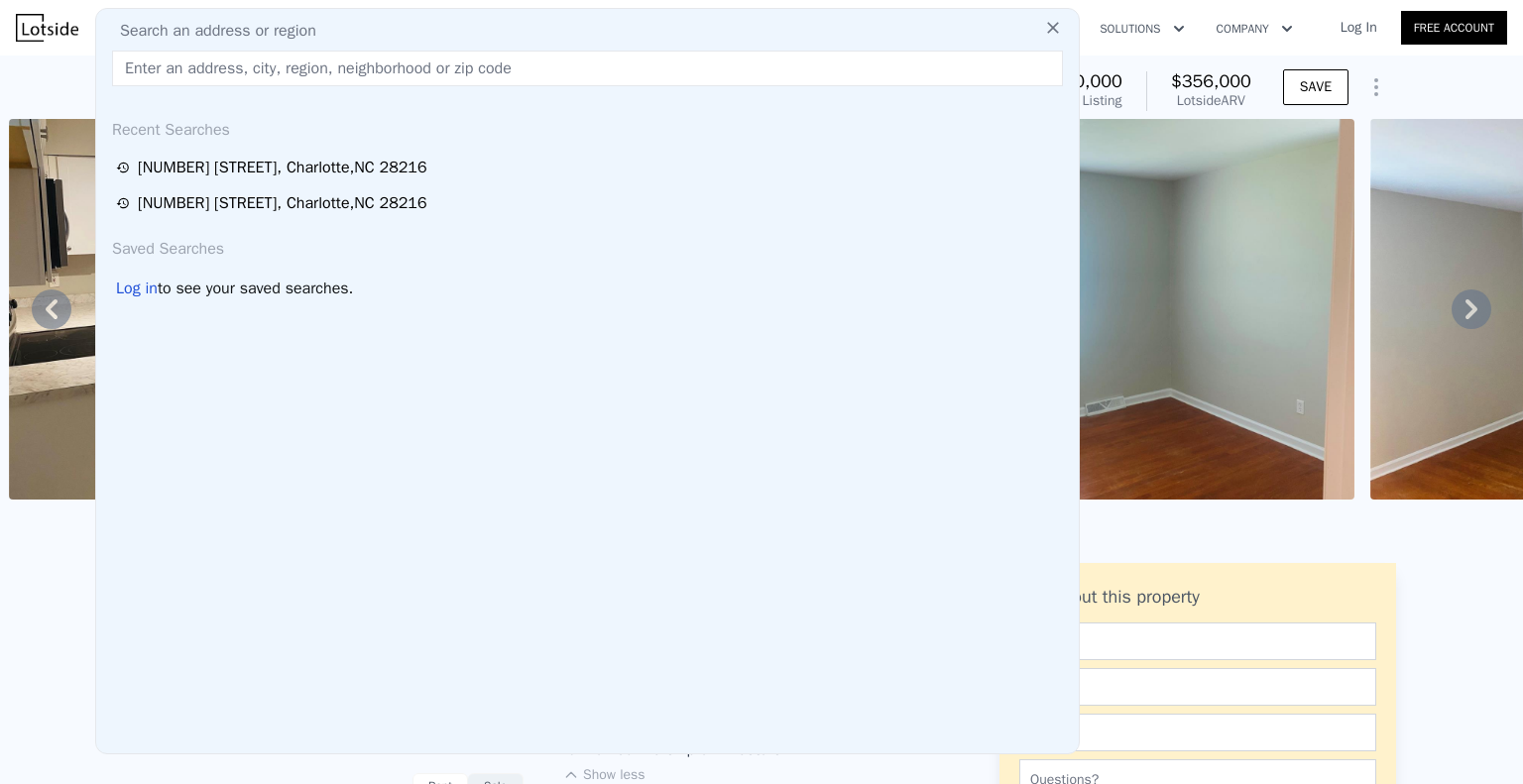 click on "Search an address or region Recent Searches [NUMBER] [STREET] ,   [CITY] ,  [STATE]   [POSTAL_CODE] [NUMBER] [STREET] ,   [CITY] ,  [STATE]   [POSTAL_CODE] Saved Searches Log in  to see your saved searches." at bounding box center [587, 381] 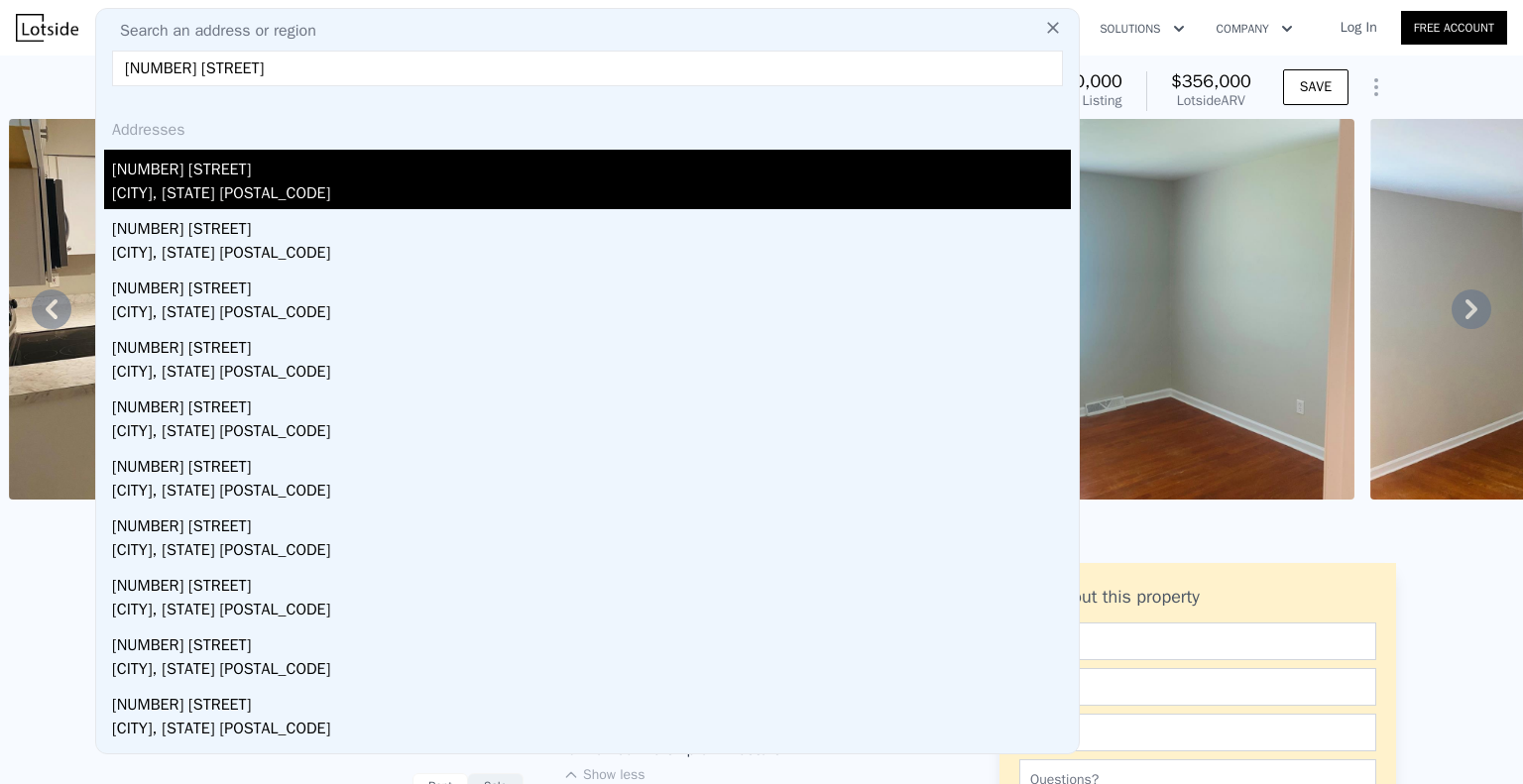 type on "[NUMBER] [STREET]" 